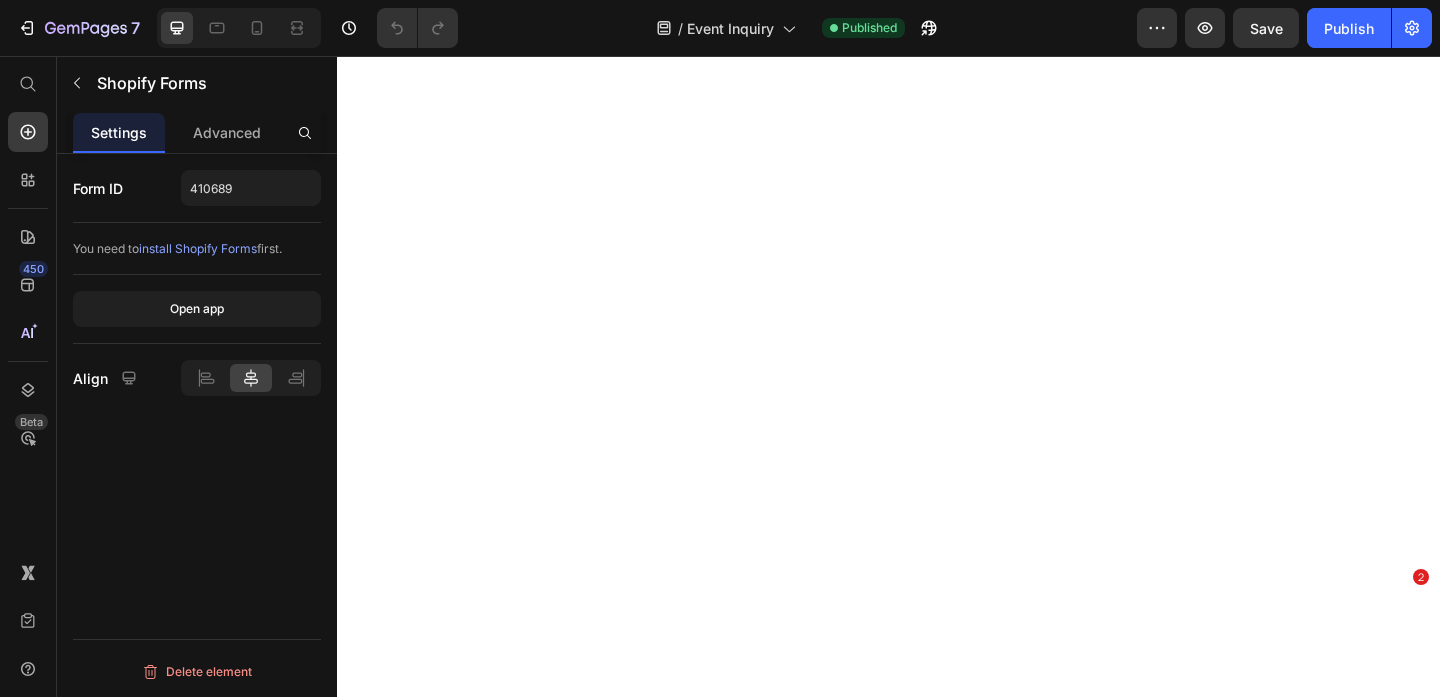 scroll, scrollTop: 0, scrollLeft: 0, axis: both 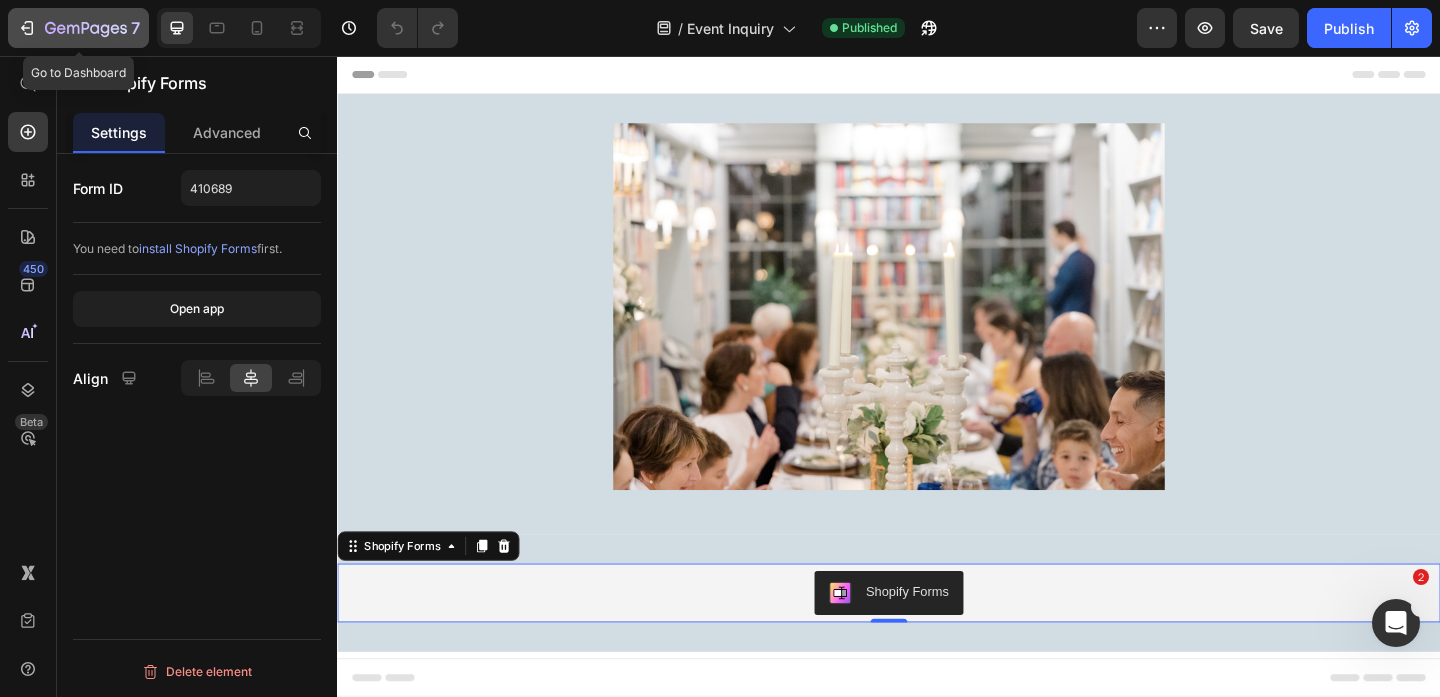 click 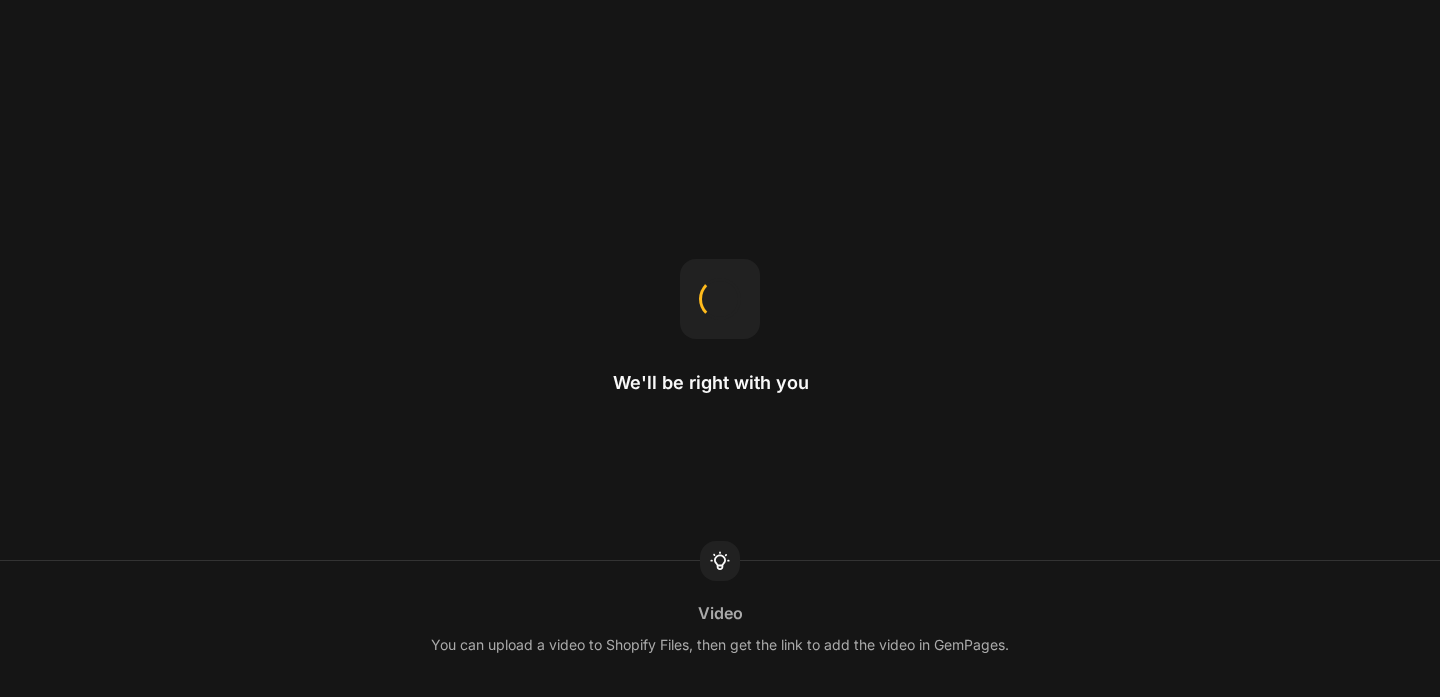 scroll, scrollTop: 0, scrollLeft: 0, axis: both 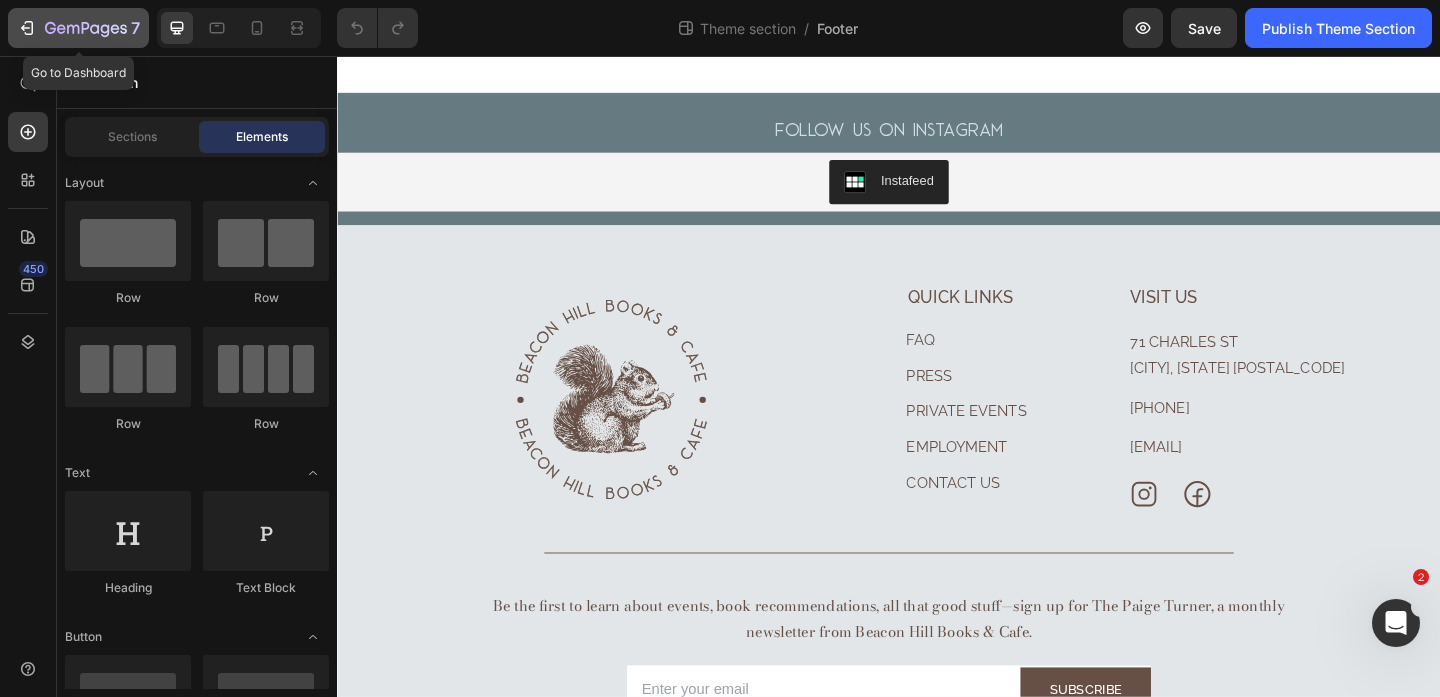 click 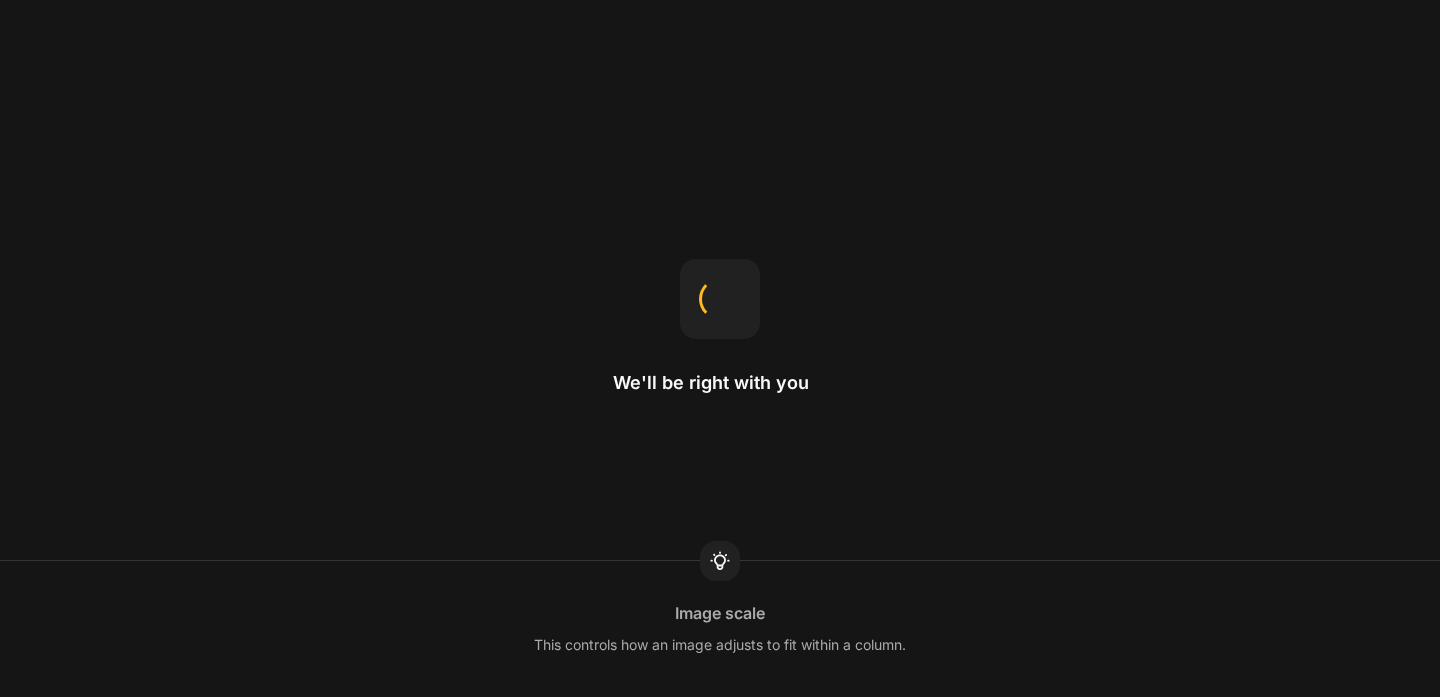 scroll, scrollTop: 0, scrollLeft: 0, axis: both 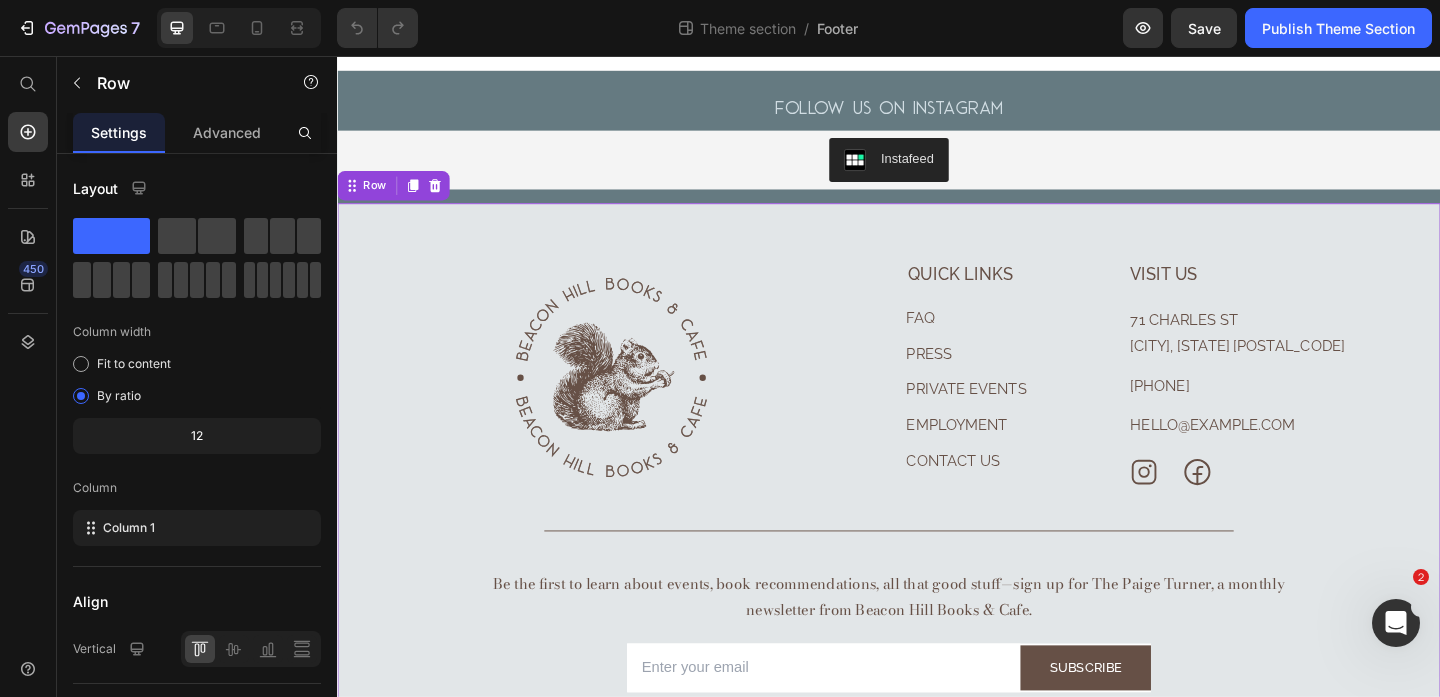 click on "Image Quick Links Text block FAQ Button Press Button Private Events Button Employment Button Contact Us Button Visit Us Text block 71 Charles St Boston, MA 02114 Text block 617-945-4713 Text block hello@bhbooks.com Text block
Icon
Icon Row Row Row
Company
Shop
Help
Visit Accordion Row                Title Line Be the first to learn about events, book recommendations, all that good stuff—sign up for The Paige Turner, a monthly newsletter from Beacon Hill Books & Cafe. Text block Email Field Subscribe Submit Button Row Newsletter Row © 2025 Beacon Hill Books & Café. All rights reserved.   Privacy Policy   |   Terms & Conditions Text block Row Row   0" at bounding box center [937, 514] 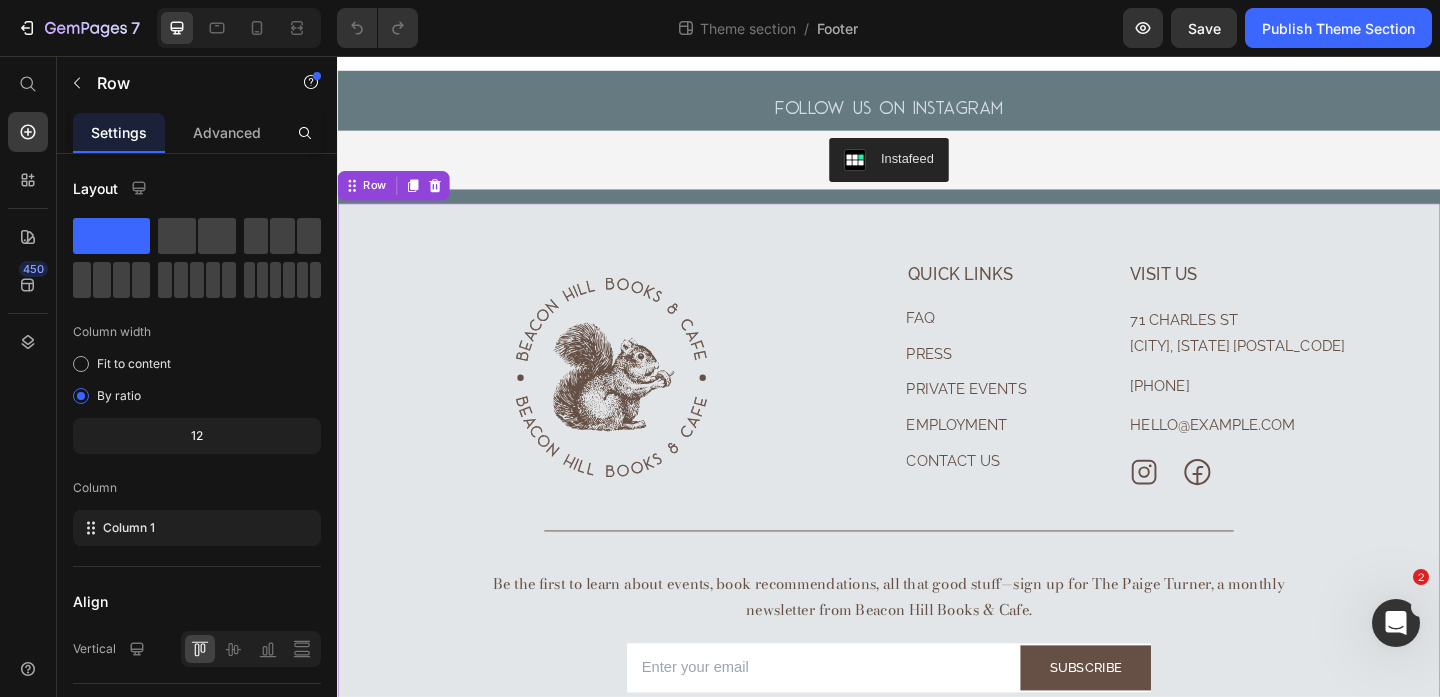 click on "Image Quick Links Text block FAQ Button Press Button Private Events Button Employment Button Contact Us Button Visit Us Text block 71 Charles St Boston, MA 02114 Text block 617-945-4713 Text block hello@bhbooks.com Text block
Icon
Icon Row Row Row
Company
Shop
Help
Visit Accordion Row                Title Line Be the first to learn about events, book recommendations, all that good stuff—sign up for The Paige Turner, a monthly newsletter from Beacon Hill Books & Cafe. Text block Email Field Subscribe Submit Button Row Newsletter Row © 2025 Beacon Hill Books & Café. All rights reserved.   Privacy Policy   |   Terms & Conditions Text block Row Row   0" at bounding box center [937, 514] 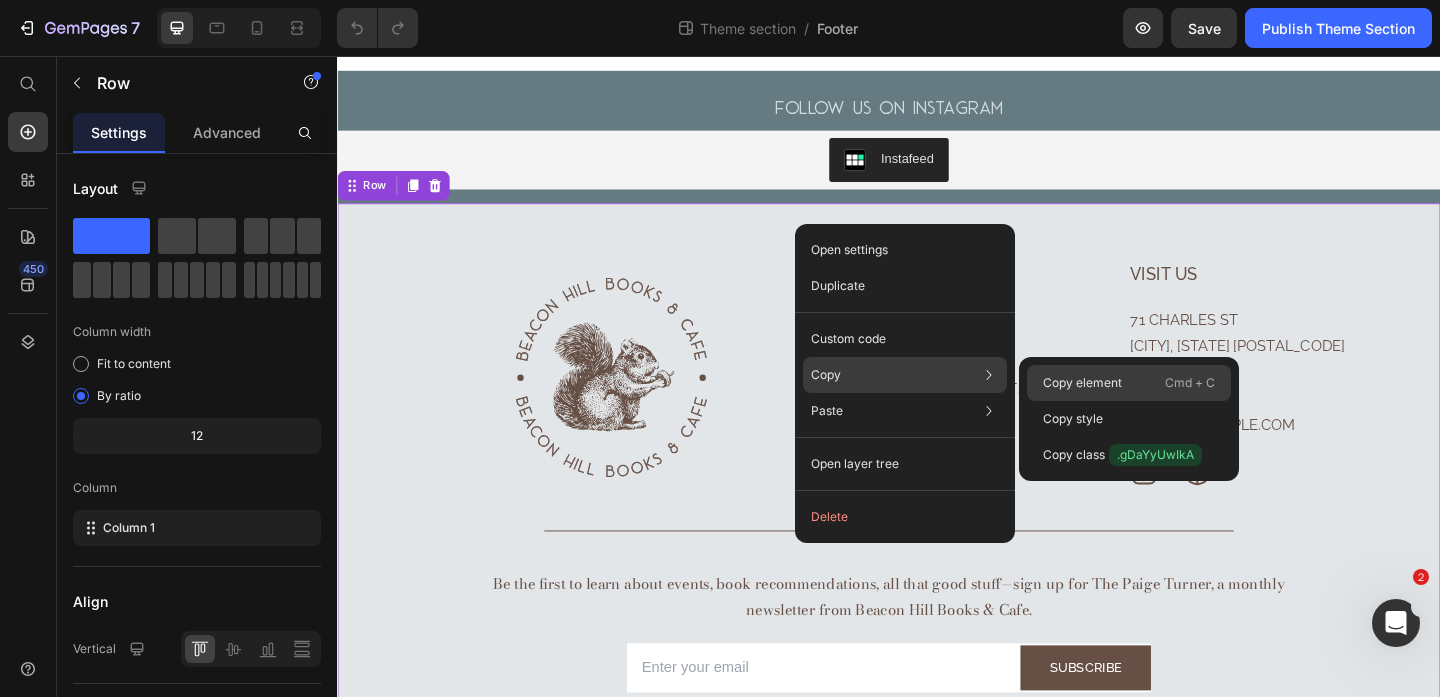 click on "Copy element" at bounding box center [1082, 383] 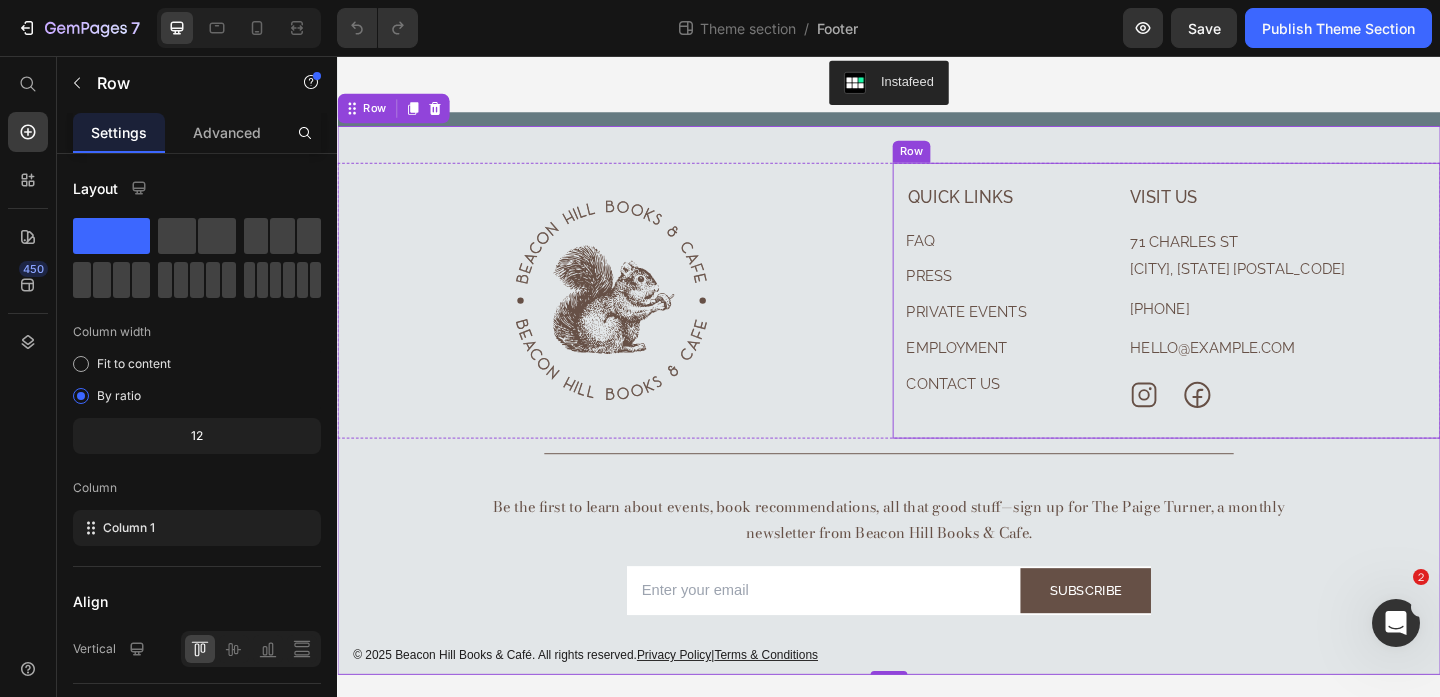 scroll, scrollTop: 0, scrollLeft: 0, axis: both 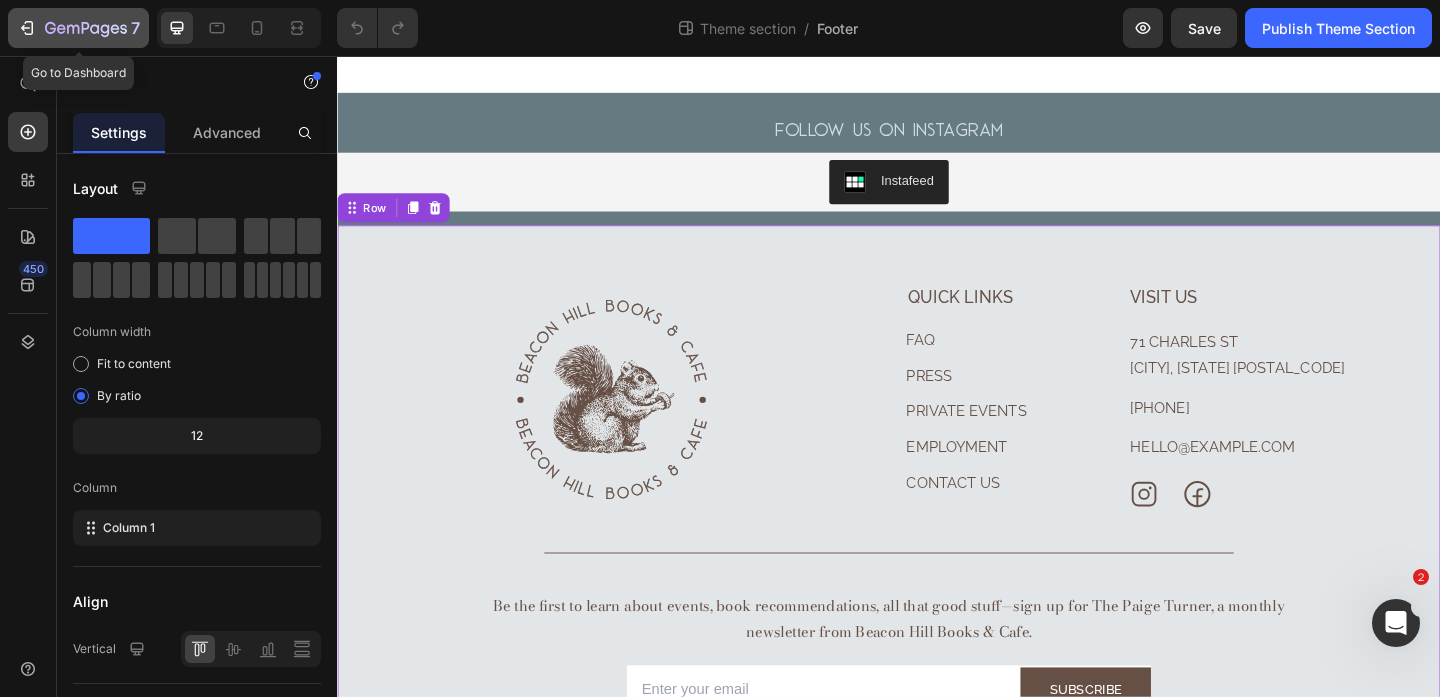 click 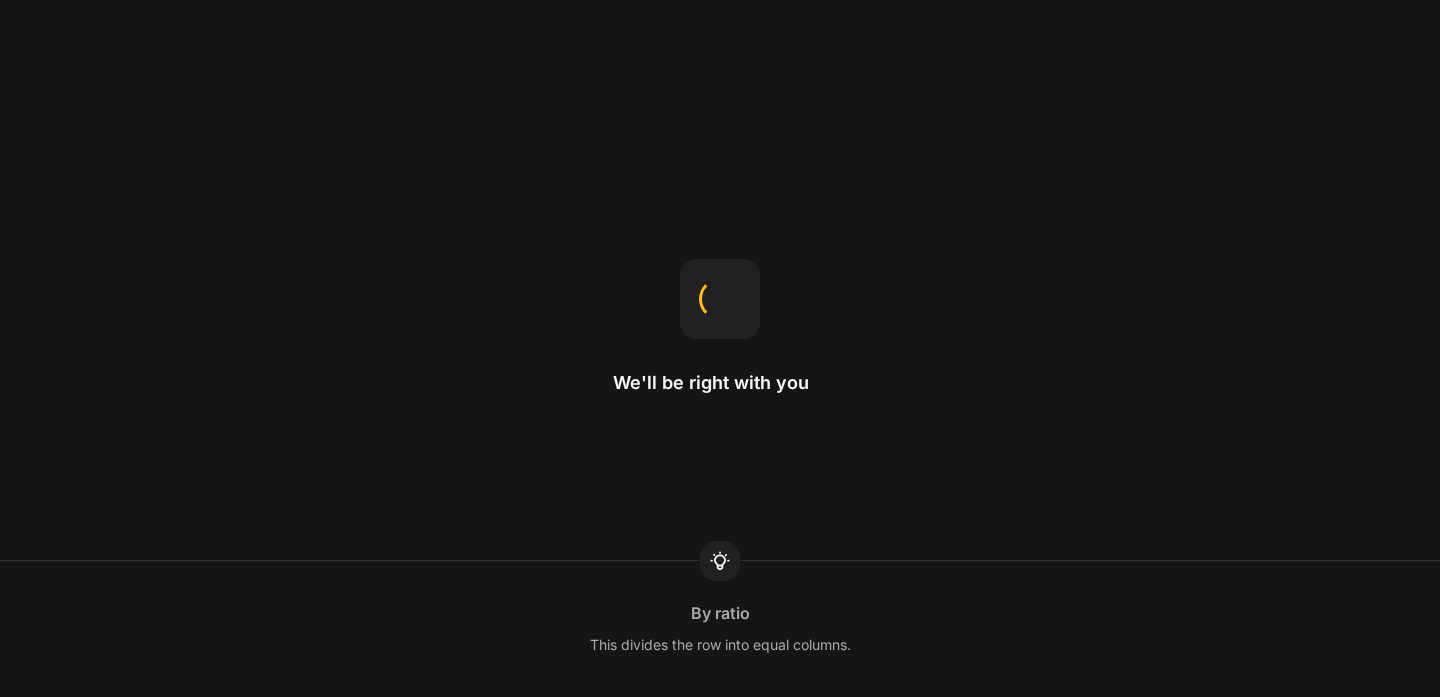 scroll, scrollTop: 0, scrollLeft: 0, axis: both 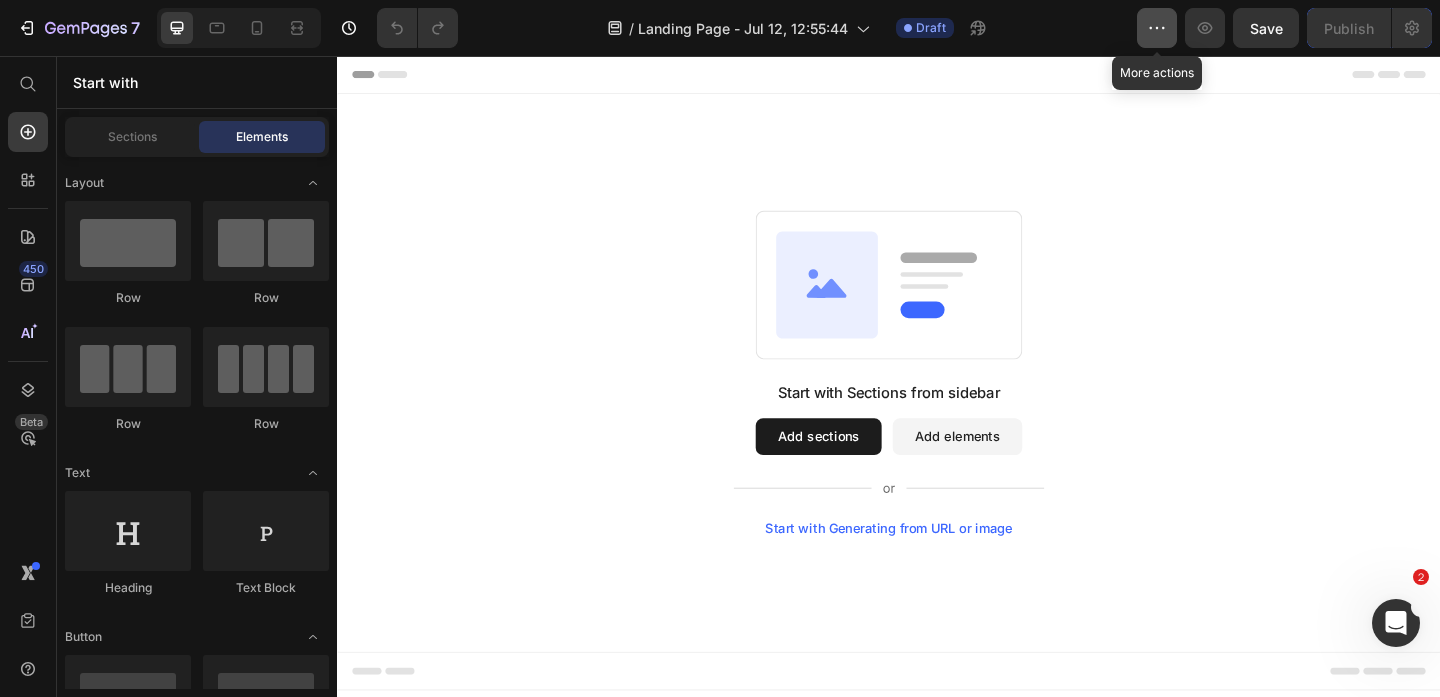 click 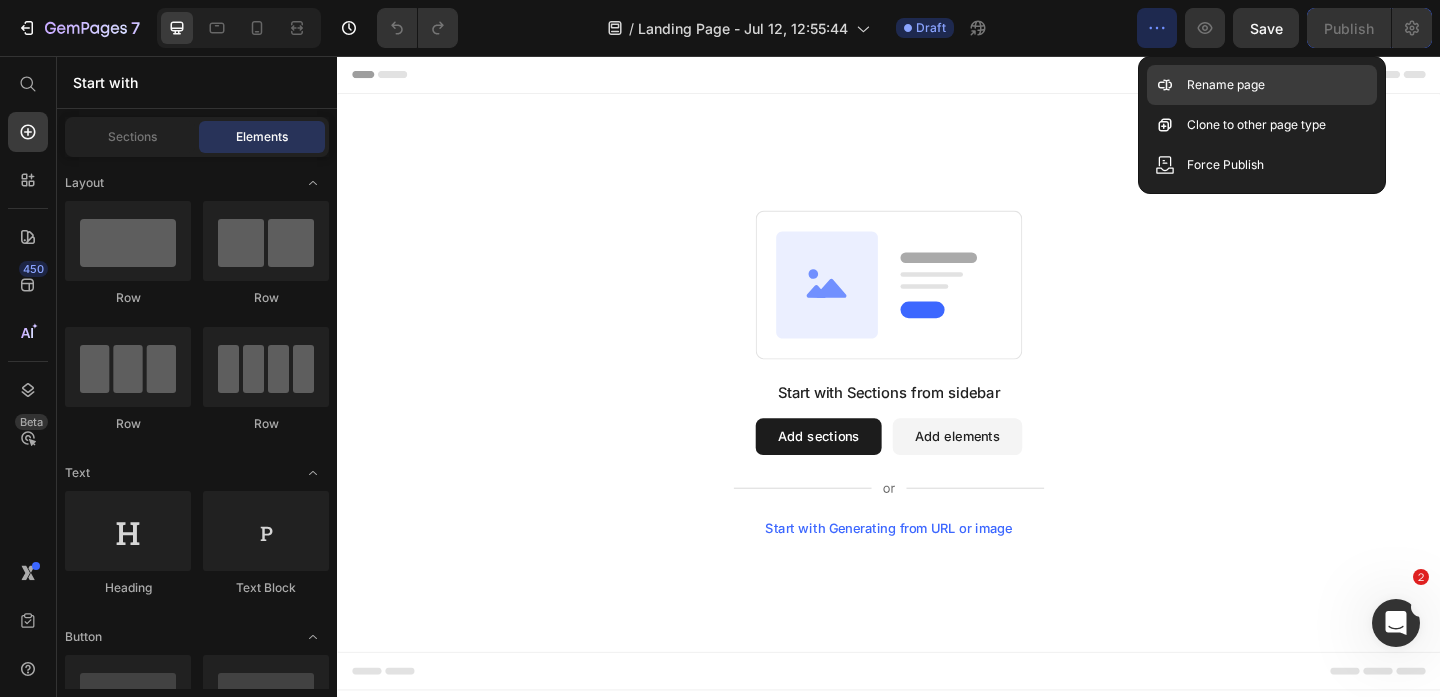 click on "Rename page" at bounding box center (1226, 85) 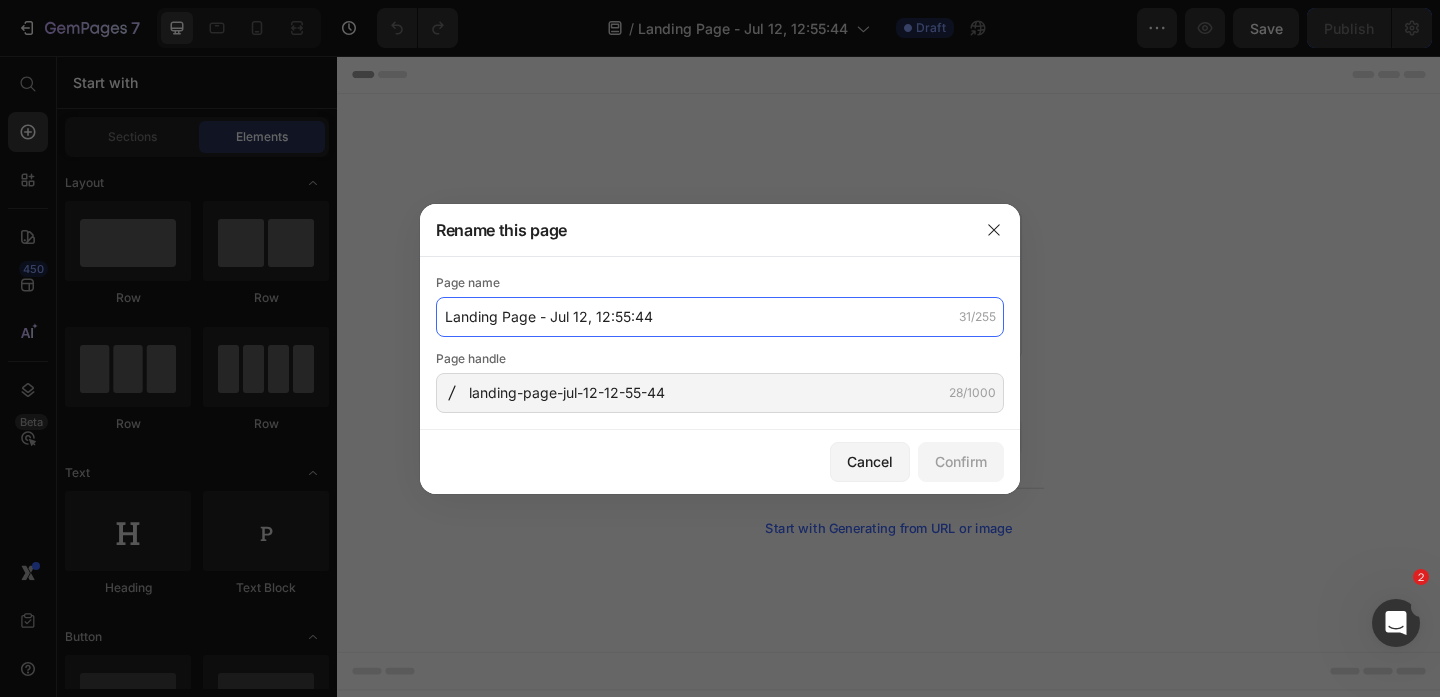 drag, startPoint x: 666, startPoint y: 321, endPoint x: 680, endPoint y: 340, distance: 23.600847 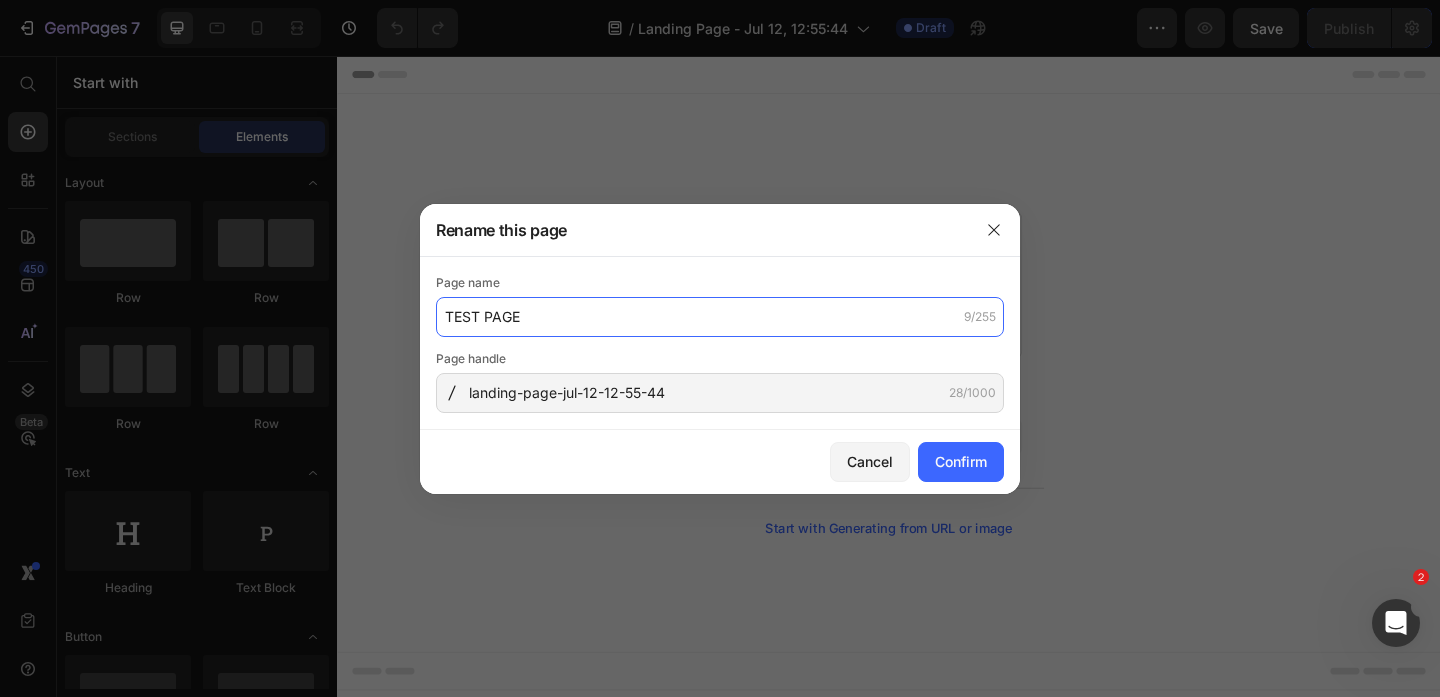 type on "TEST PAGE" 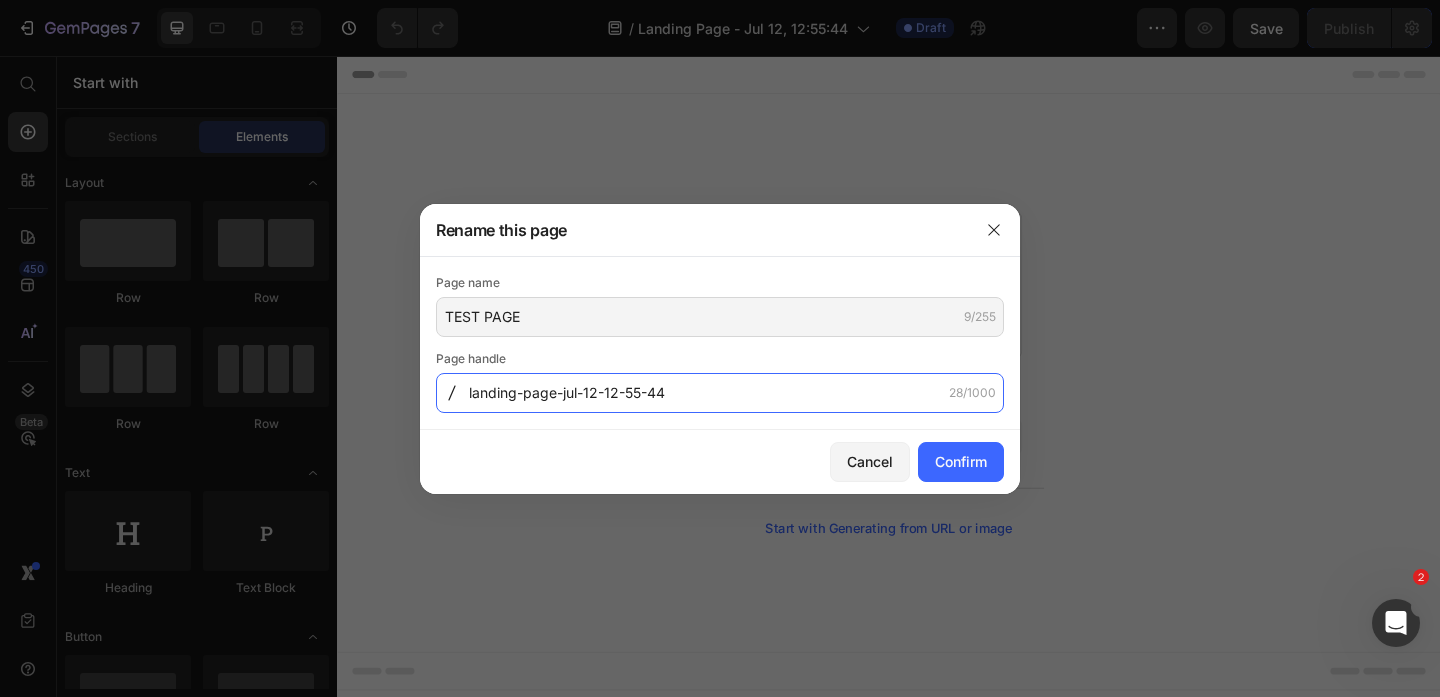 click on "landing-page-jul-12-12-55-44" 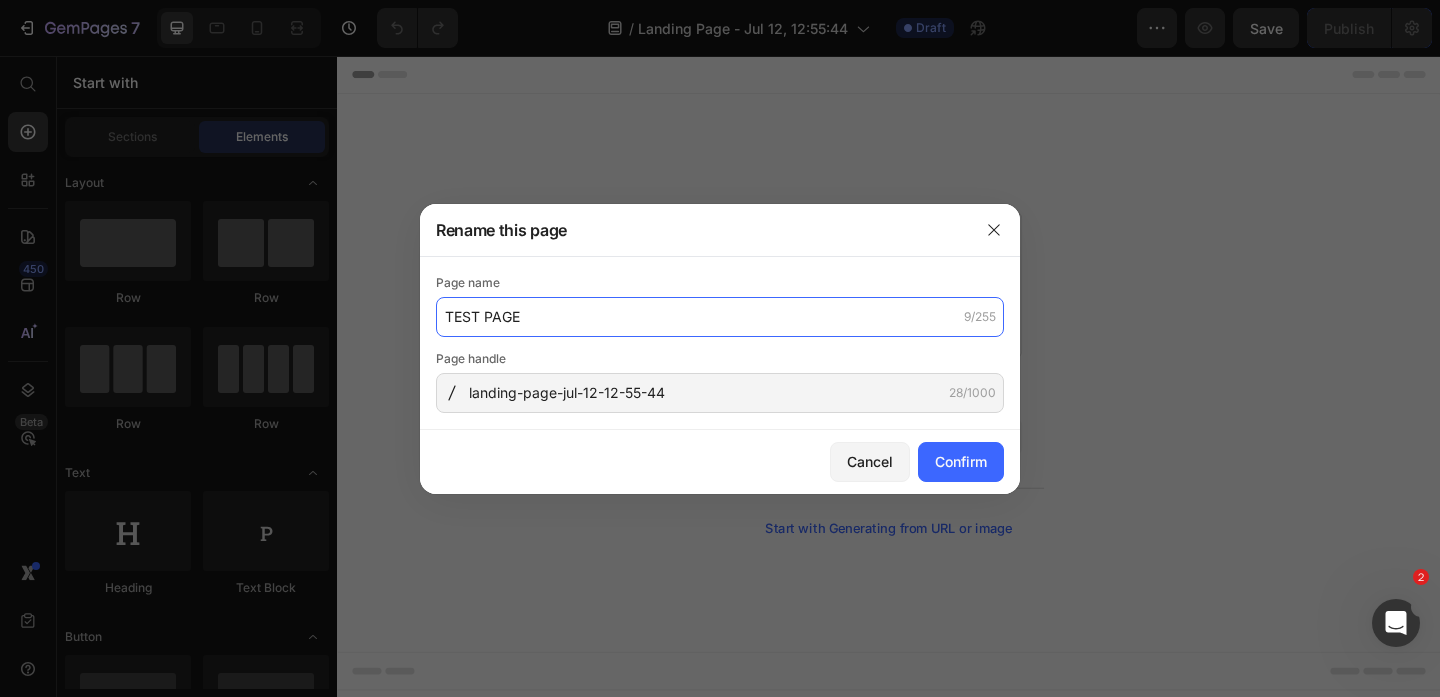 drag, startPoint x: 619, startPoint y: 323, endPoint x: 535, endPoint y: 321, distance: 84.0238 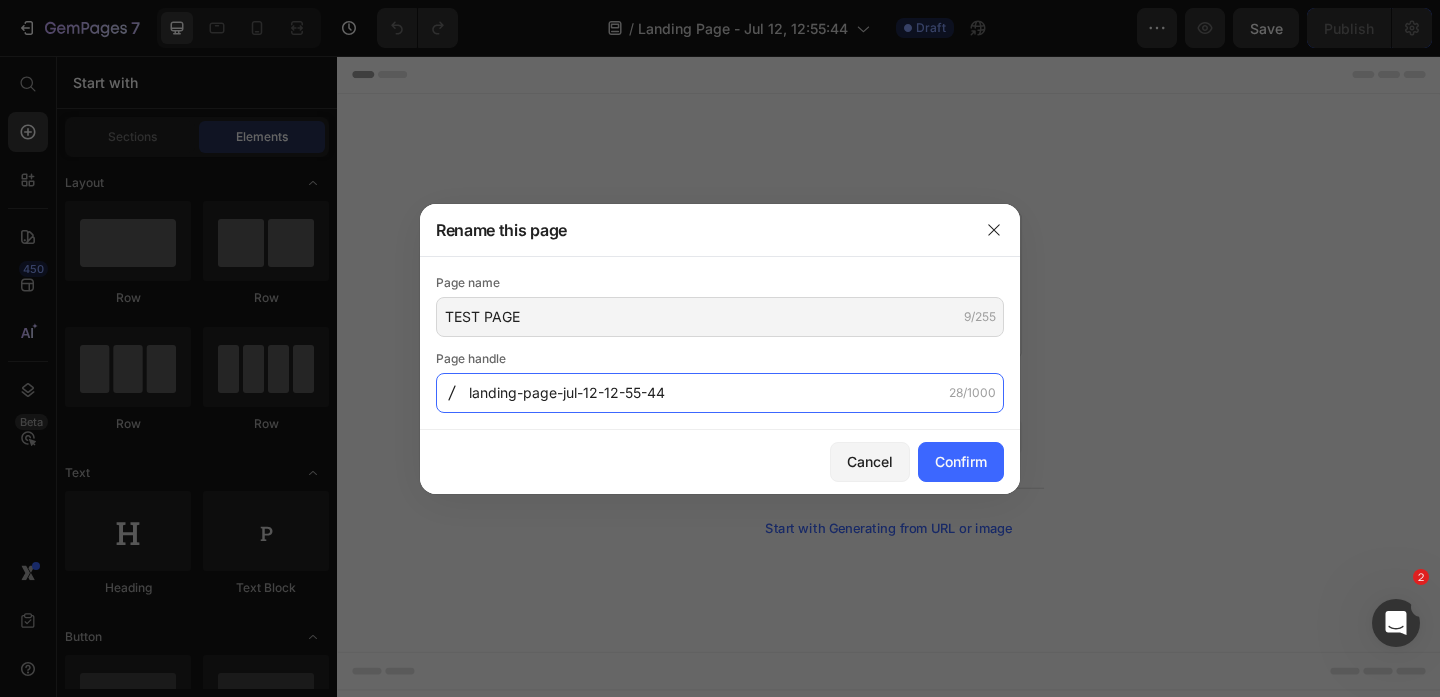 paste on "TEST-PAGE" 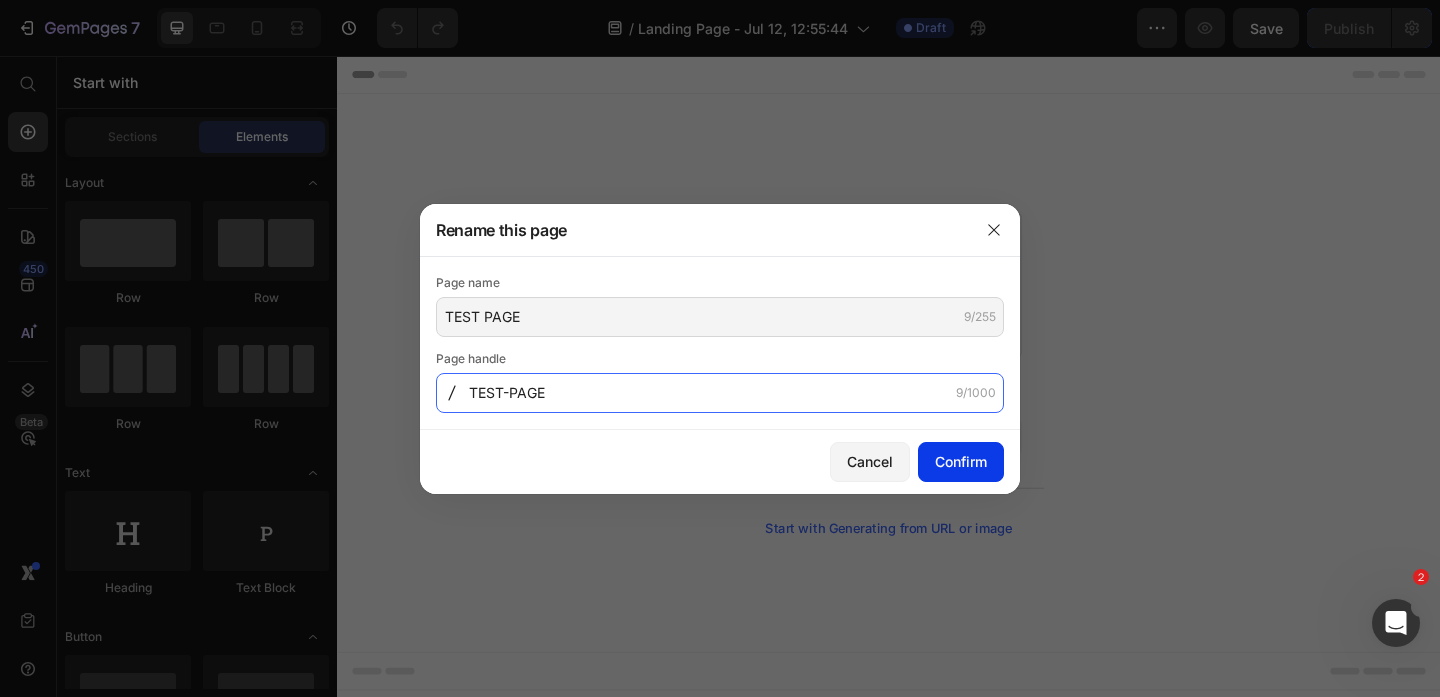 type on "TEST-PAGE" 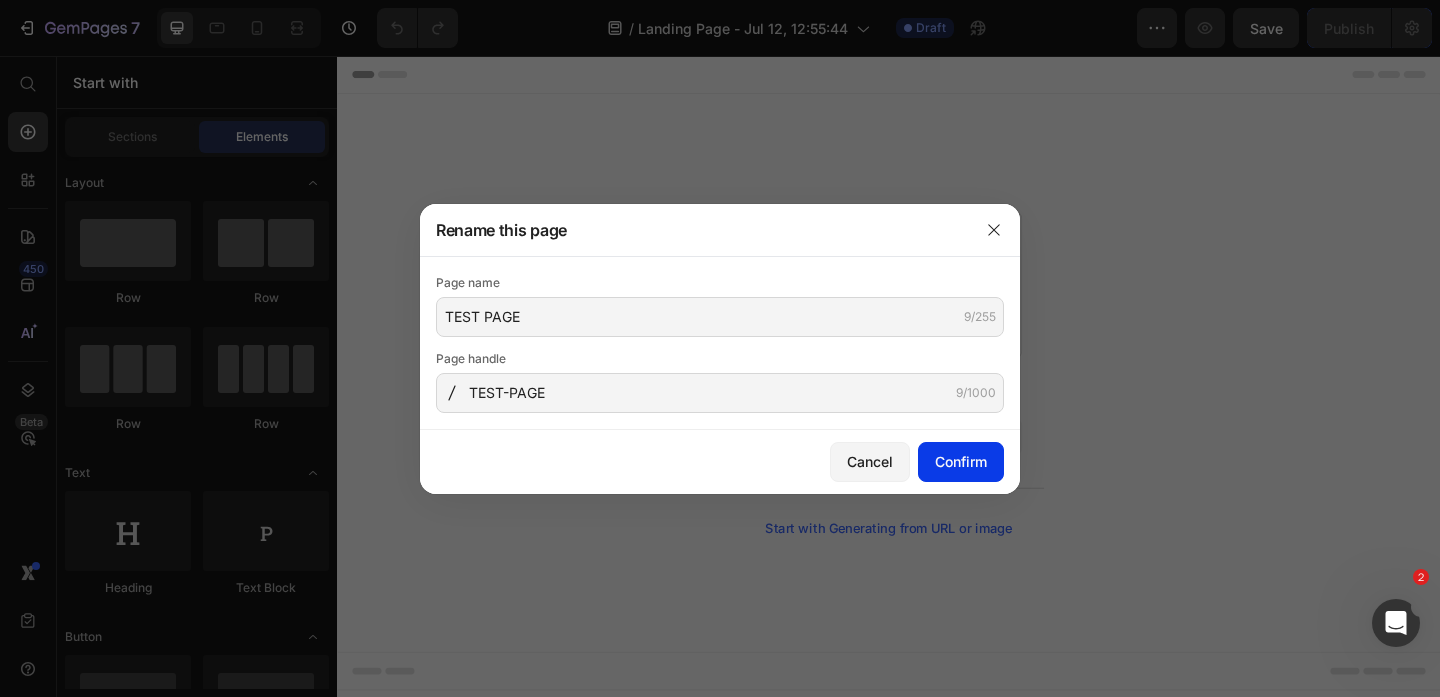 click on "Confirm" at bounding box center [961, 461] 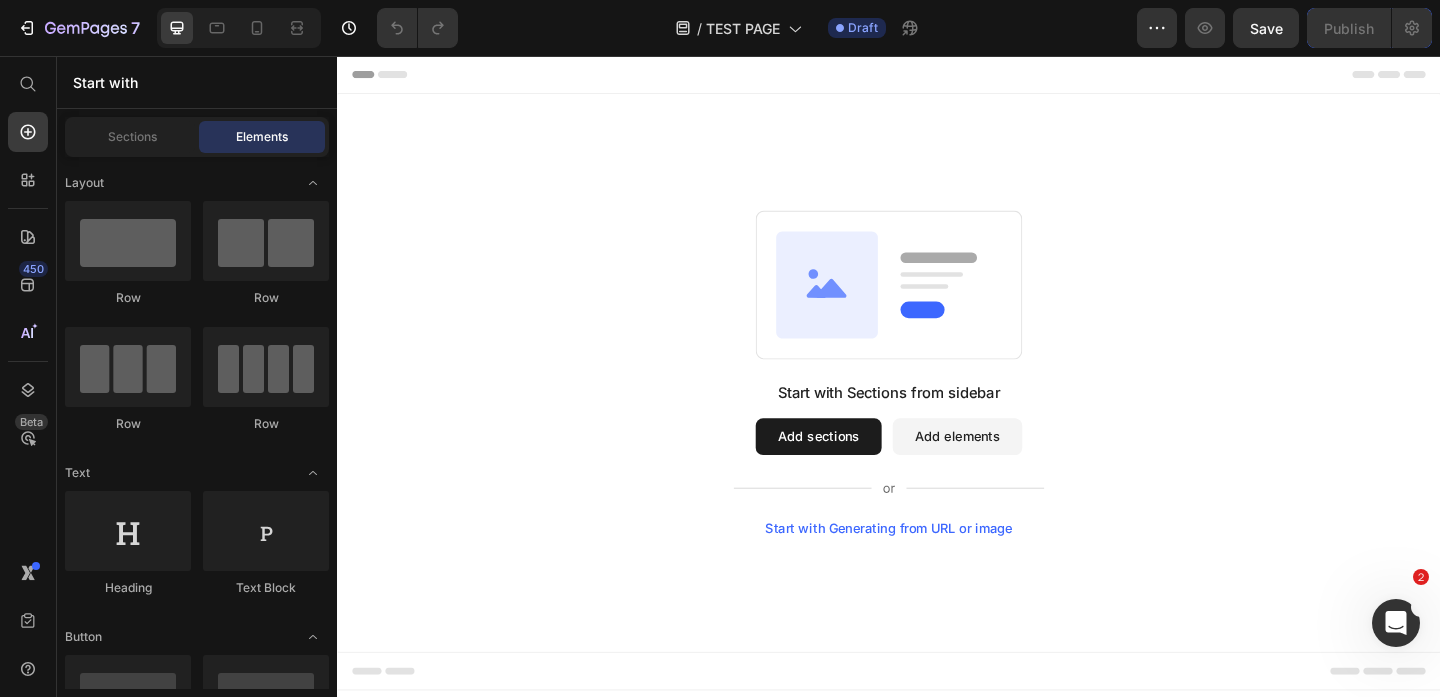 click on "Add sections" at bounding box center [860, 470] 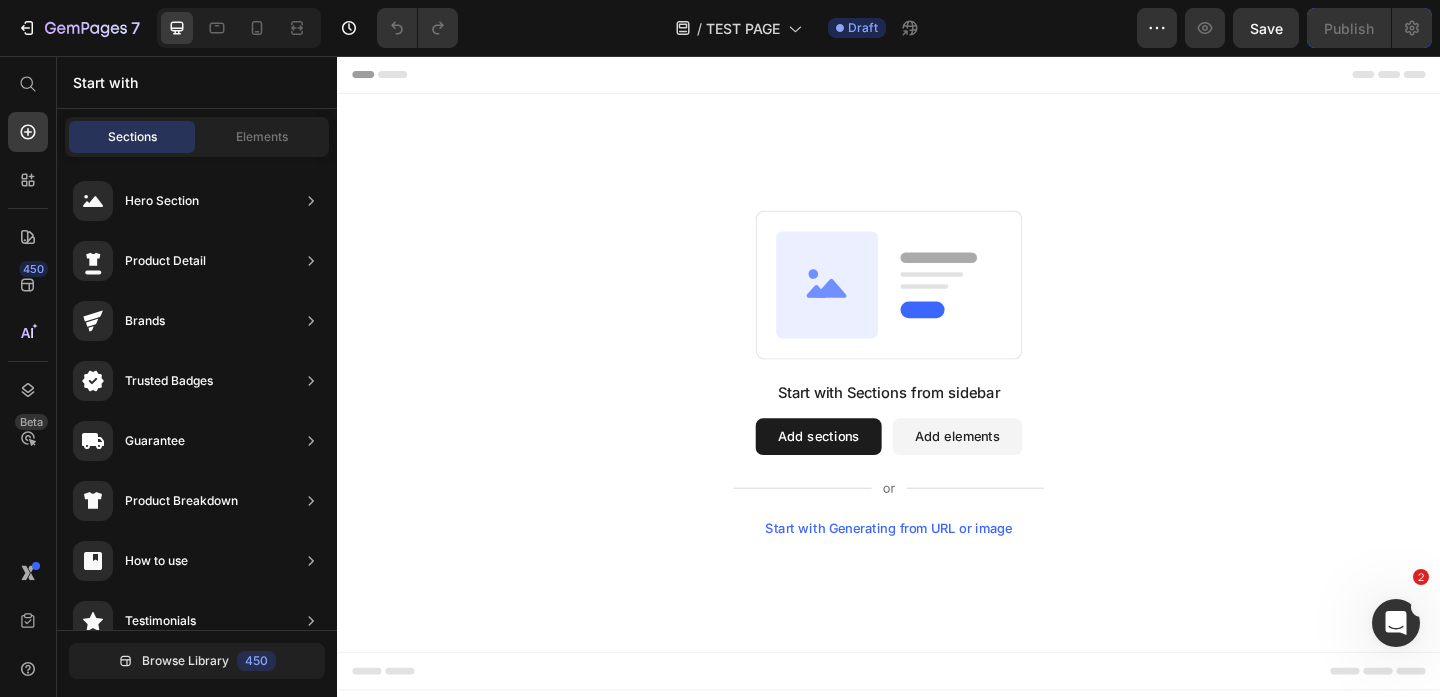 click on "Add sections" at bounding box center (860, 470) 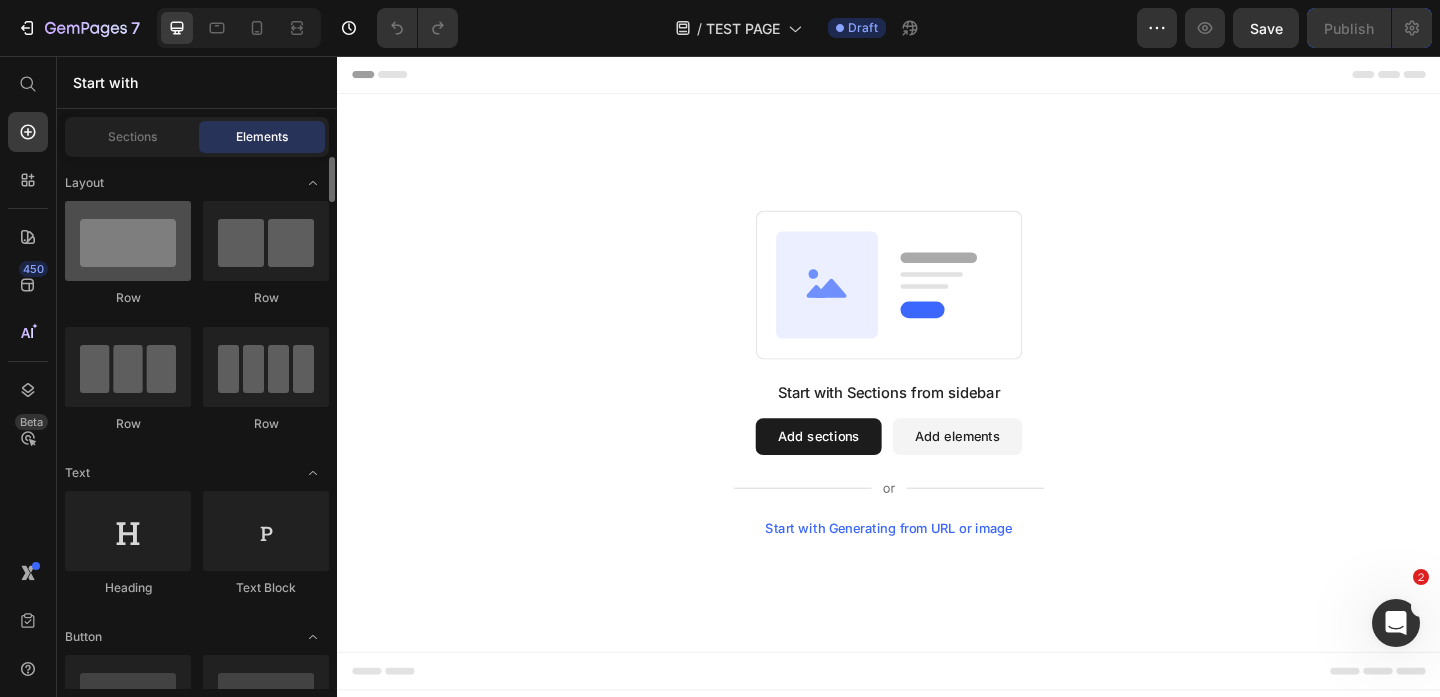 click at bounding box center (128, 241) 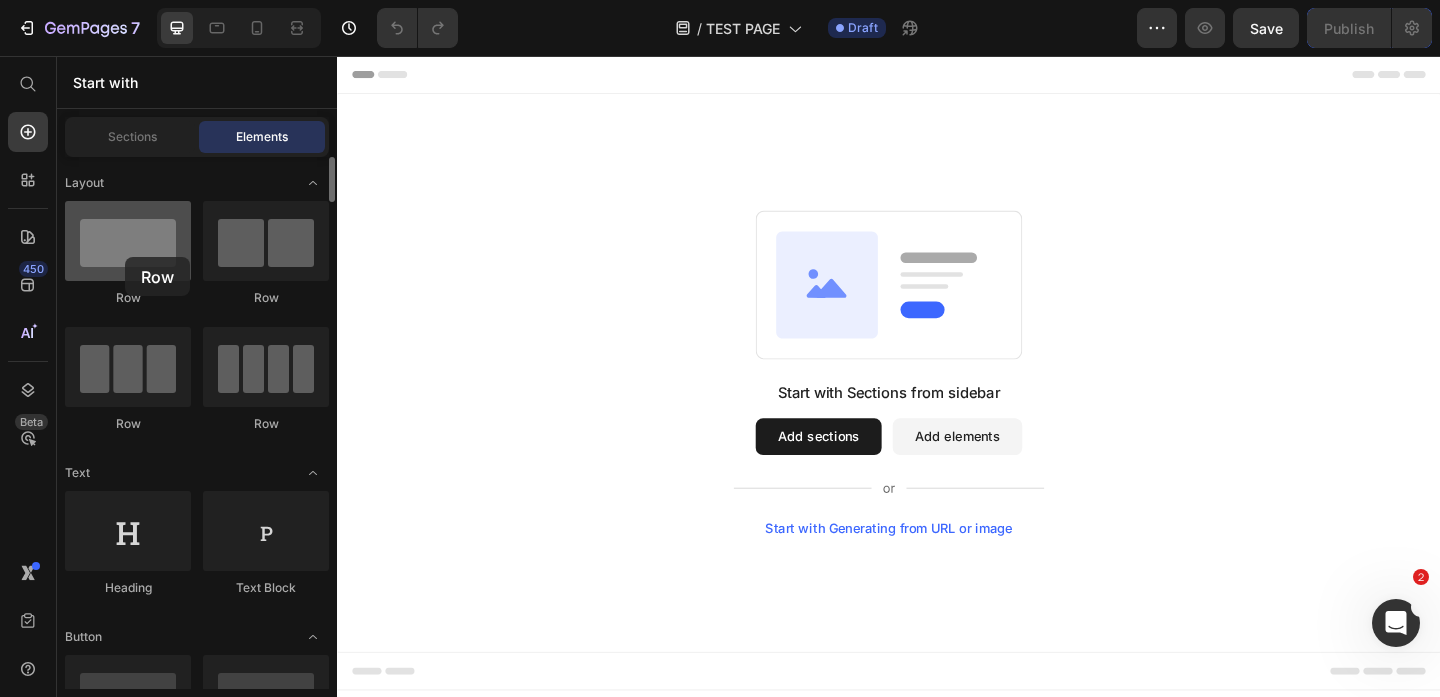click at bounding box center [128, 241] 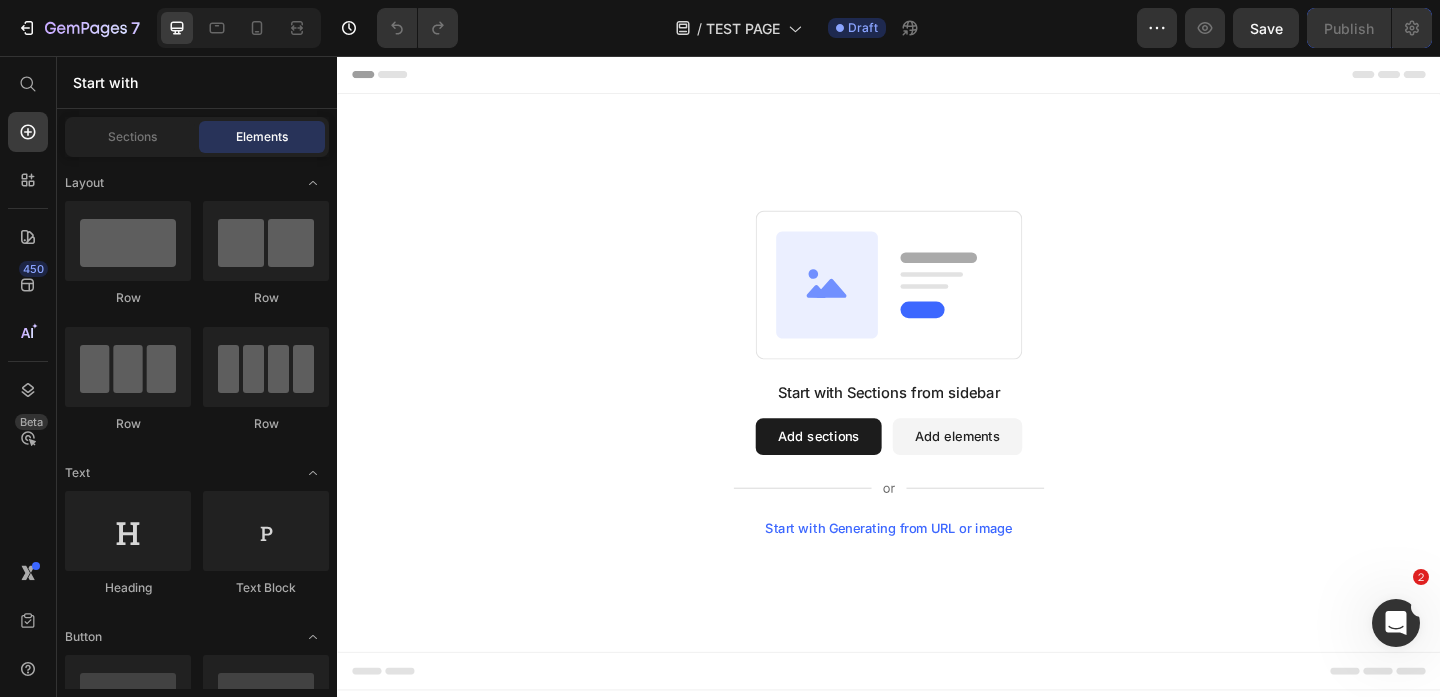 click on "Add elements" at bounding box center (1011, 470) 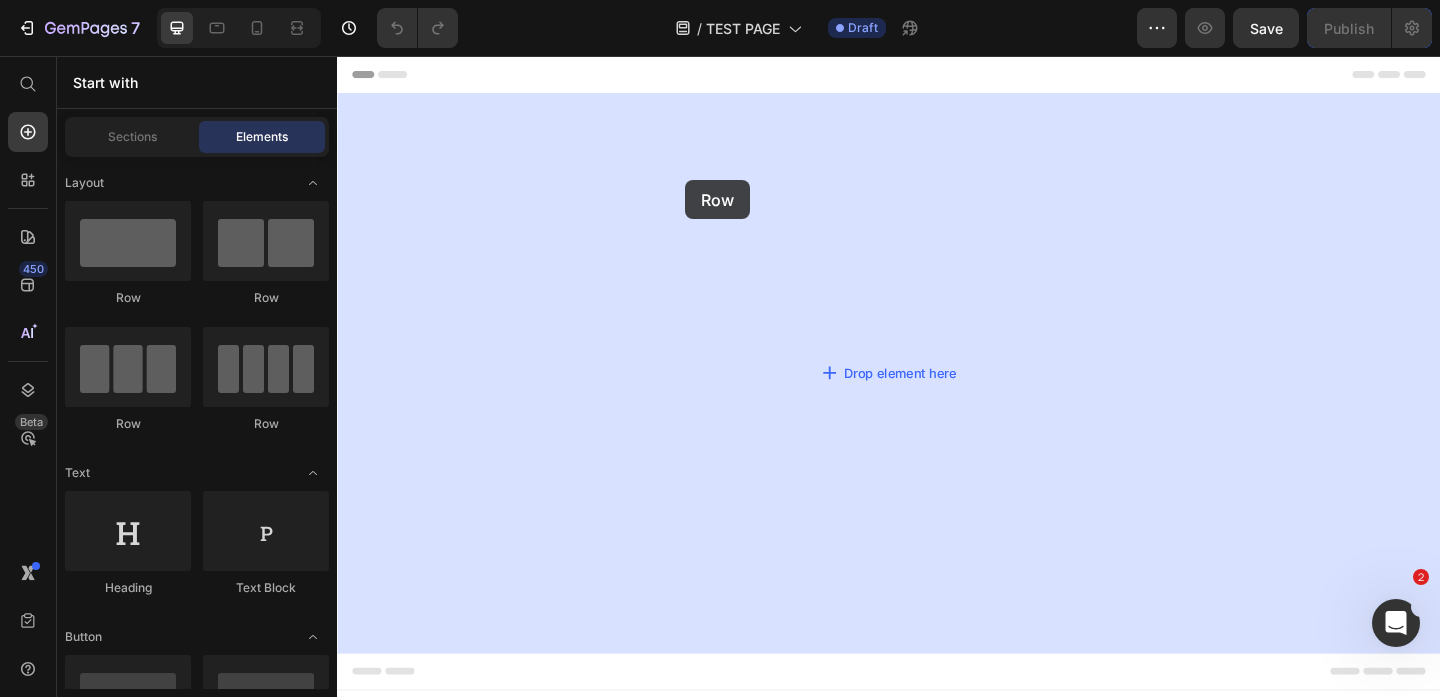 drag, startPoint x: 473, startPoint y: 283, endPoint x: 715, endPoint y: 191, distance: 258.89767 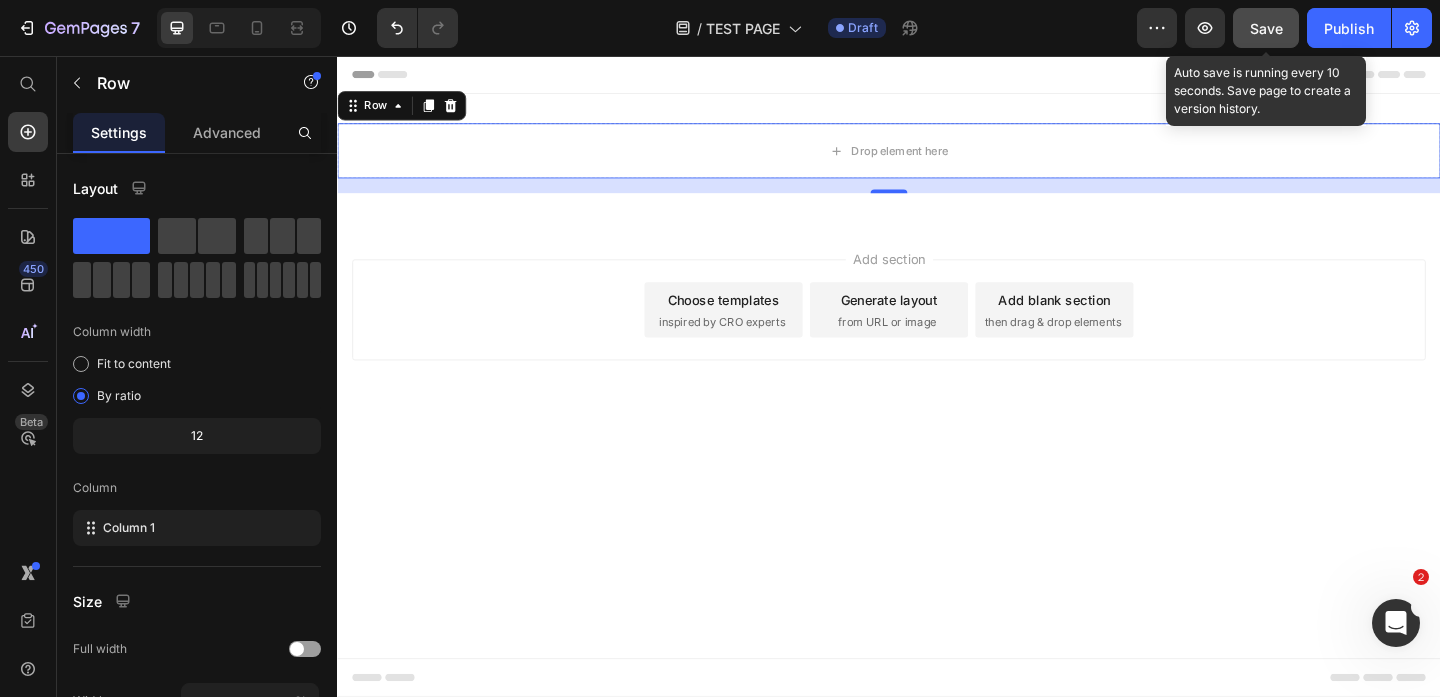 click on "Save" at bounding box center (1266, 28) 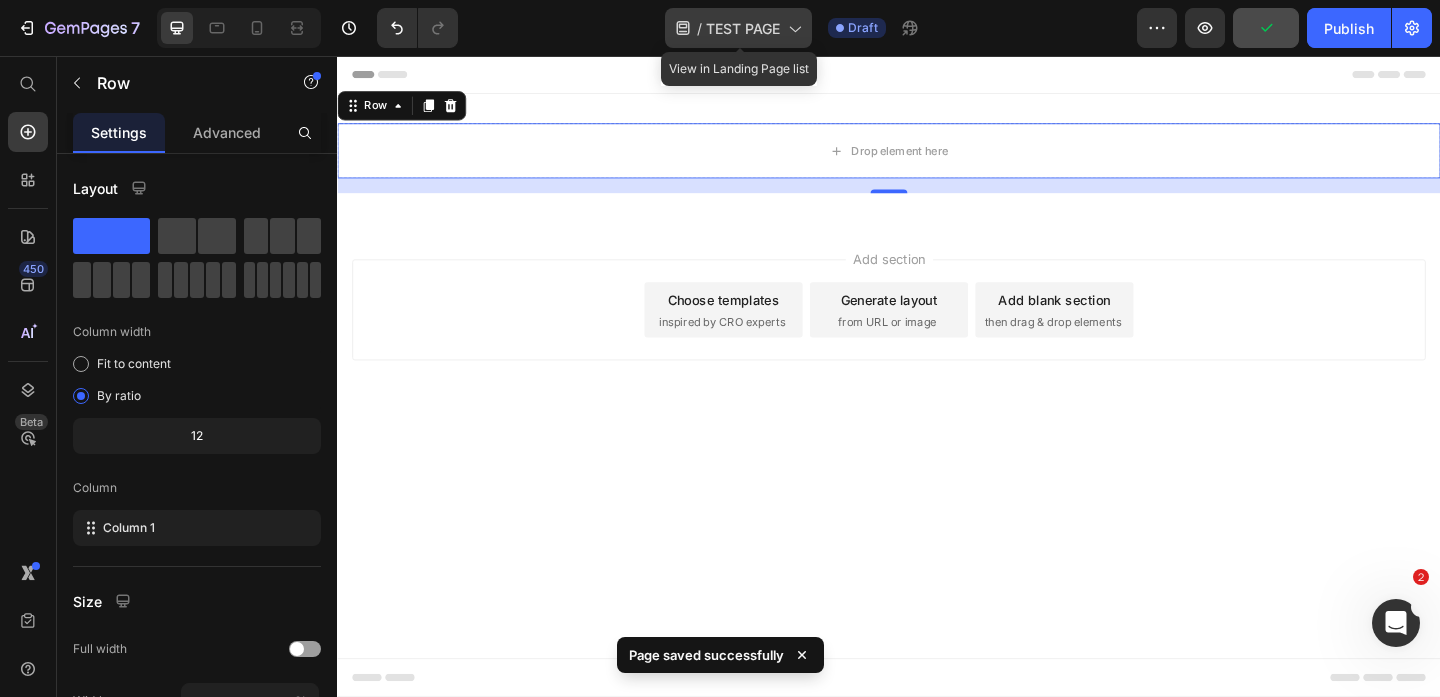 click on "/  TEST PAGE" 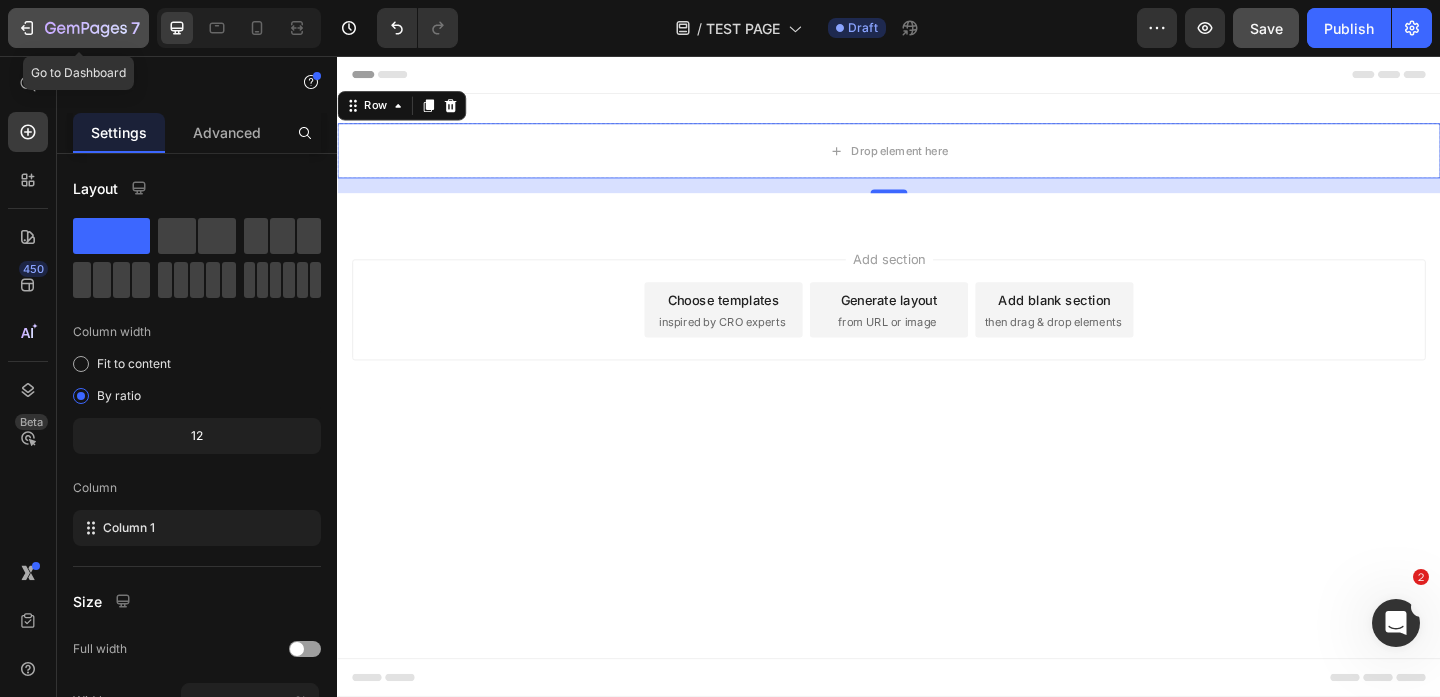 click 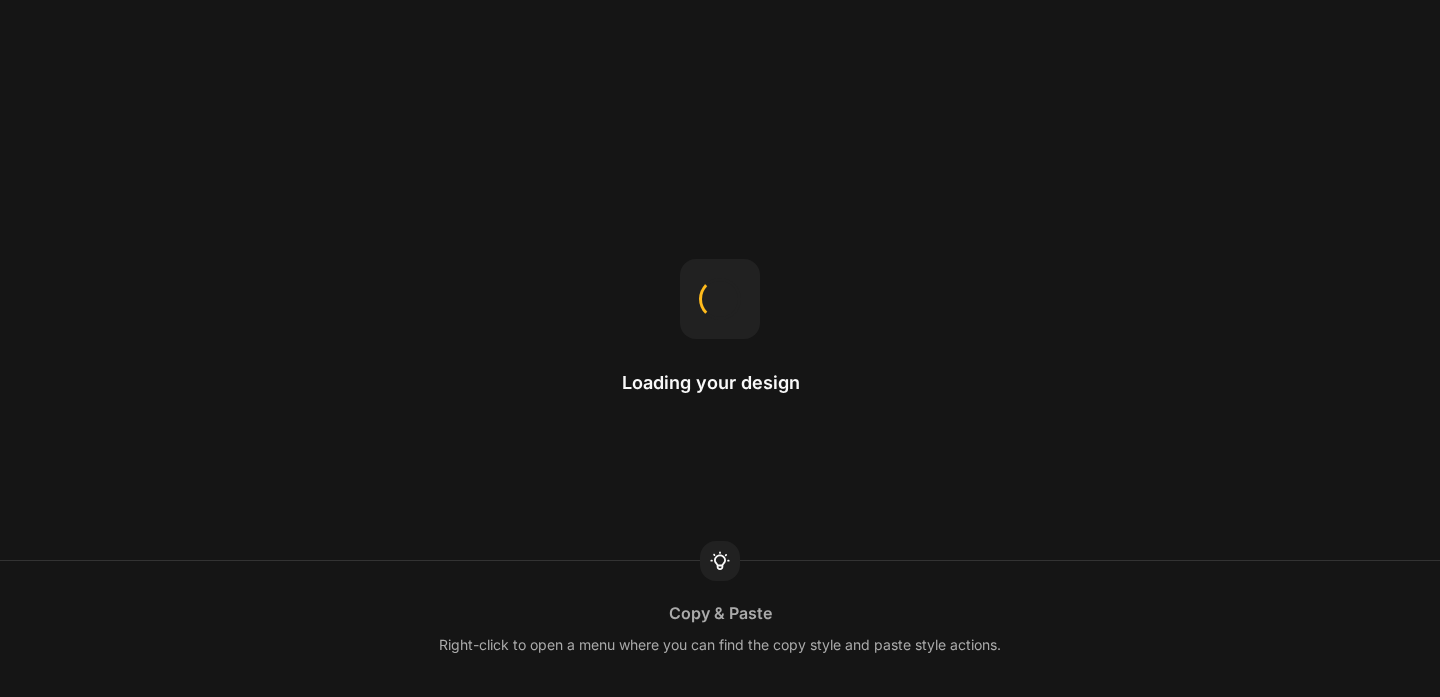 scroll, scrollTop: 0, scrollLeft: 0, axis: both 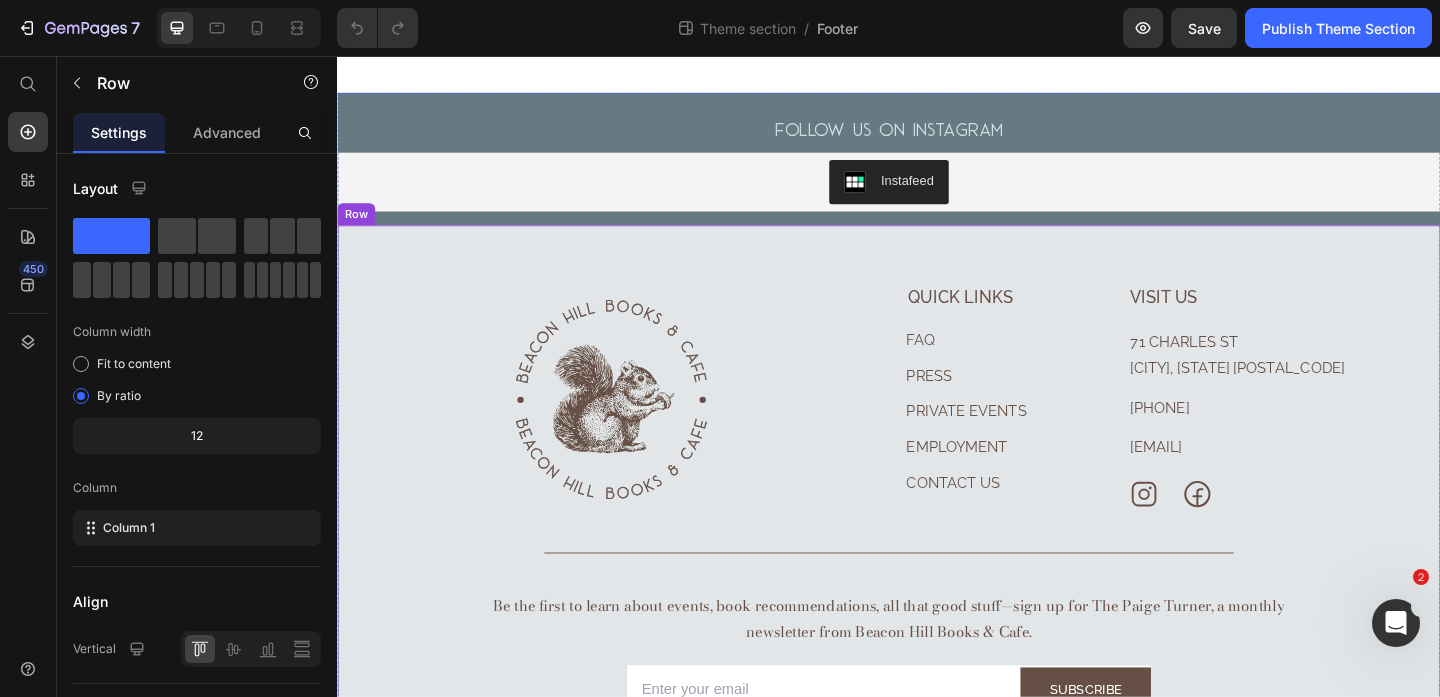 click on "Image Quick Links Text block FAQ Button Press Button Private Events Button Employment Button Contact Us Button Visit Us Text block 71 Charles St Boston, MA 02114 Text block 617-945-4713 Text block hello@bhbooks.com Text block
Icon
Icon Row Row Row
Company
Shop
Help
Visit Accordion Row                Title Line Be the first to learn about events, book recommendations, all that good stuff—sign up for The Paige Turner, a monthly newsletter from Beacon Hill Books & Cafe. Text block Email Field Subscribe Submit Button Row Newsletter Row © 2025 Beacon Hill Books & Café. All rights reserved.   Privacy Policy   |   Terms & Conditions Text block Row Row" at bounding box center [937, 538] 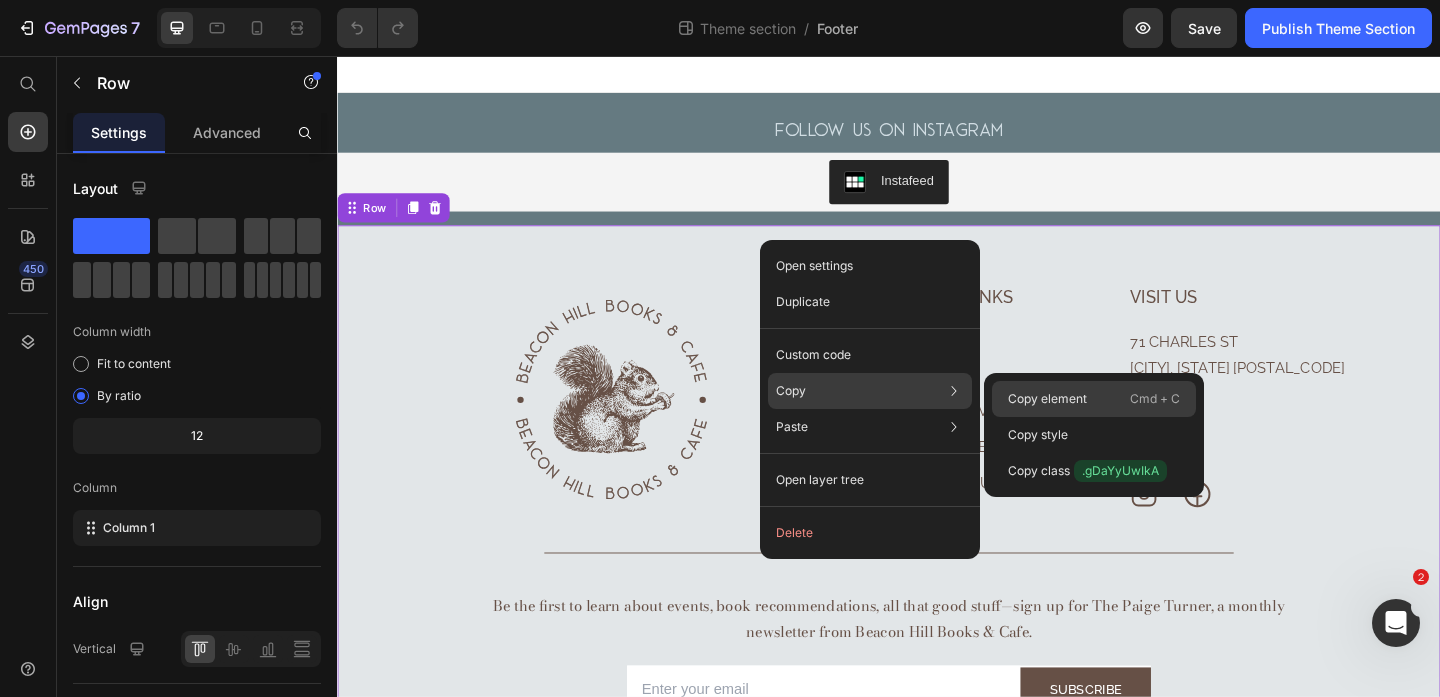 click on "Copy element" at bounding box center (1047, 399) 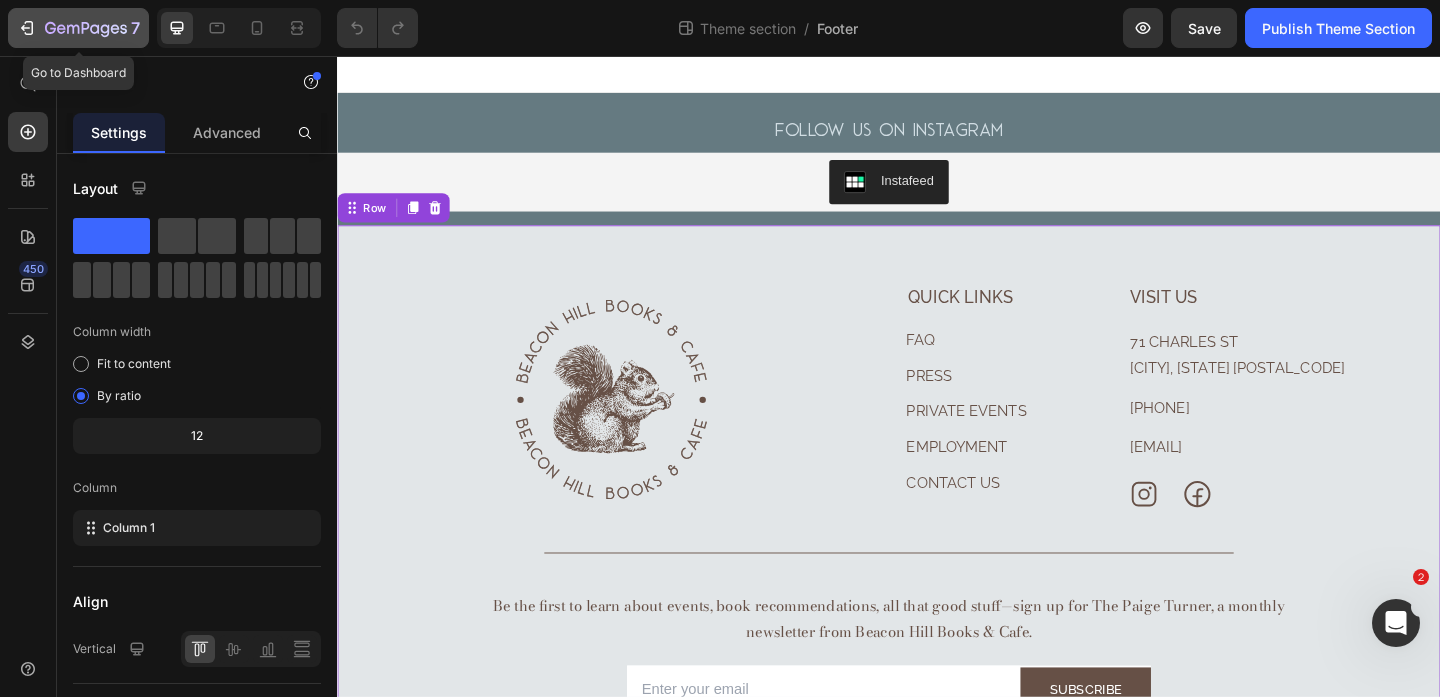 click 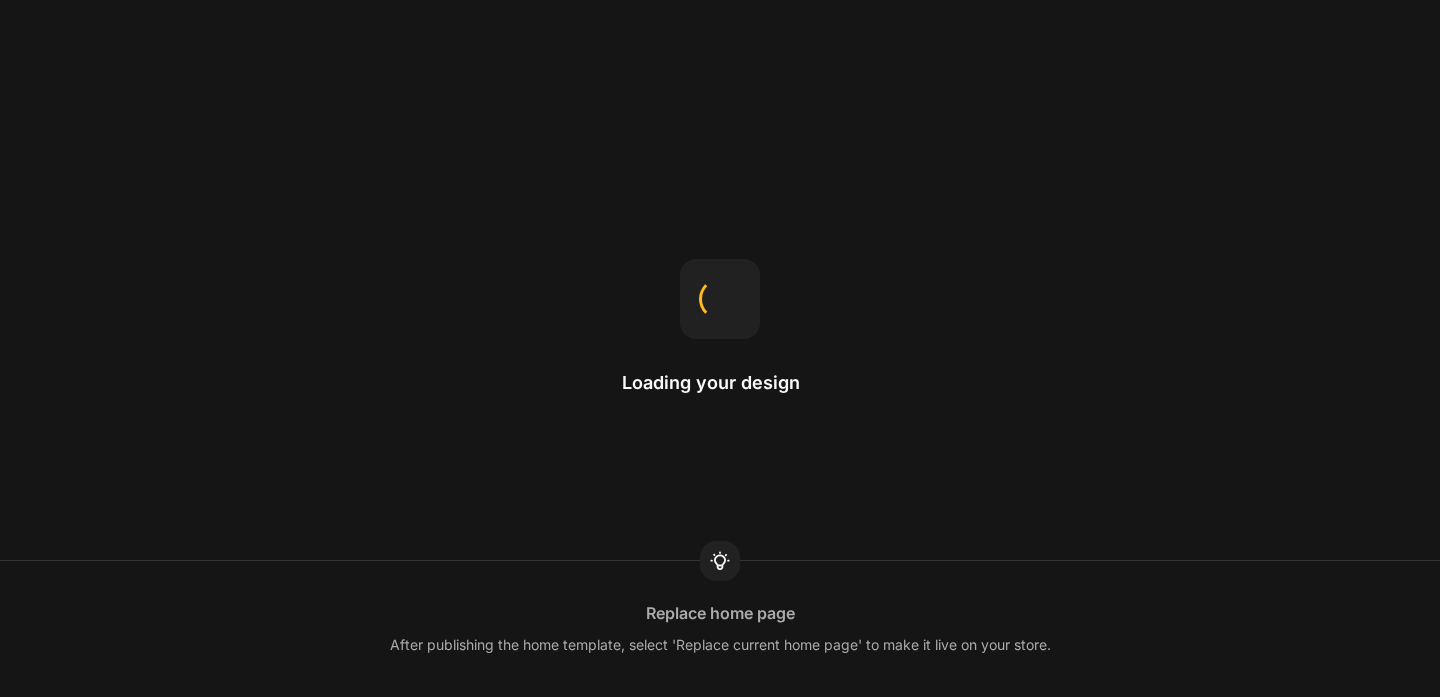 scroll, scrollTop: 0, scrollLeft: 0, axis: both 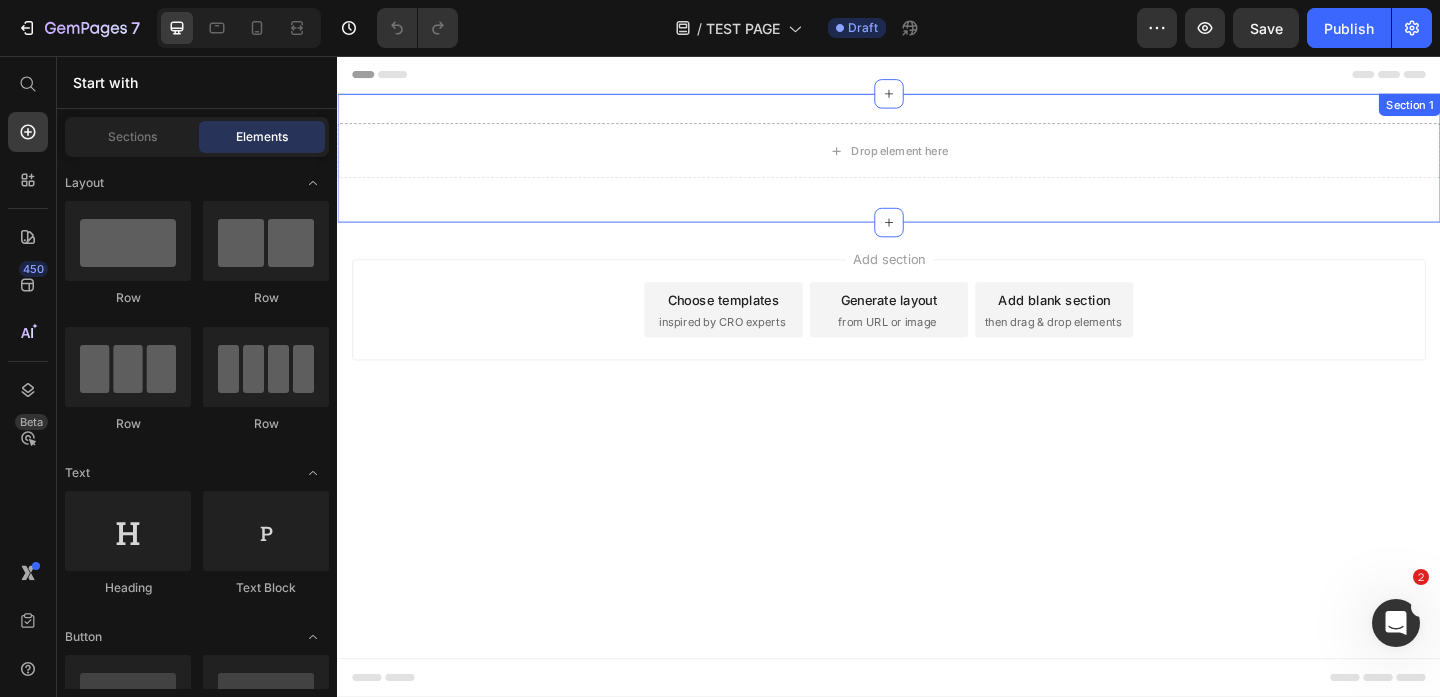 click on "Drop element here Row Section 1" at bounding box center [937, 167] 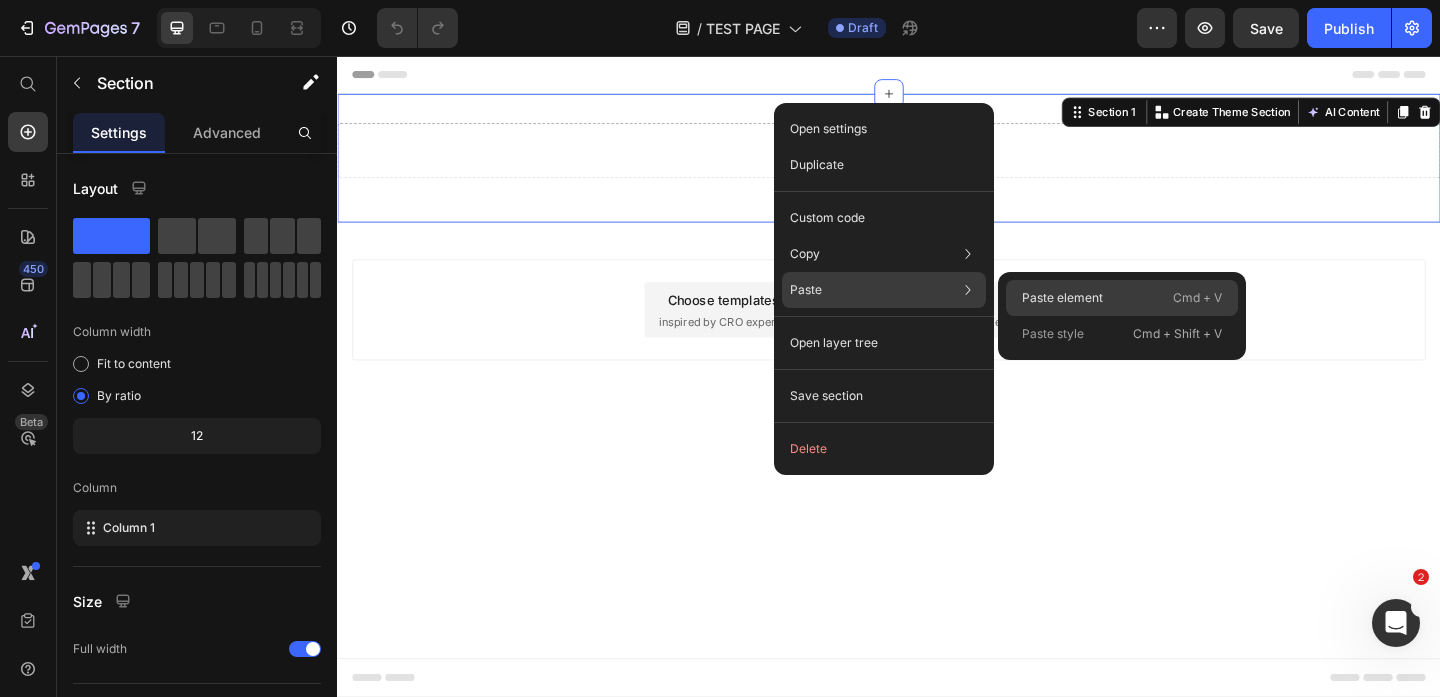 click on "Paste element  Cmd + V" 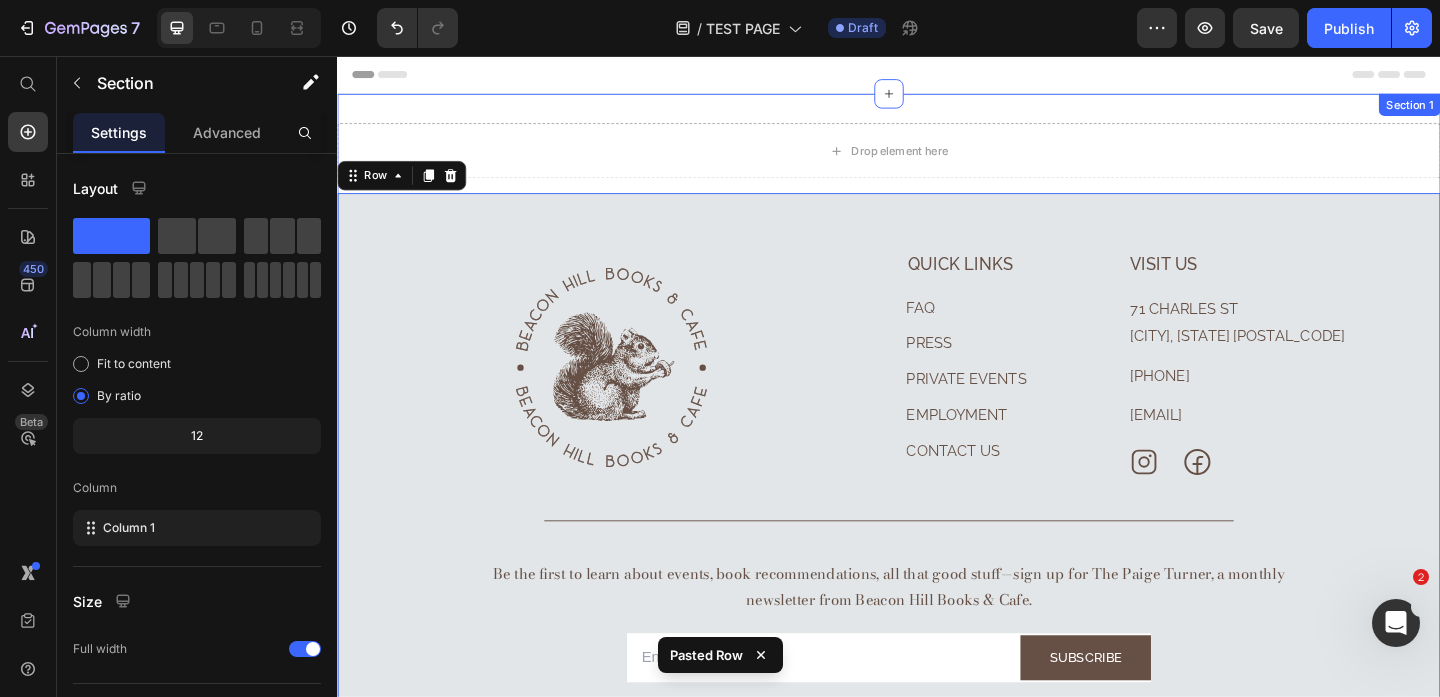 click on "Drop element here Row Image Quick Links Text block FAQ Button Press Button Private Events Button Employment Button Contact Us Button Visit Us Text block 71 Charles St Boston, MA 02114 Text block 617-945-4713 Text block hello@bhbooks.com Text block
Icon
Icon Row Row Row
Company
Shop
Help
Visit Accordion Row                Title Line Be the first to learn about events, book recommendations, all that good stuff—sign up for The Paige Turner, a monthly newsletter from Beacon Hill Books & Cafe. Text block Email Field Subscribe Submit Button Row Newsletter Row © 2025 Beacon Hill Books & Café. All rights reserved.   Privacy Policy   |   Terms & Conditions Text block Row Row   0 Section 1" at bounding box center (937, 465) 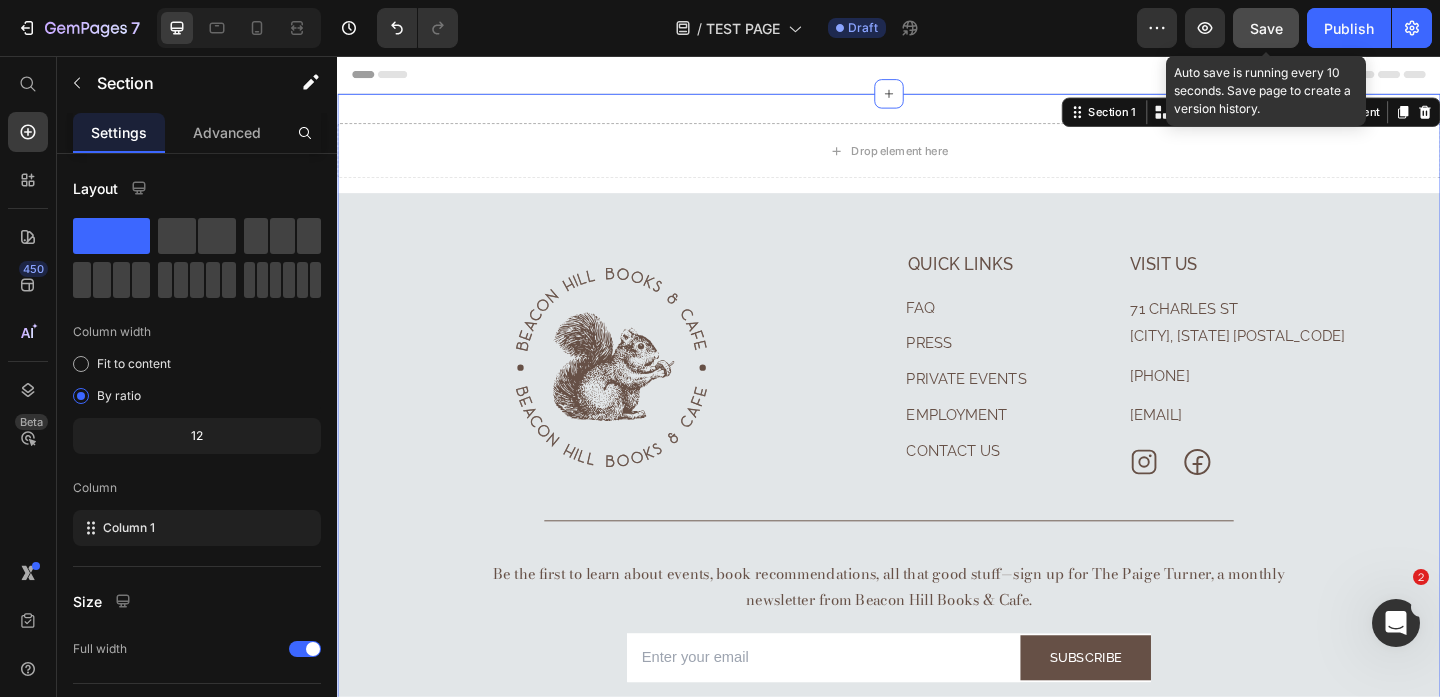 click on "Save" 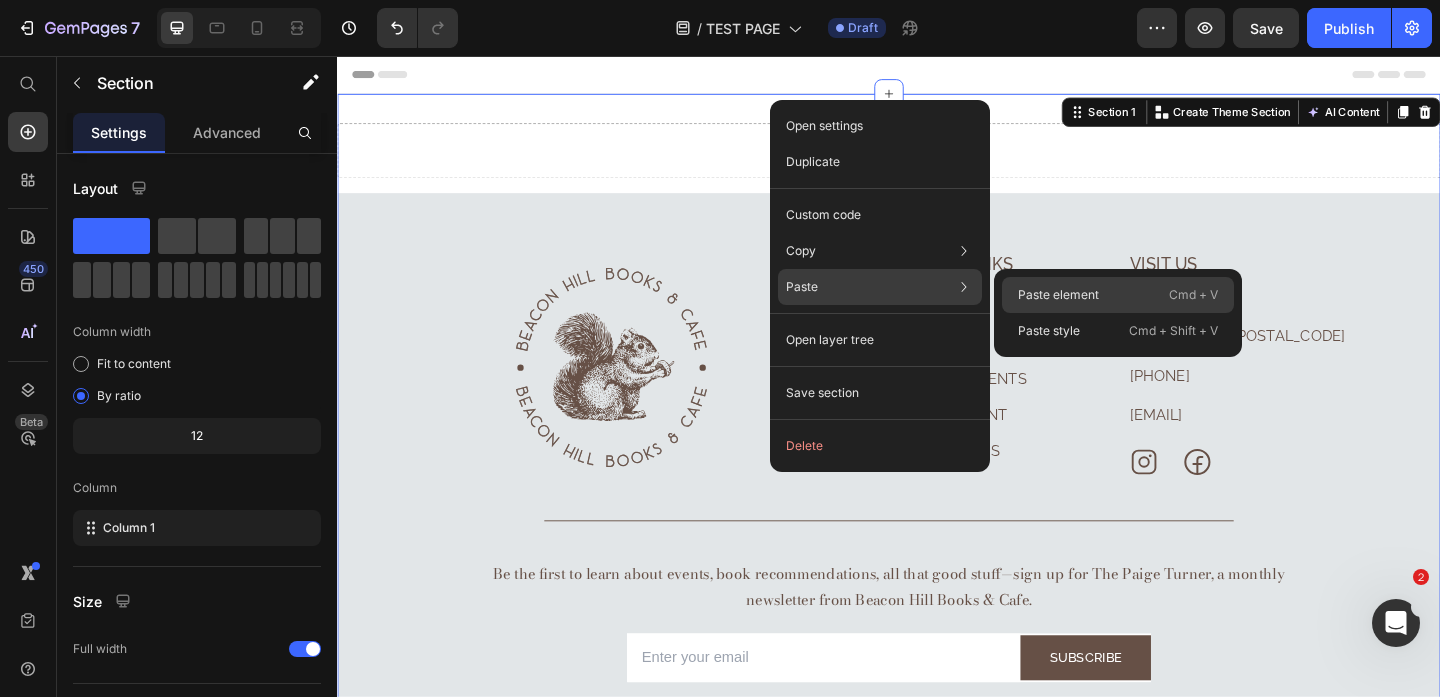 click on "Paste element" at bounding box center [1058, 295] 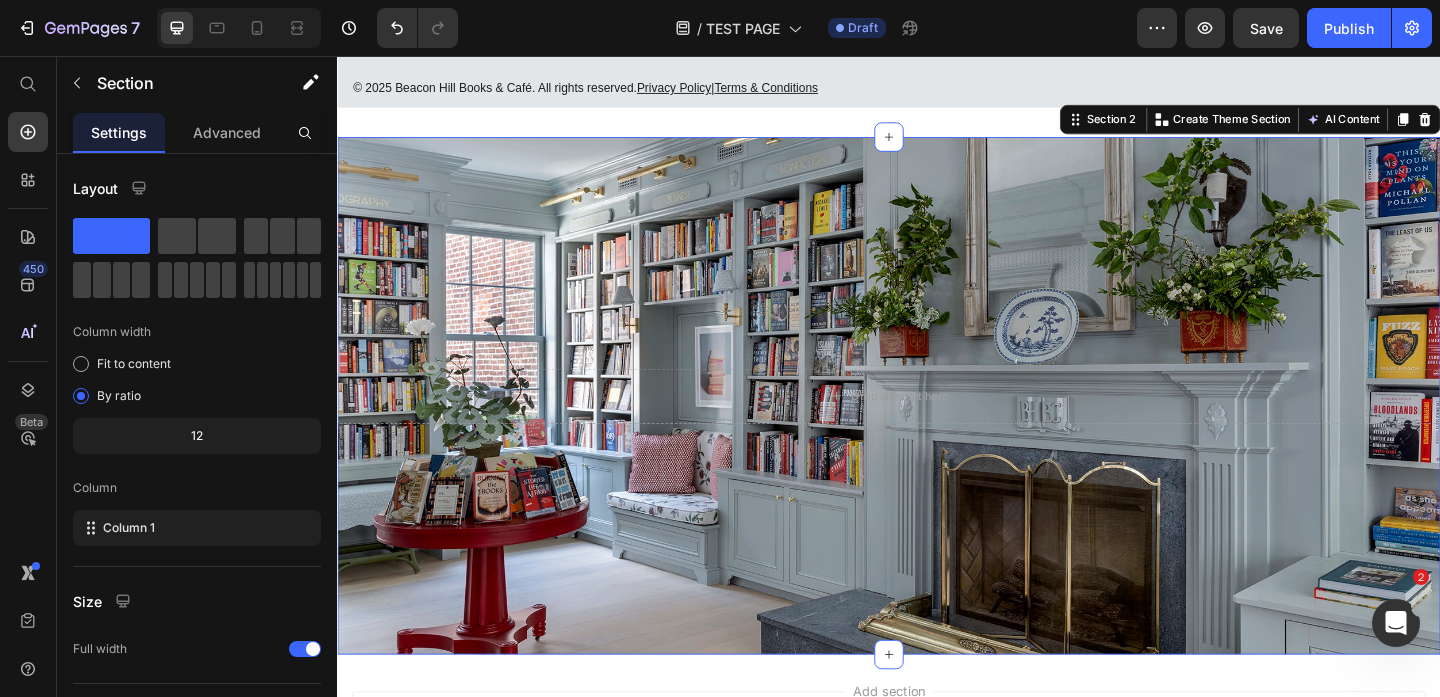 scroll, scrollTop: 931, scrollLeft: 0, axis: vertical 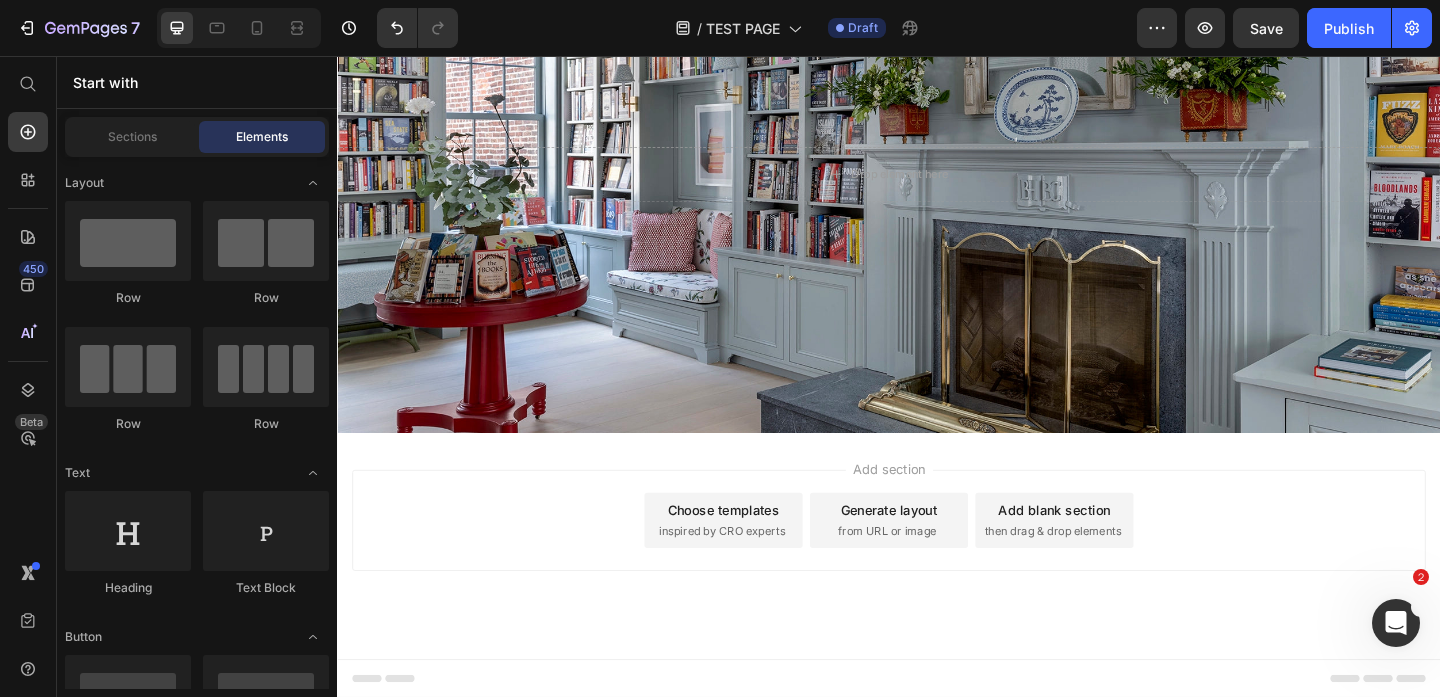 click on "Add section Choose templates inspired by CRO experts Generate layout from URL or image Add blank section then drag & drop elements" at bounding box center (937, 589) 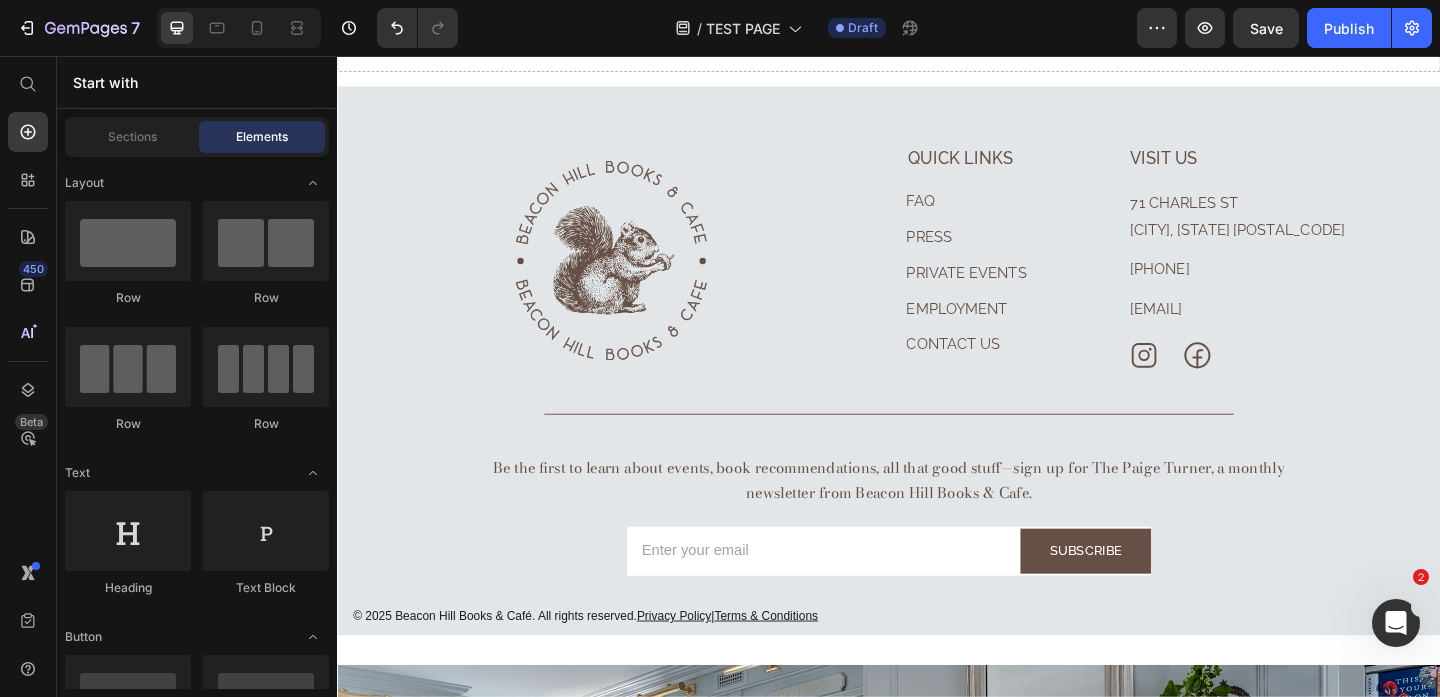 scroll, scrollTop: 0, scrollLeft: 0, axis: both 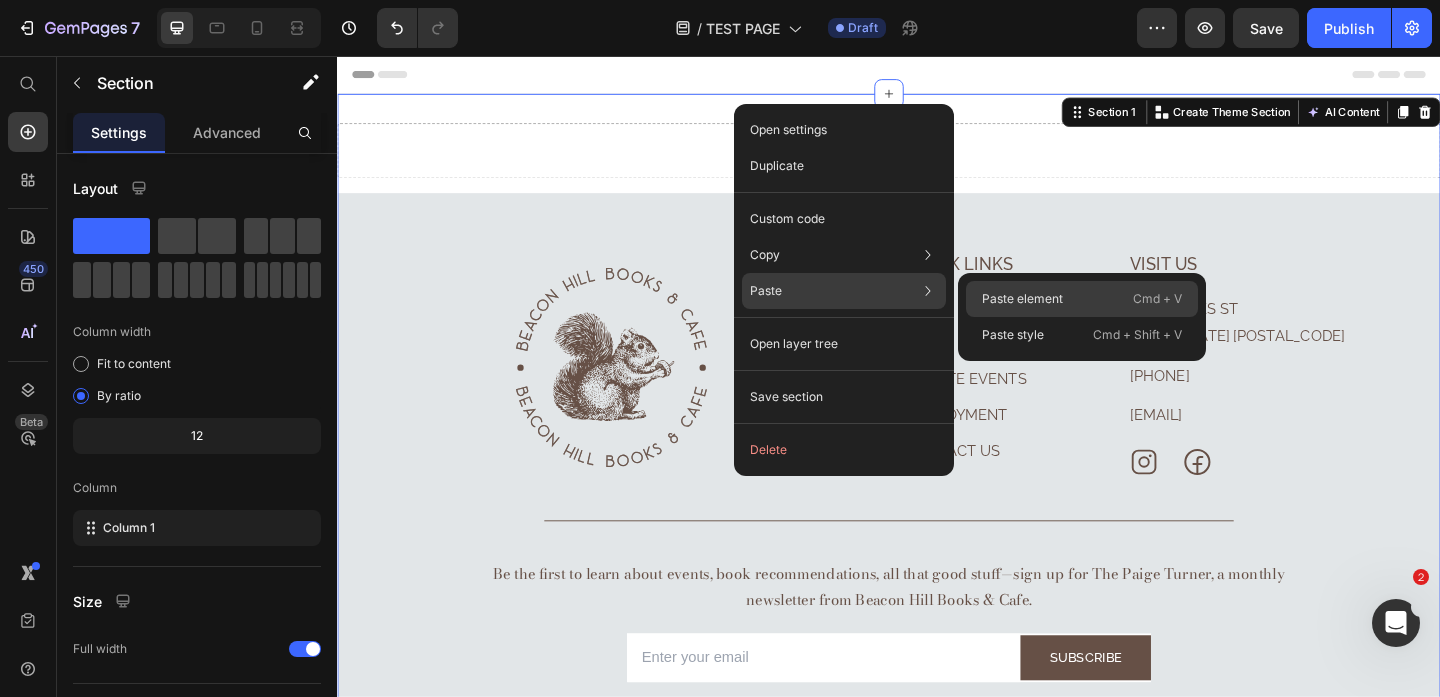 click on "Paste element" at bounding box center [1022, 299] 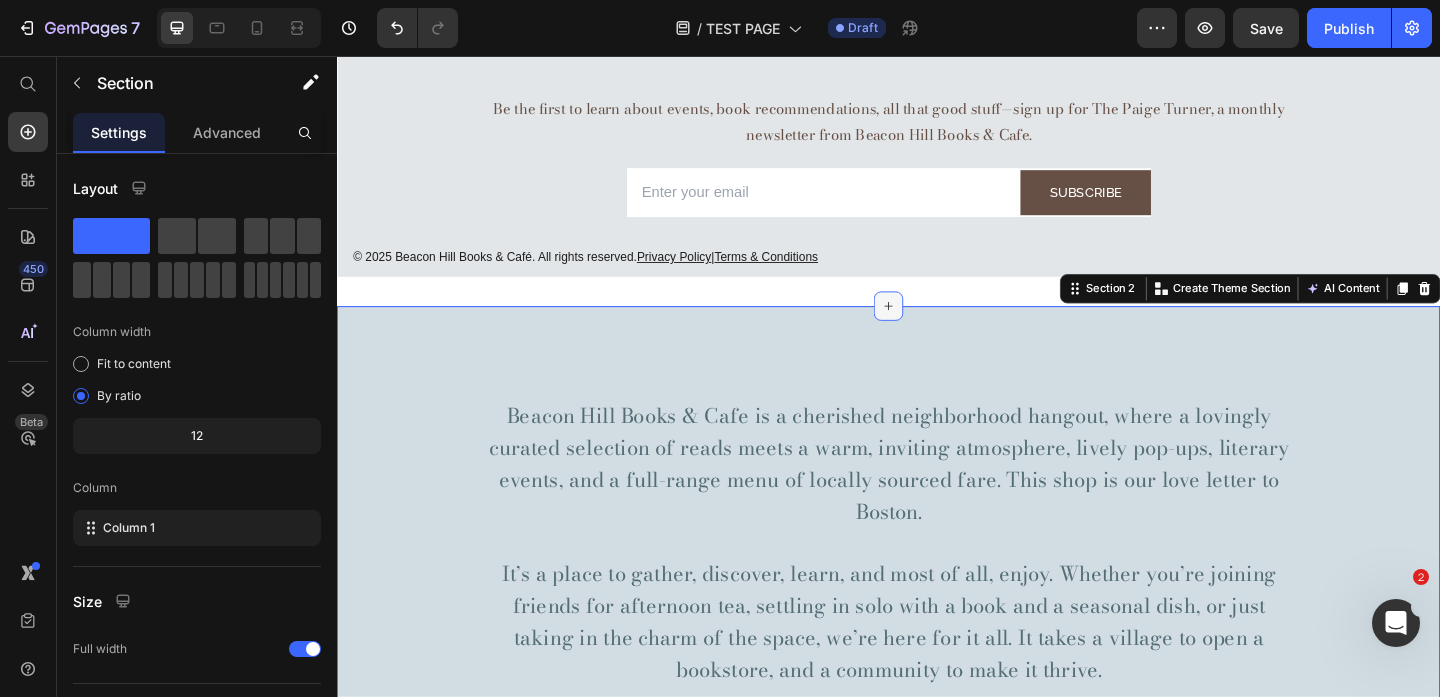 scroll, scrollTop: 0, scrollLeft: 0, axis: both 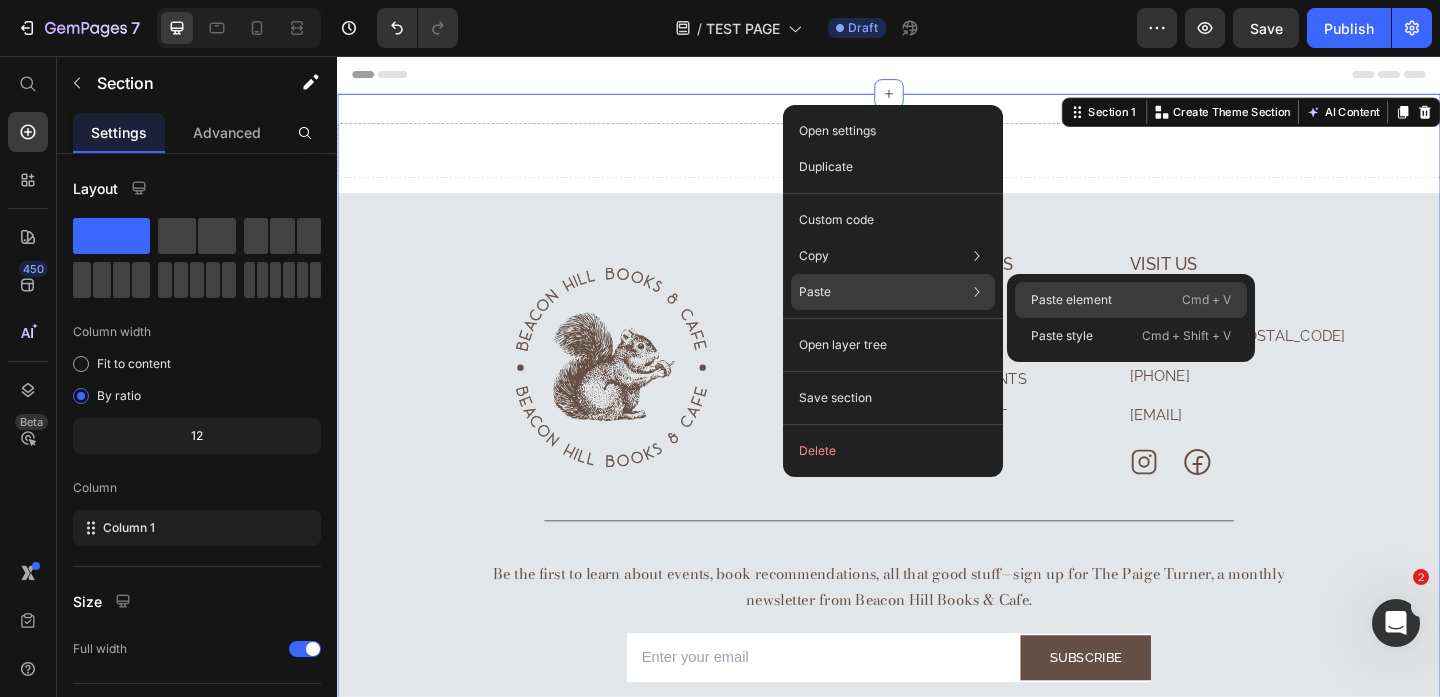 click on "Paste element" at bounding box center (1071, 300) 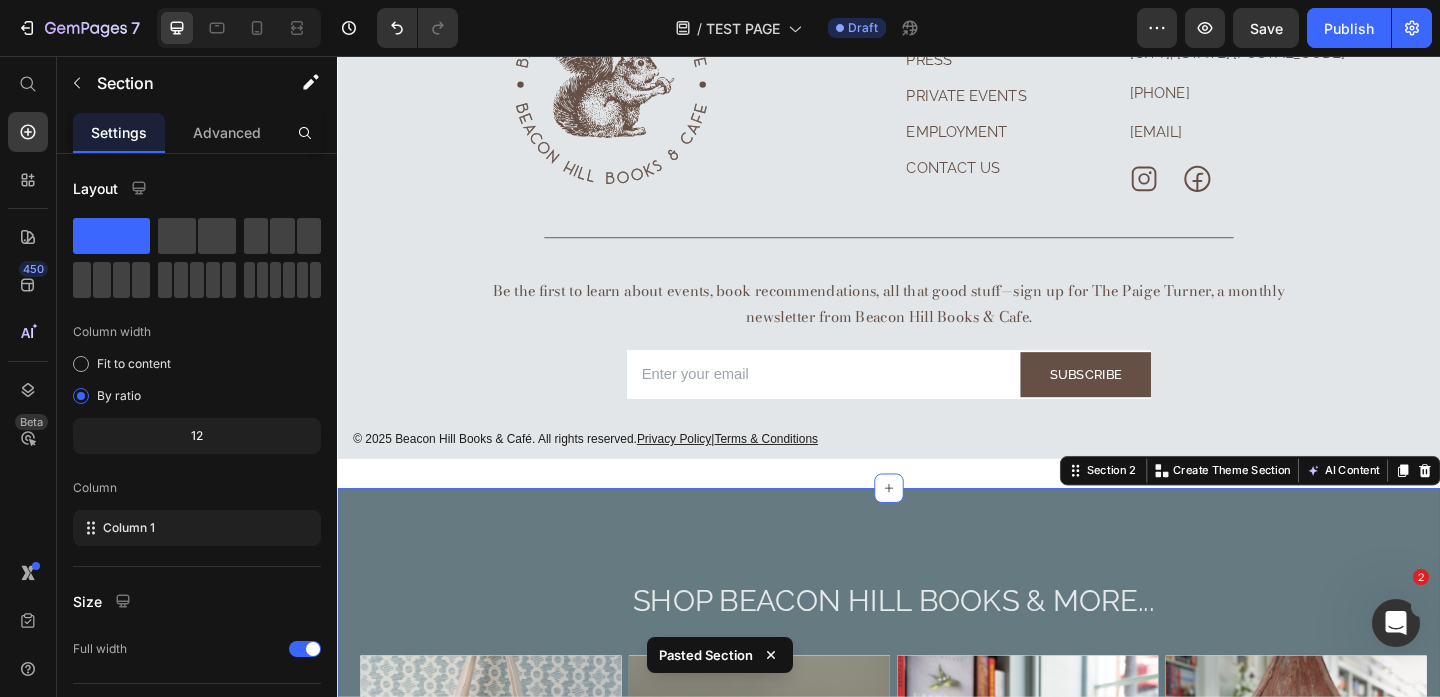 scroll, scrollTop: 0, scrollLeft: 0, axis: both 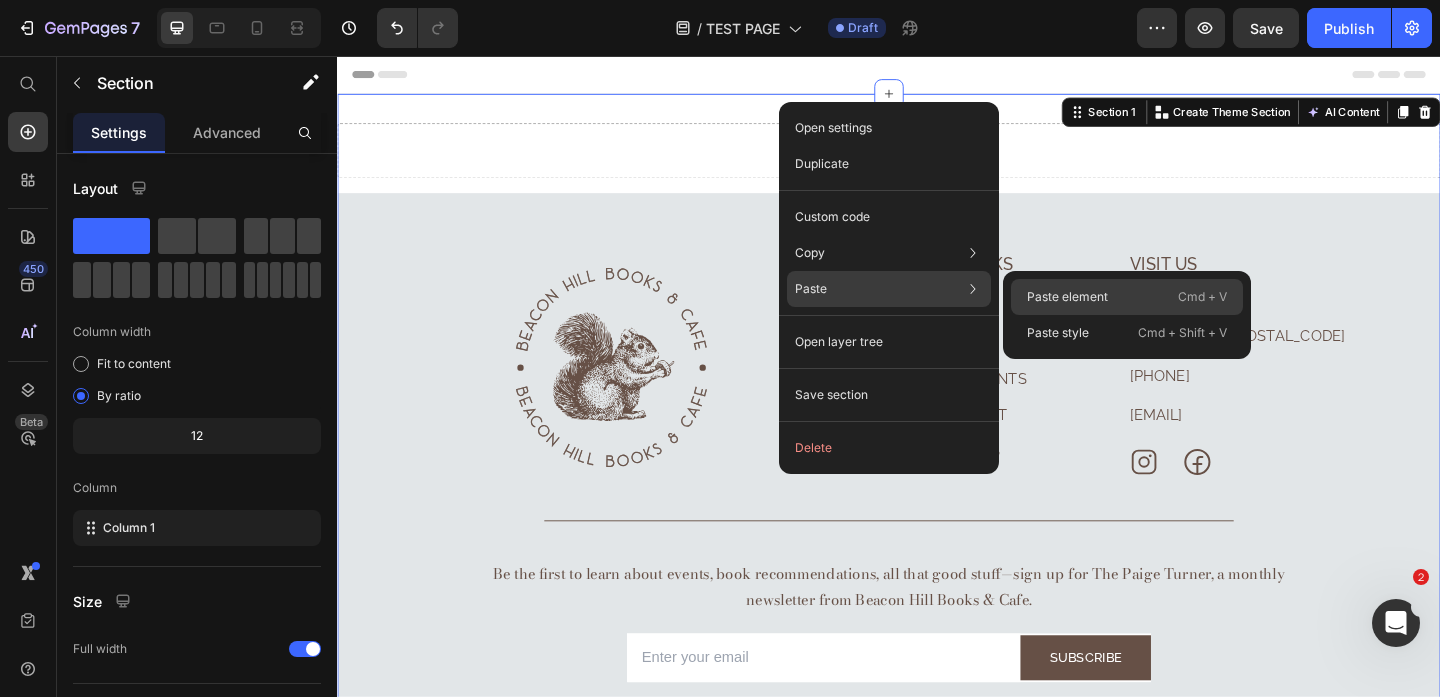 click on "Paste element" at bounding box center [1067, 297] 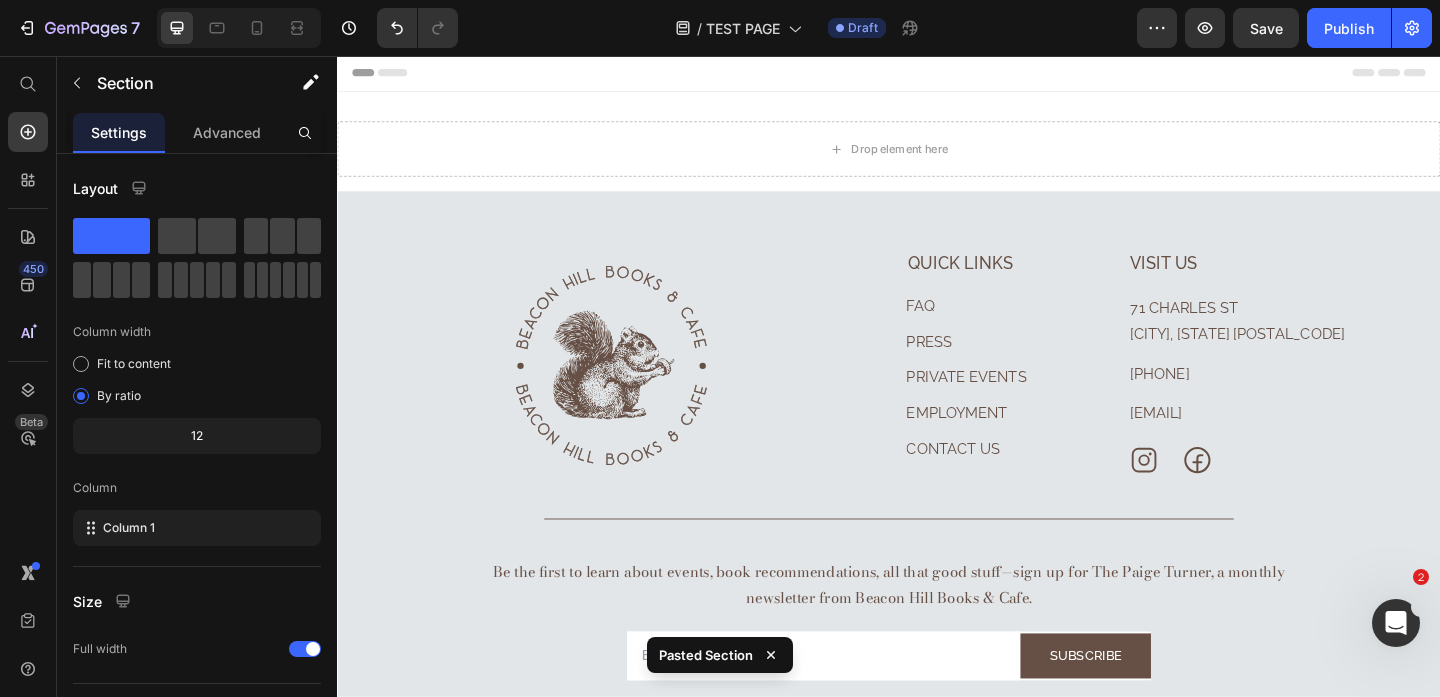 scroll, scrollTop: 0, scrollLeft: 0, axis: both 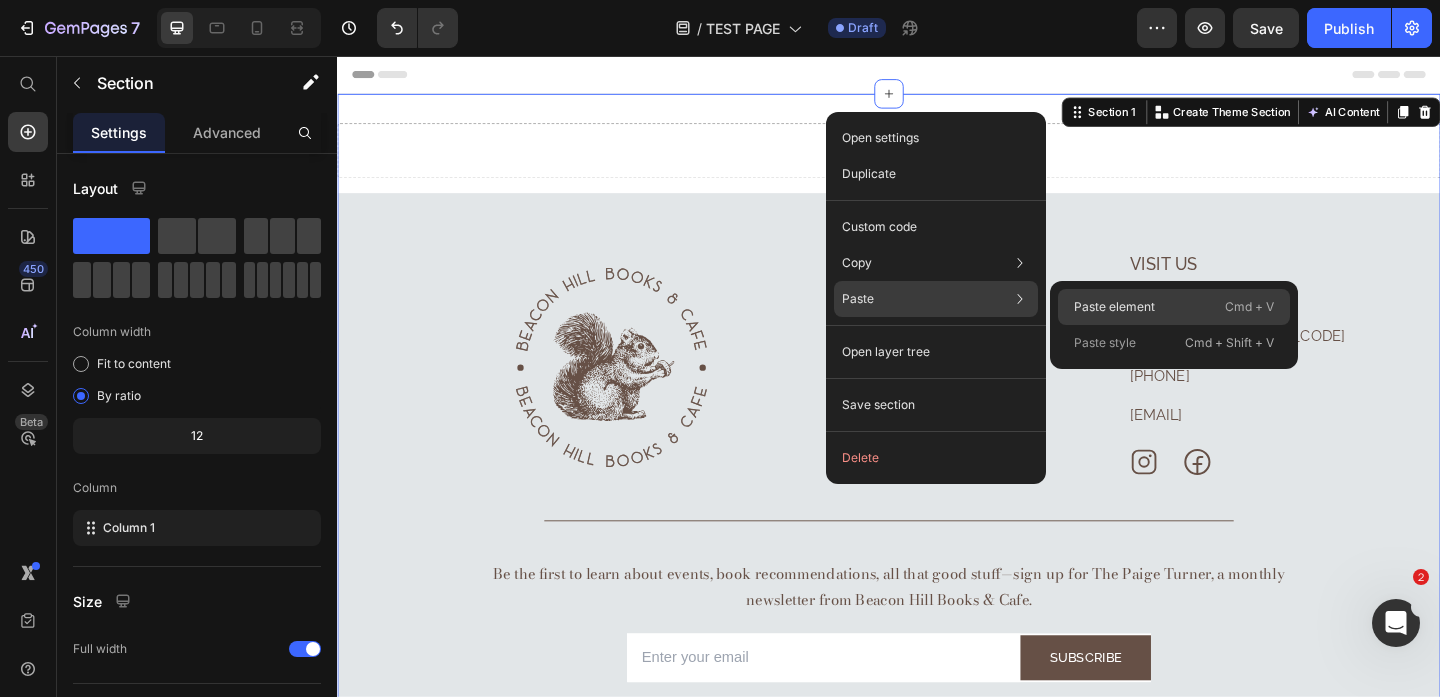click on "Paste element" at bounding box center (1114, 307) 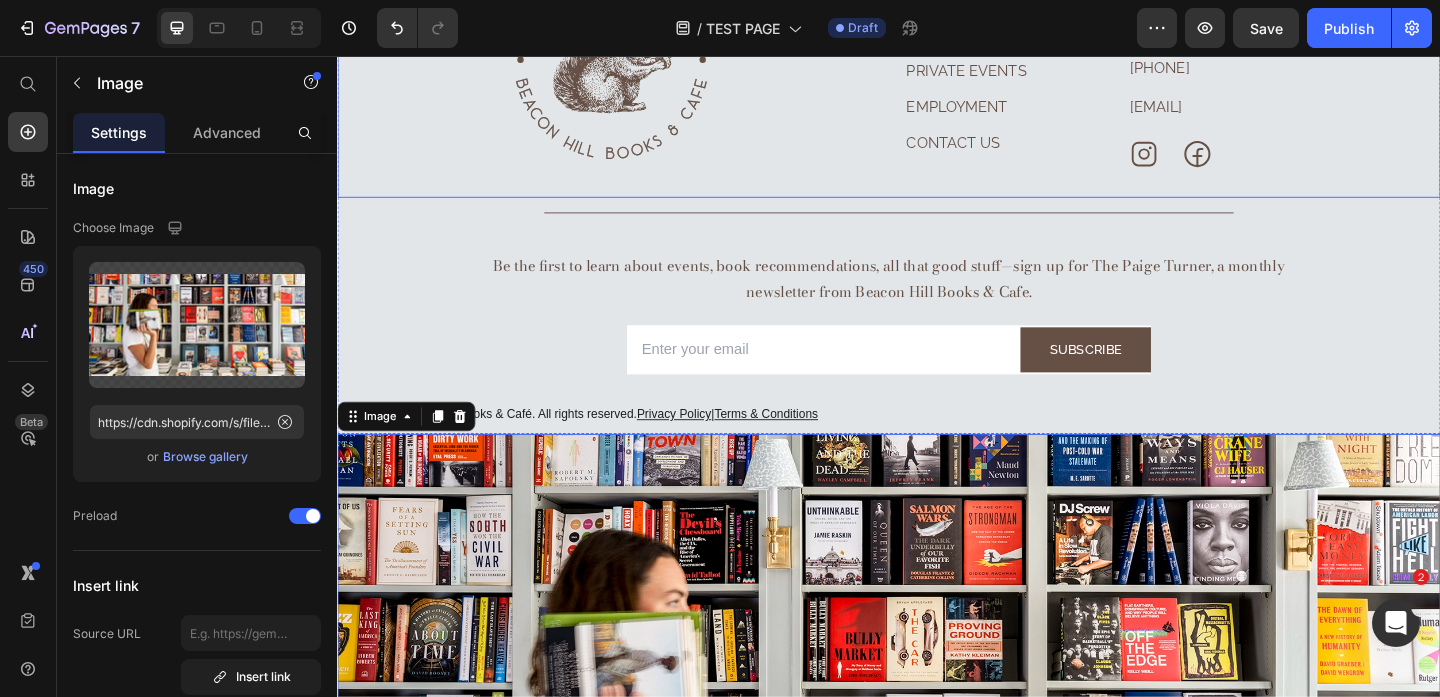 scroll, scrollTop: 0, scrollLeft: 0, axis: both 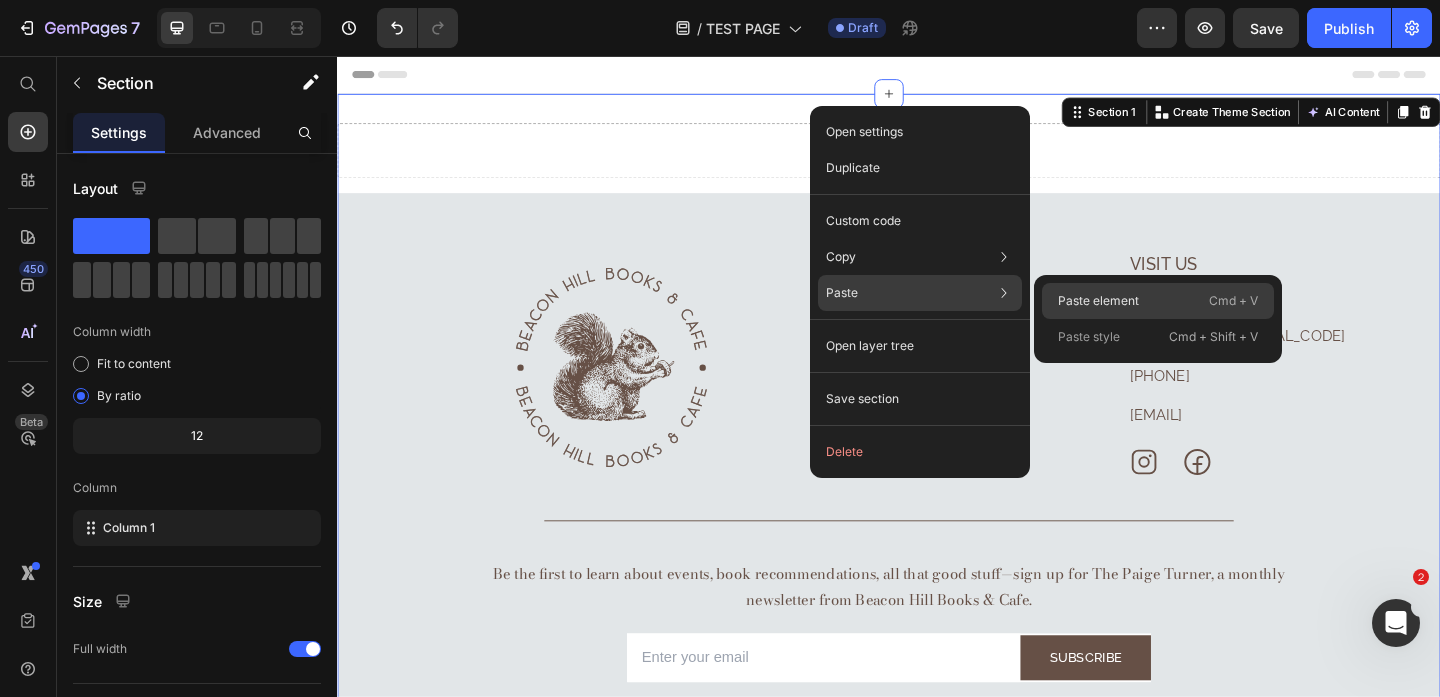 click on "Paste element" at bounding box center [1098, 301] 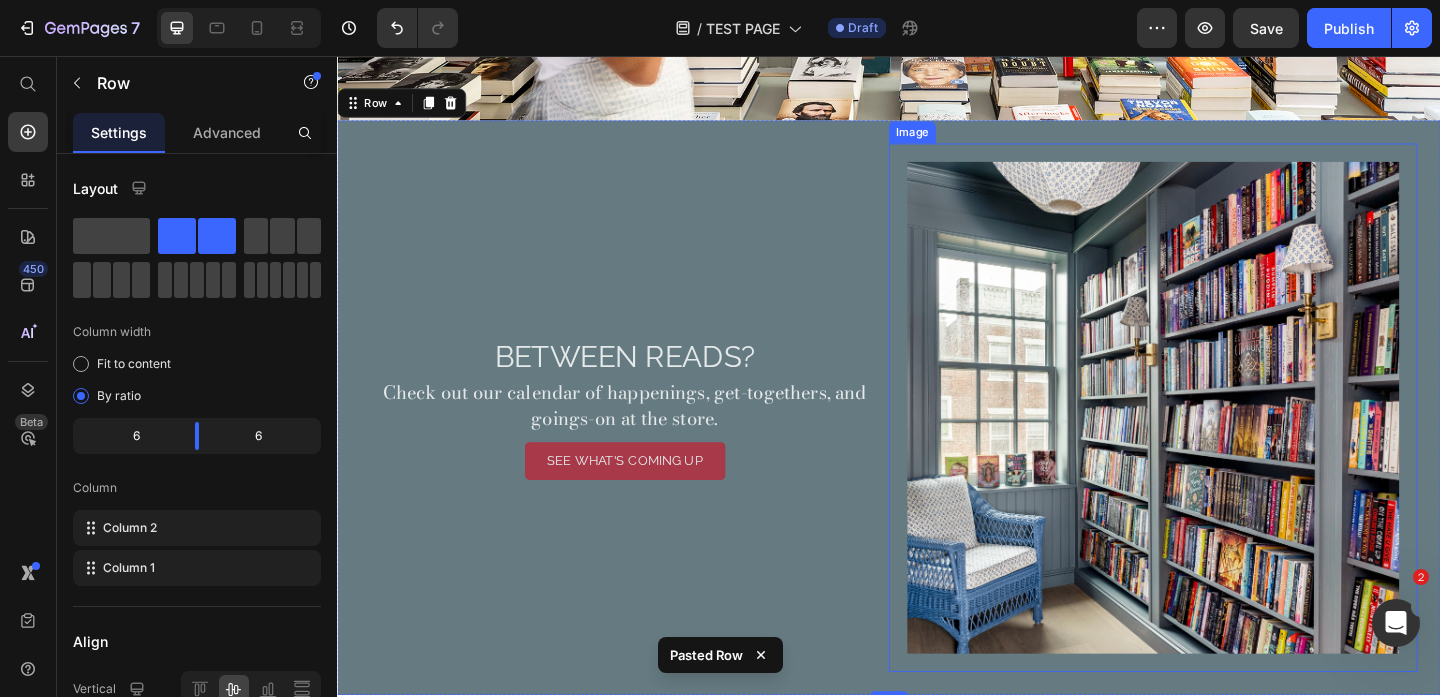 scroll, scrollTop: 0, scrollLeft: 0, axis: both 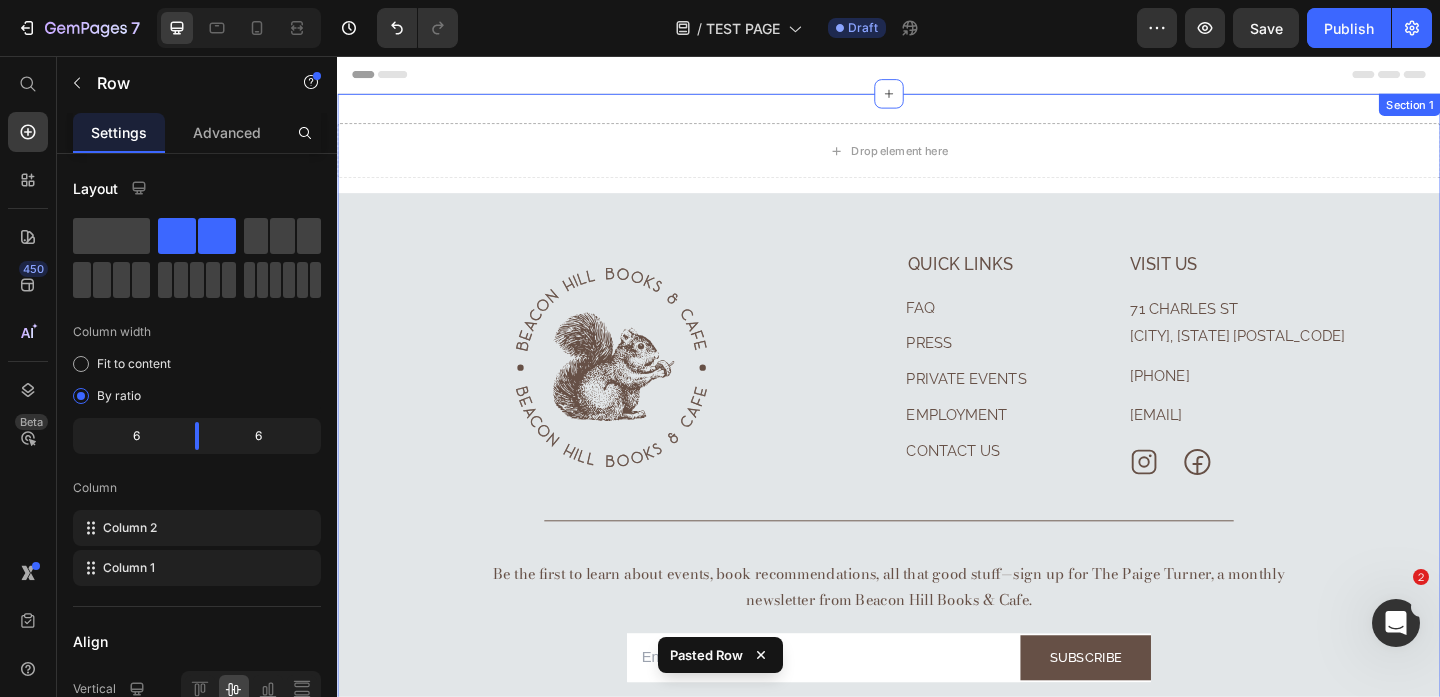 click on "Drop element here Row Image Quick Links Text block FAQ Button Press Button Private Events Button Employment Button Contact Us Button Visit Us Text block 71 Charles St Boston, MA 02114 Text block 617-945-4713 Text block hello@bhbooks.com Text block
Icon
Icon Row Row Row
Company
Shop
Help
Visit Accordion Row                Title Line Be the first to learn about events, book recommendations, all that good stuff—sign up for The Paige Turner, a monthly newsletter from Beacon Hill Books & Cafe. Text block Email Field Subscribe Submit Button Row Newsletter Row © 2025 Beacon Hill Books & Café. All rights reserved.   Privacy Policy   |   Terms & Conditions Text block Row Row Image Image BETWEEN READS? Heading Check out our calendar of happenings, get-togethers, and goings-on at the store. Text Block Row" at bounding box center (937, 1059) 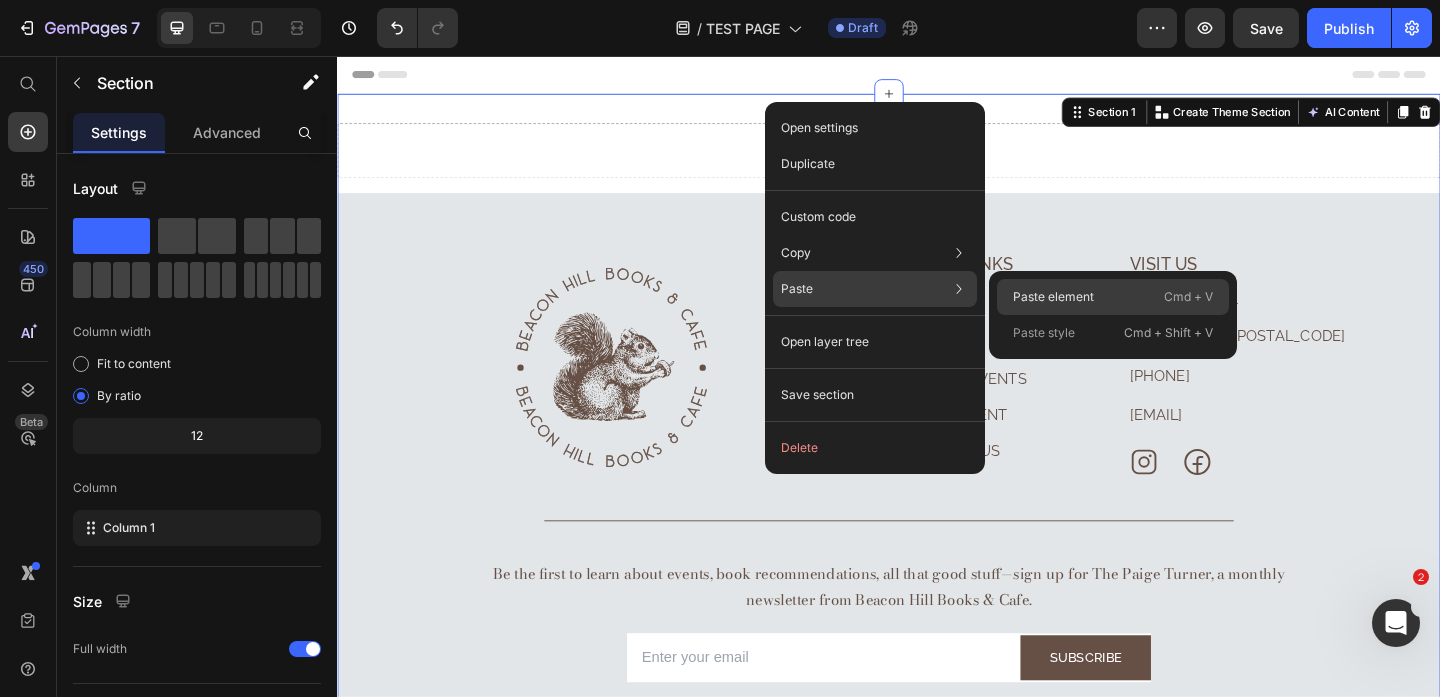 click on "Paste element" at bounding box center (1053, 297) 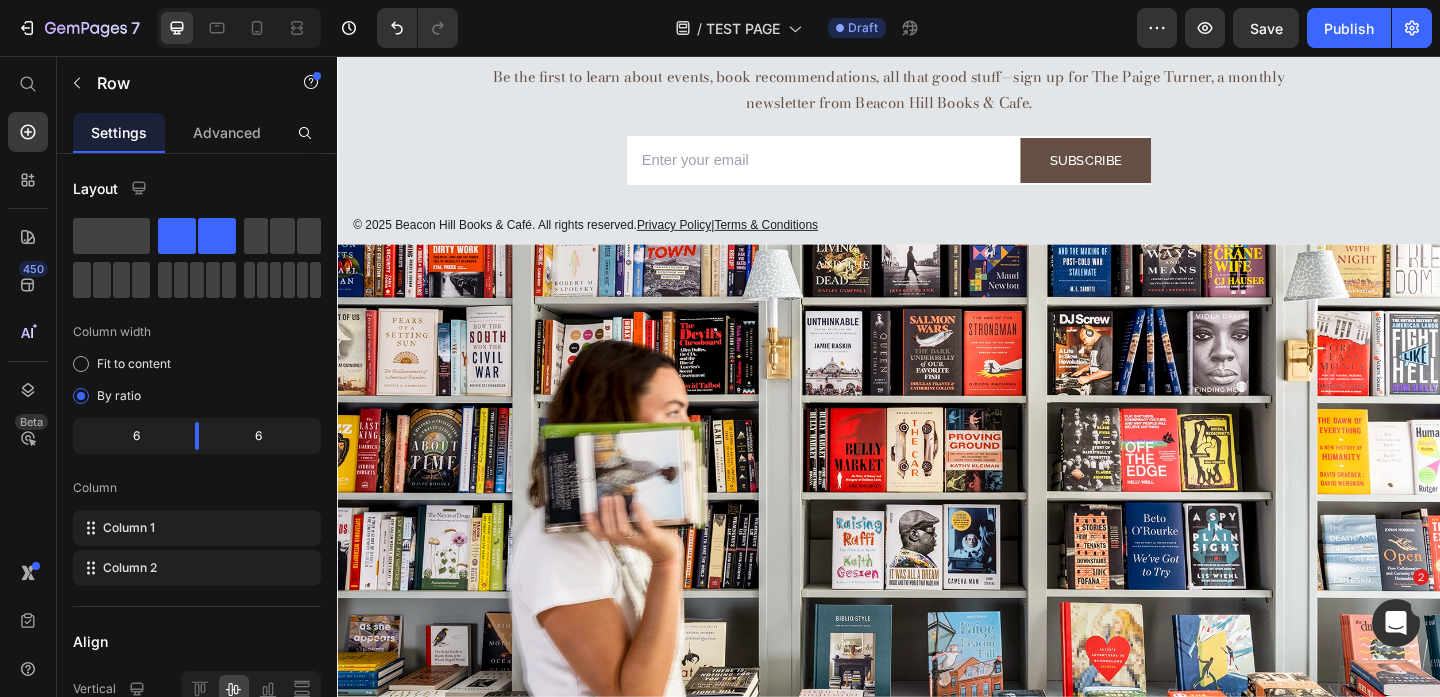 scroll, scrollTop: 0, scrollLeft: 0, axis: both 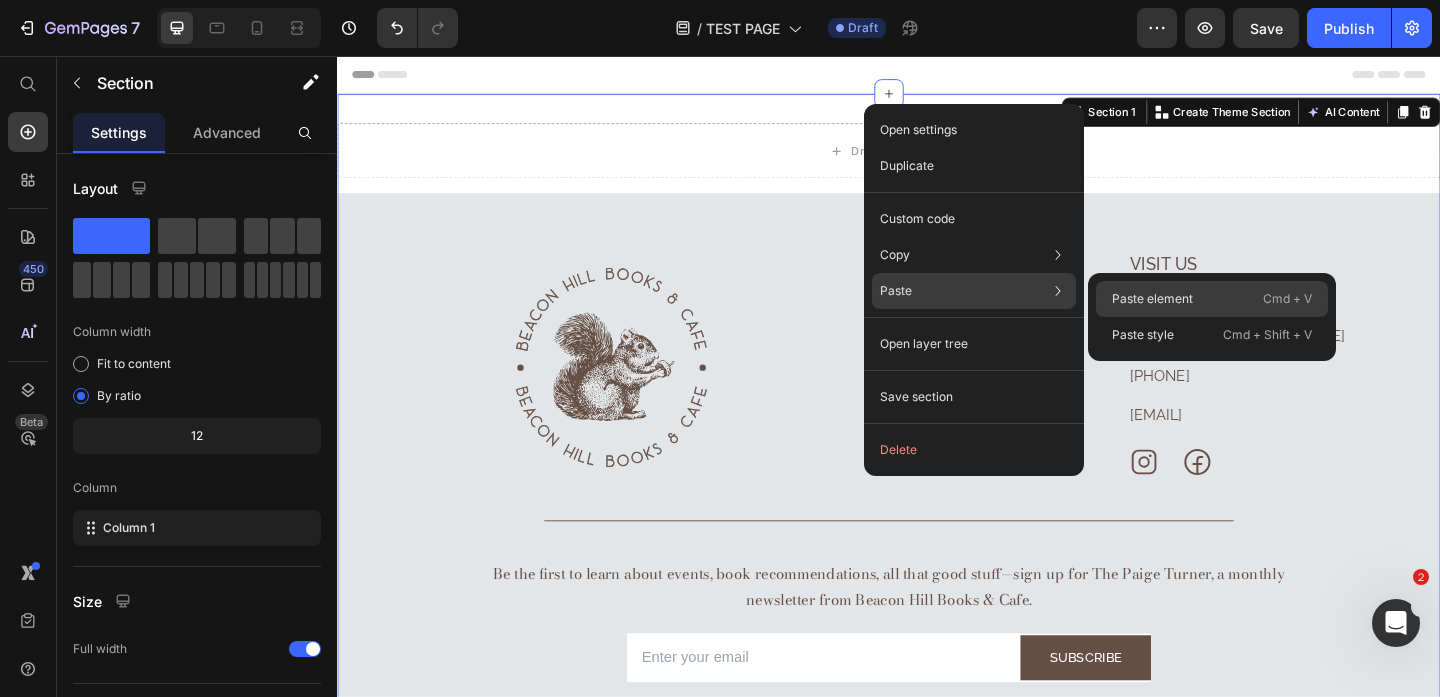 click on "Paste element" at bounding box center [1152, 299] 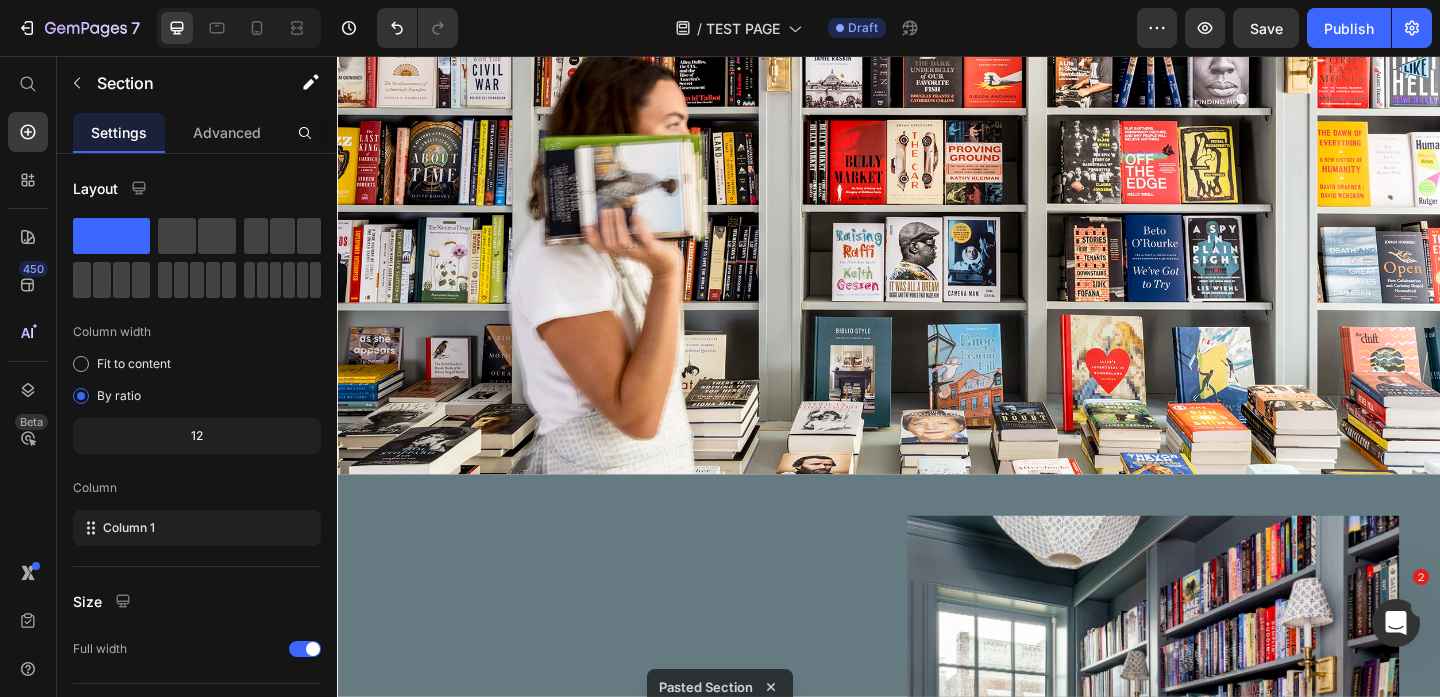 scroll, scrollTop: 630, scrollLeft: 0, axis: vertical 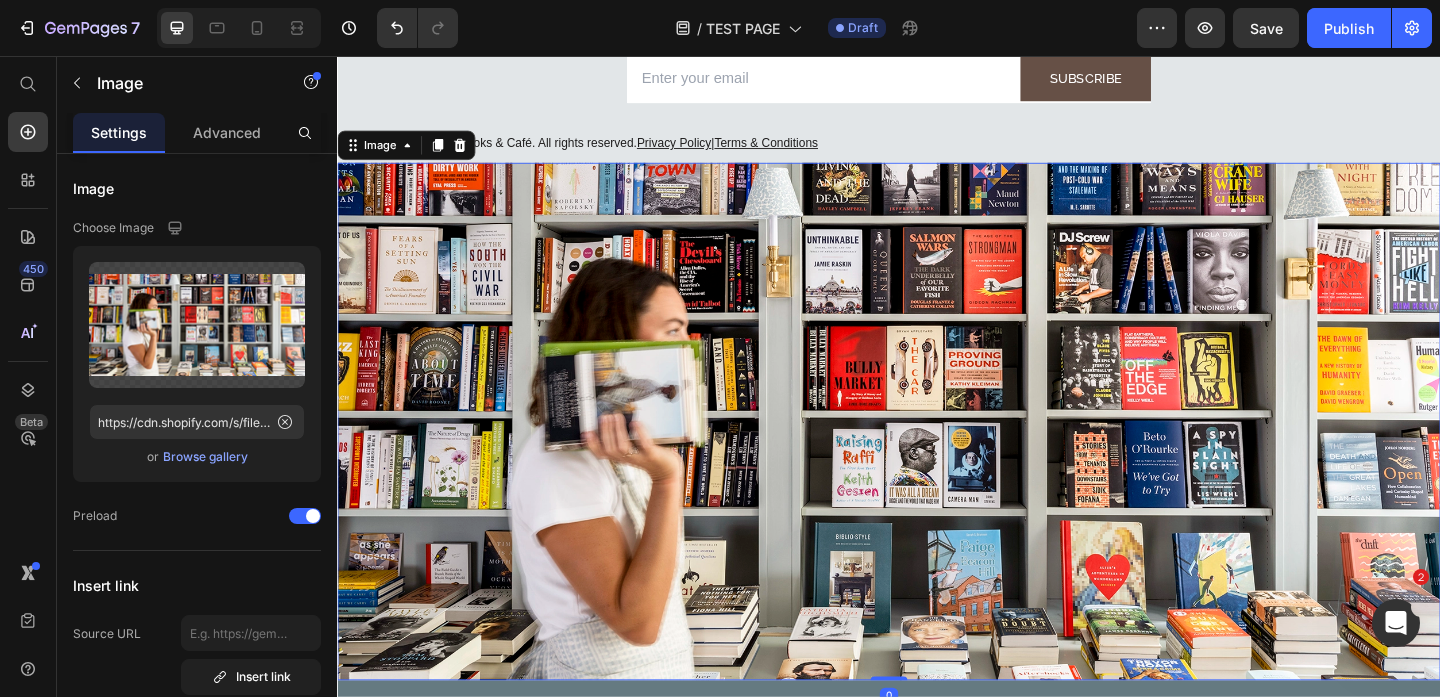click at bounding box center (937, 453) 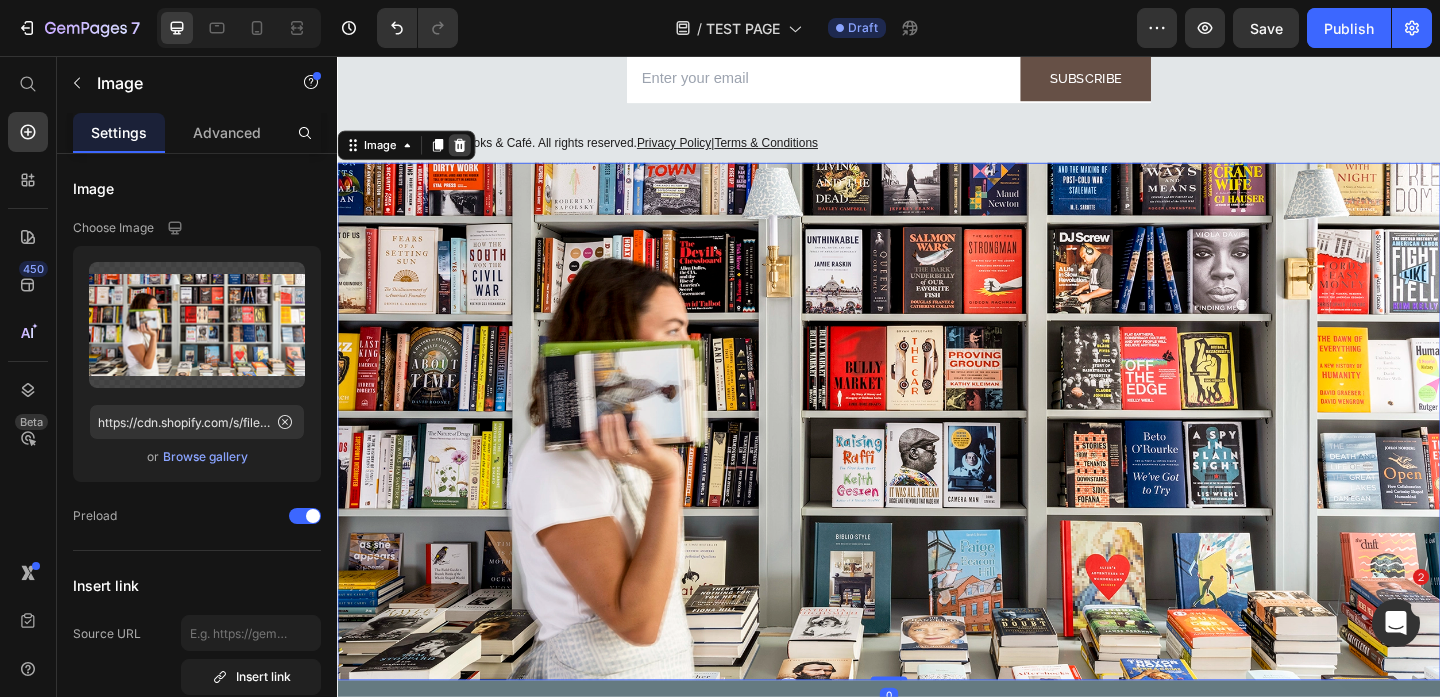 click 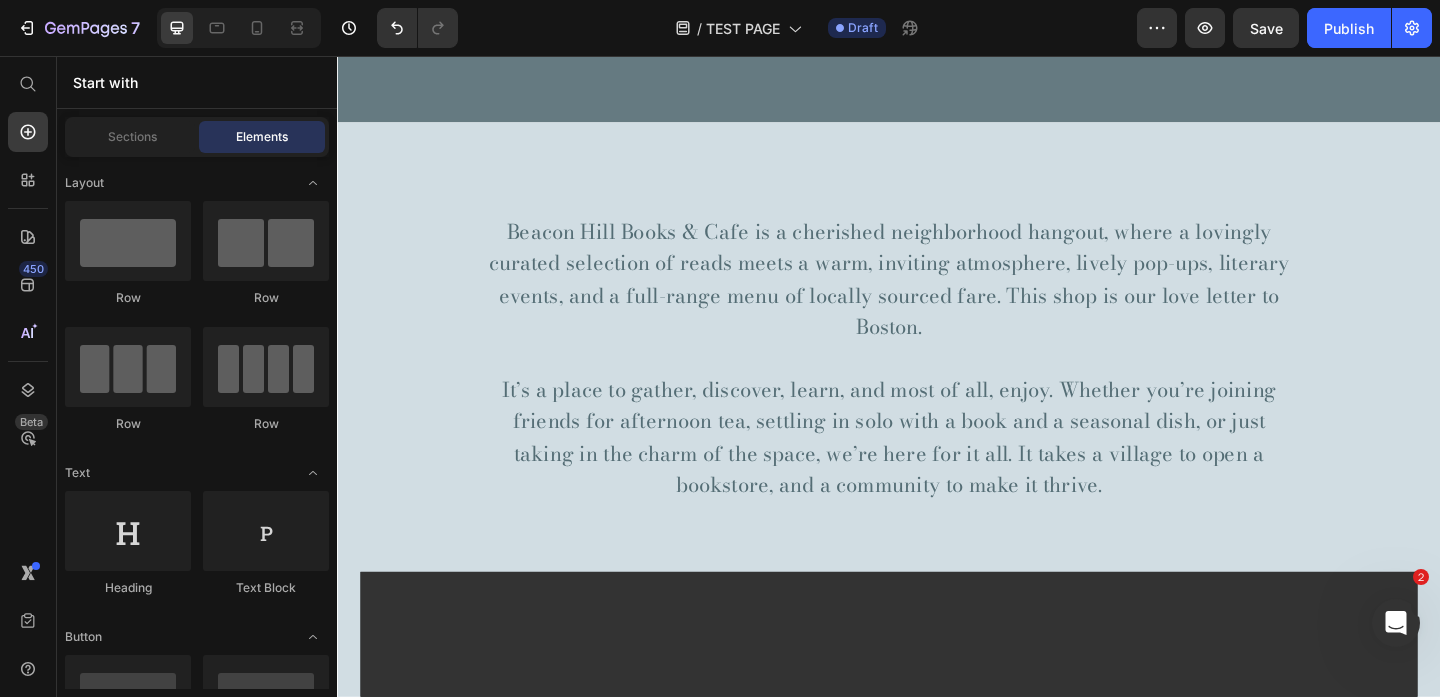 scroll, scrollTop: 4523, scrollLeft: 0, axis: vertical 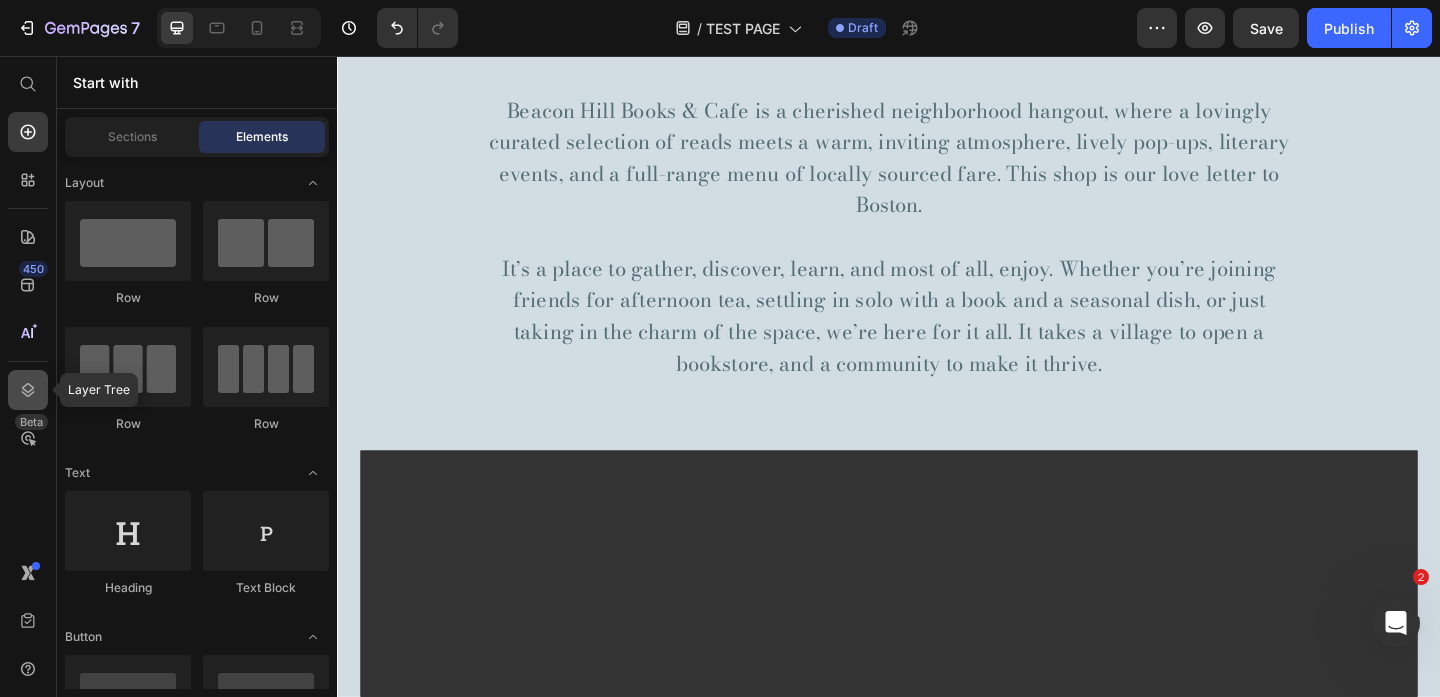 click 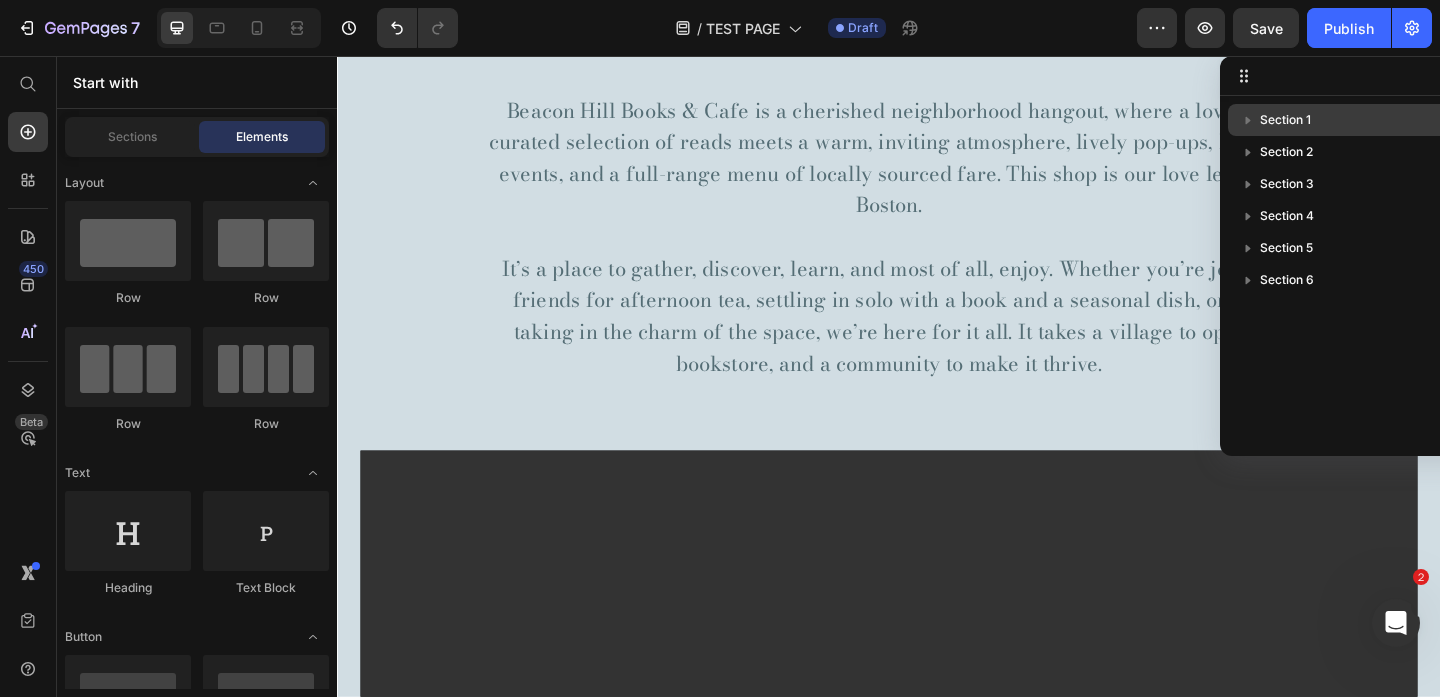 click on "Section 1" at bounding box center [1285, 120] 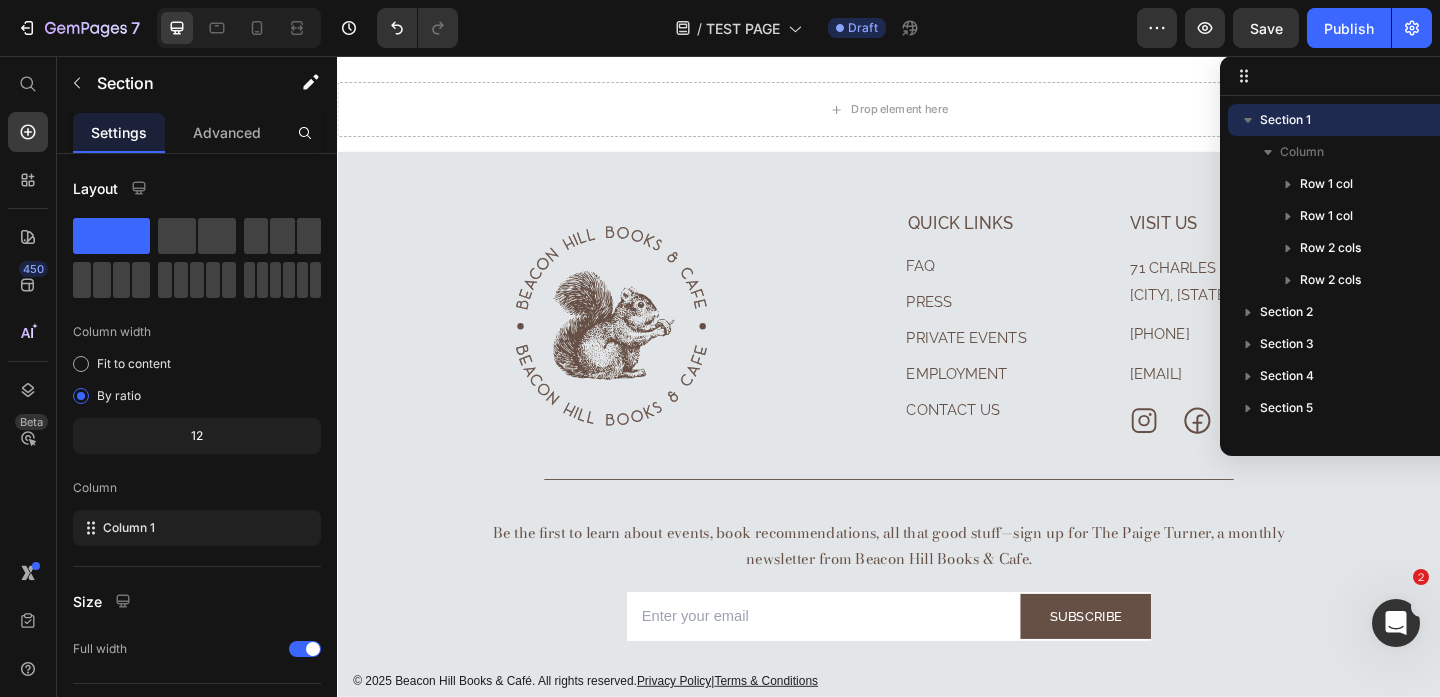 scroll, scrollTop: 0, scrollLeft: 0, axis: both 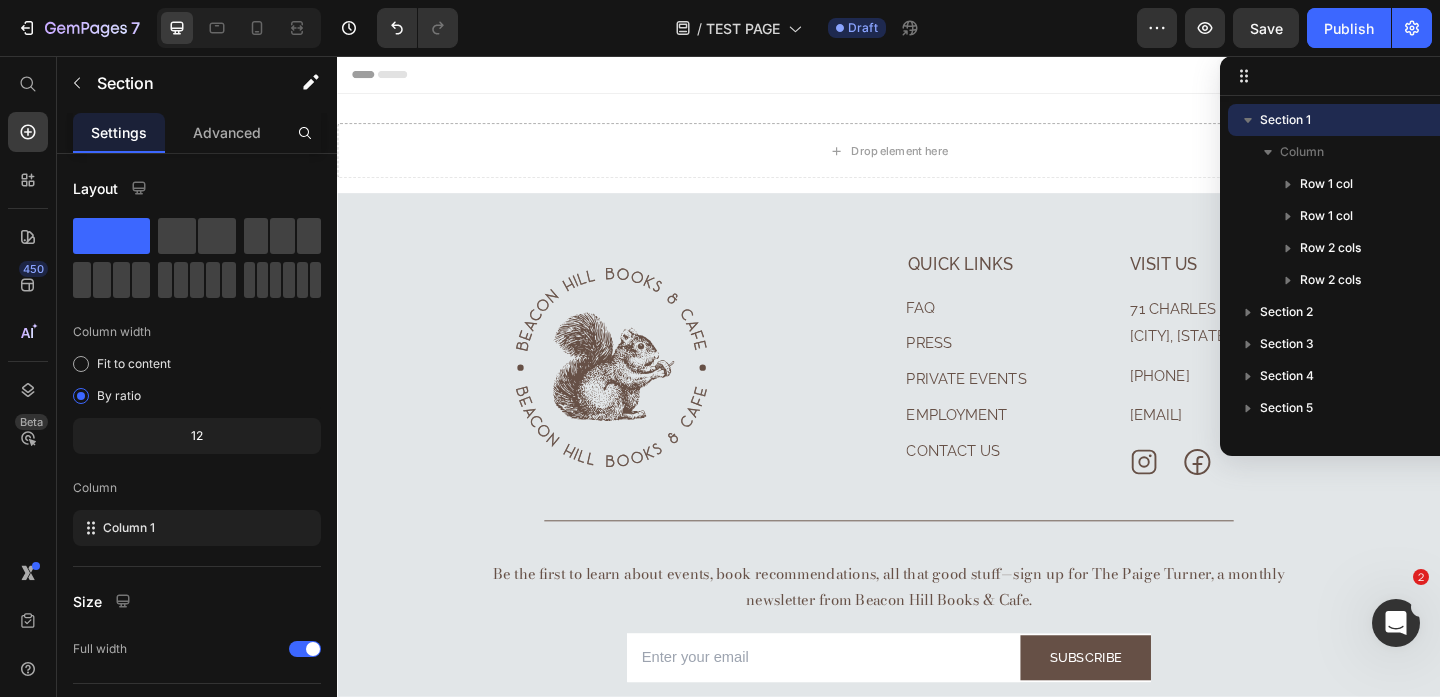 click 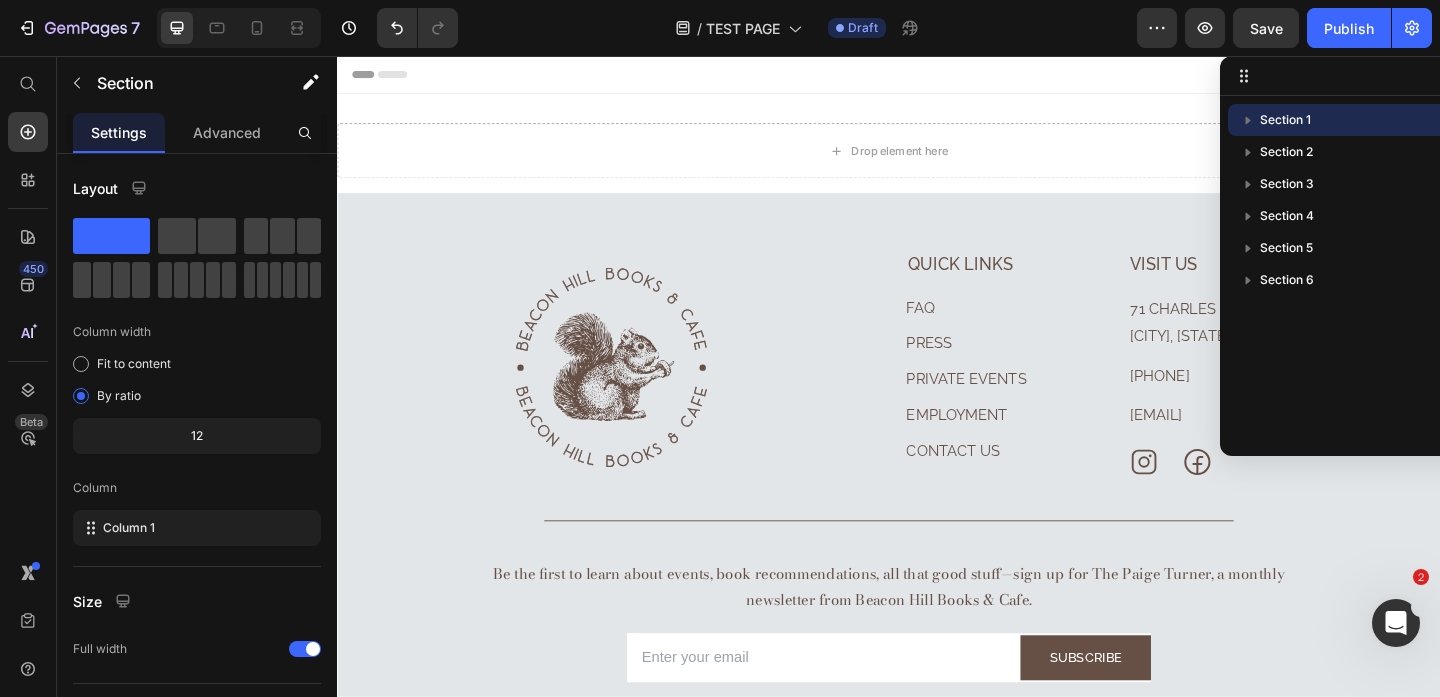 drag, startPoint x: 1278, startPoint y: 119, endPoint x: 1285, endPoint y: 127, distance: 10.630146 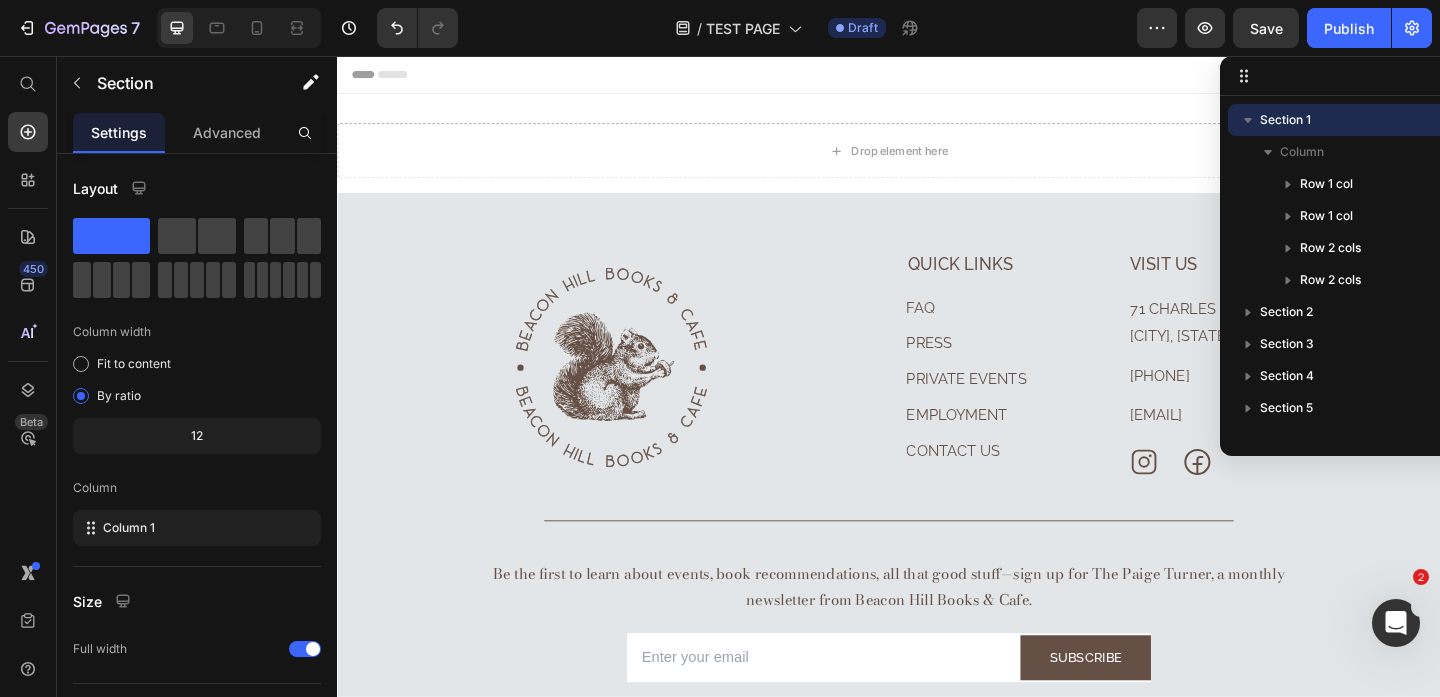 click 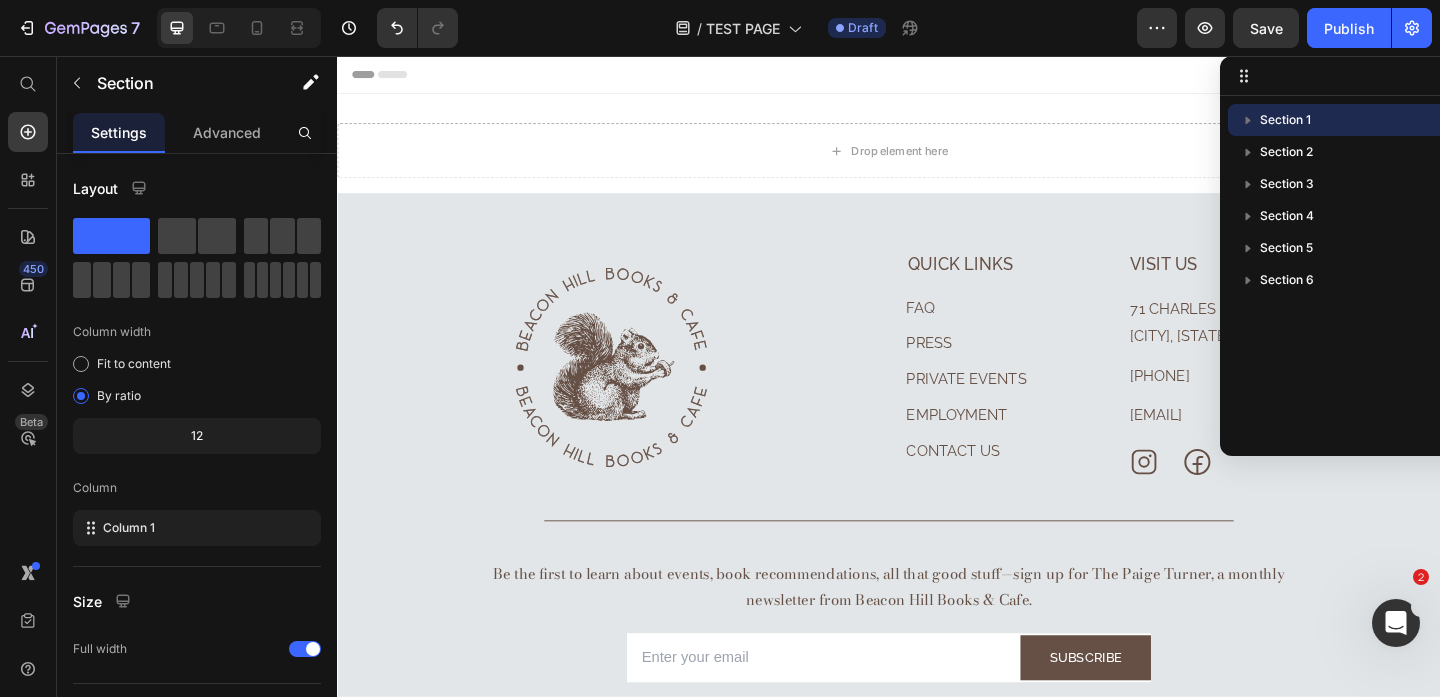type 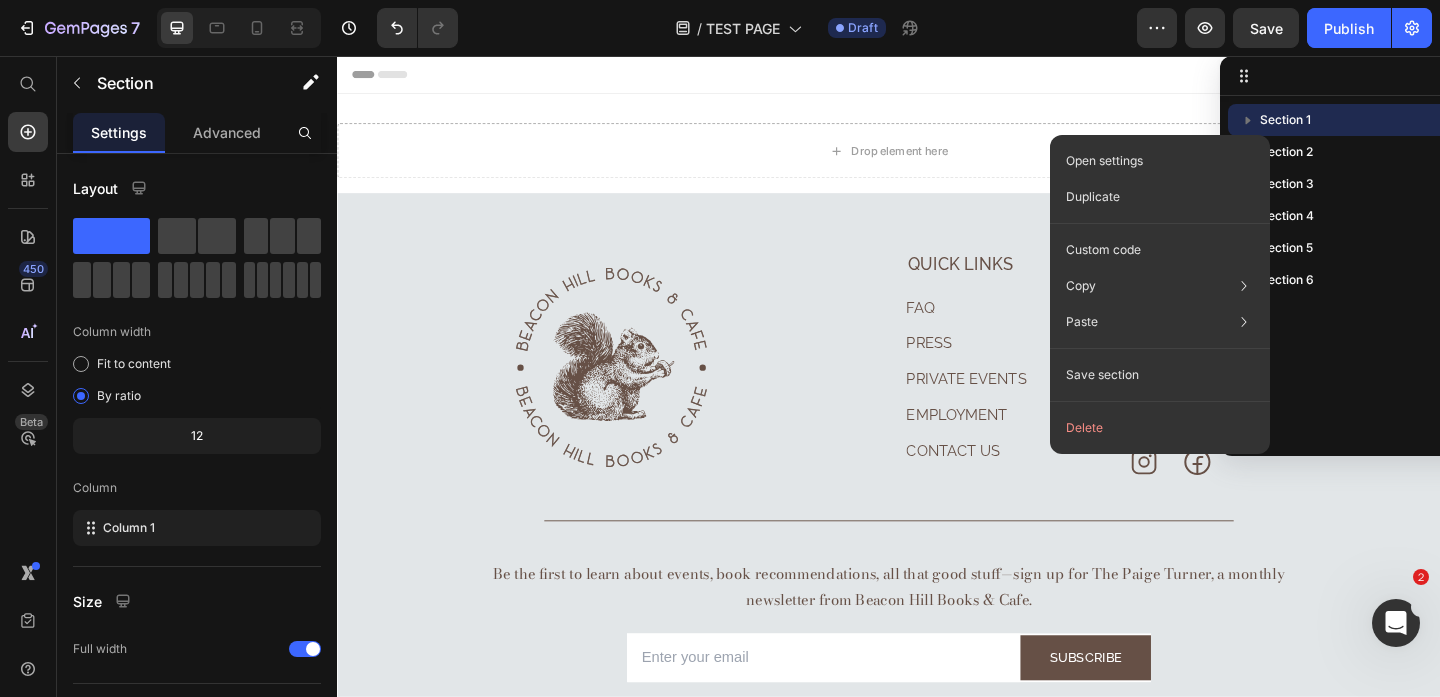drag, startPoint x: 1294, startPoint y: 114, endPoint x: 1321, endPoint y: 303, distance: 190.91884 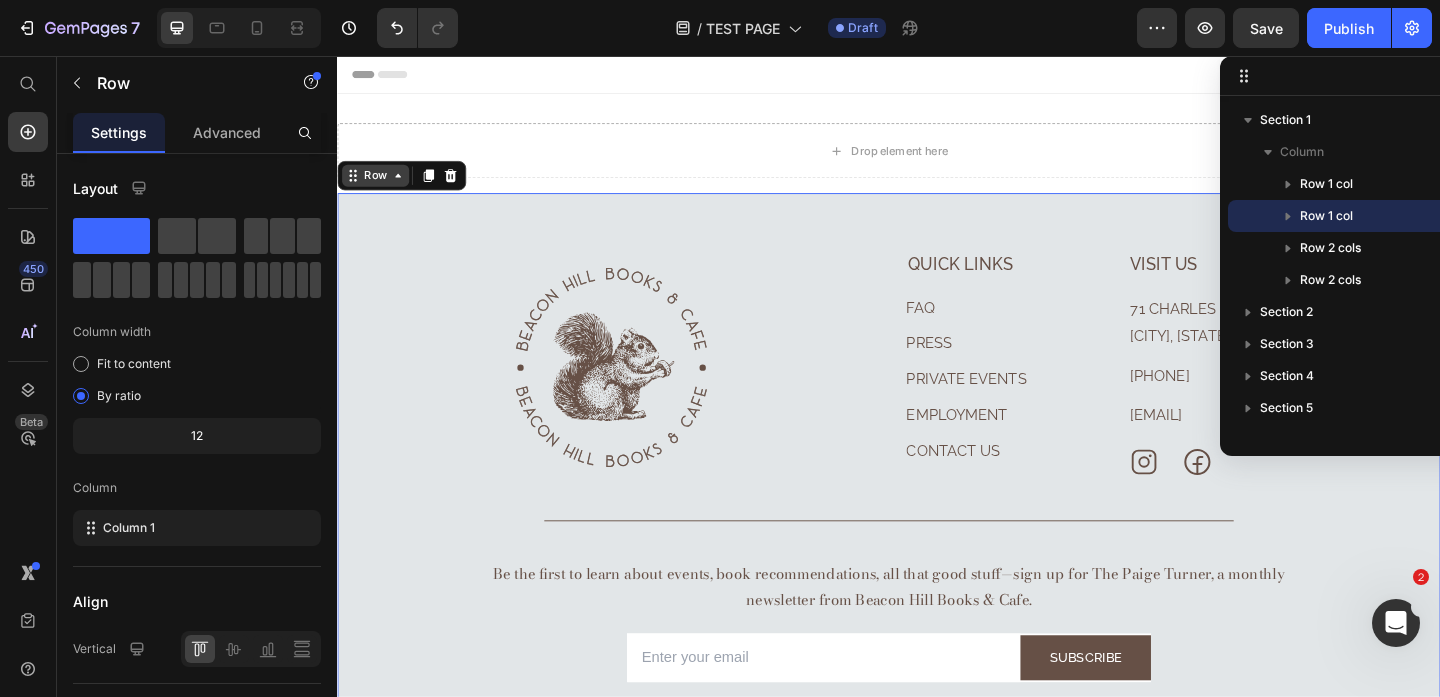 click on "Row" at bounding box center [407, 186] 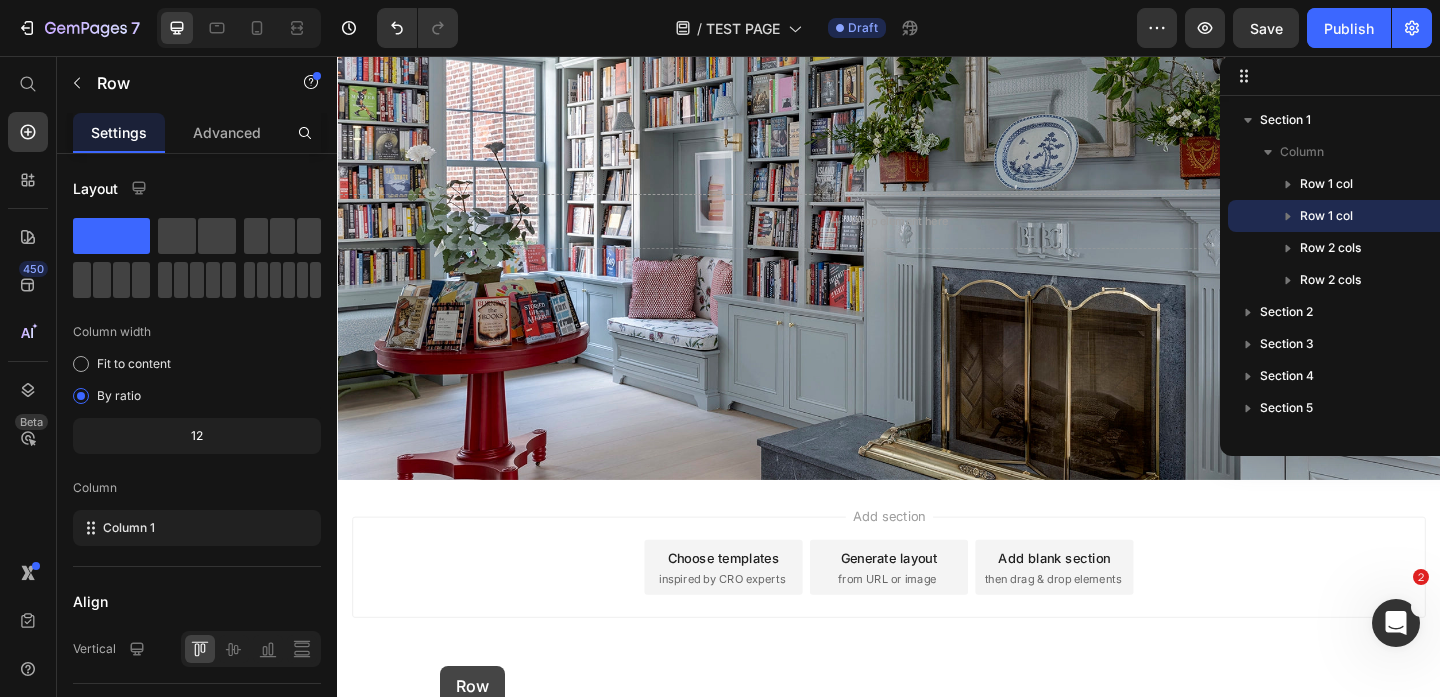 scroll, scrollTop: 5802, scrollLeft: 0, axis: vertical 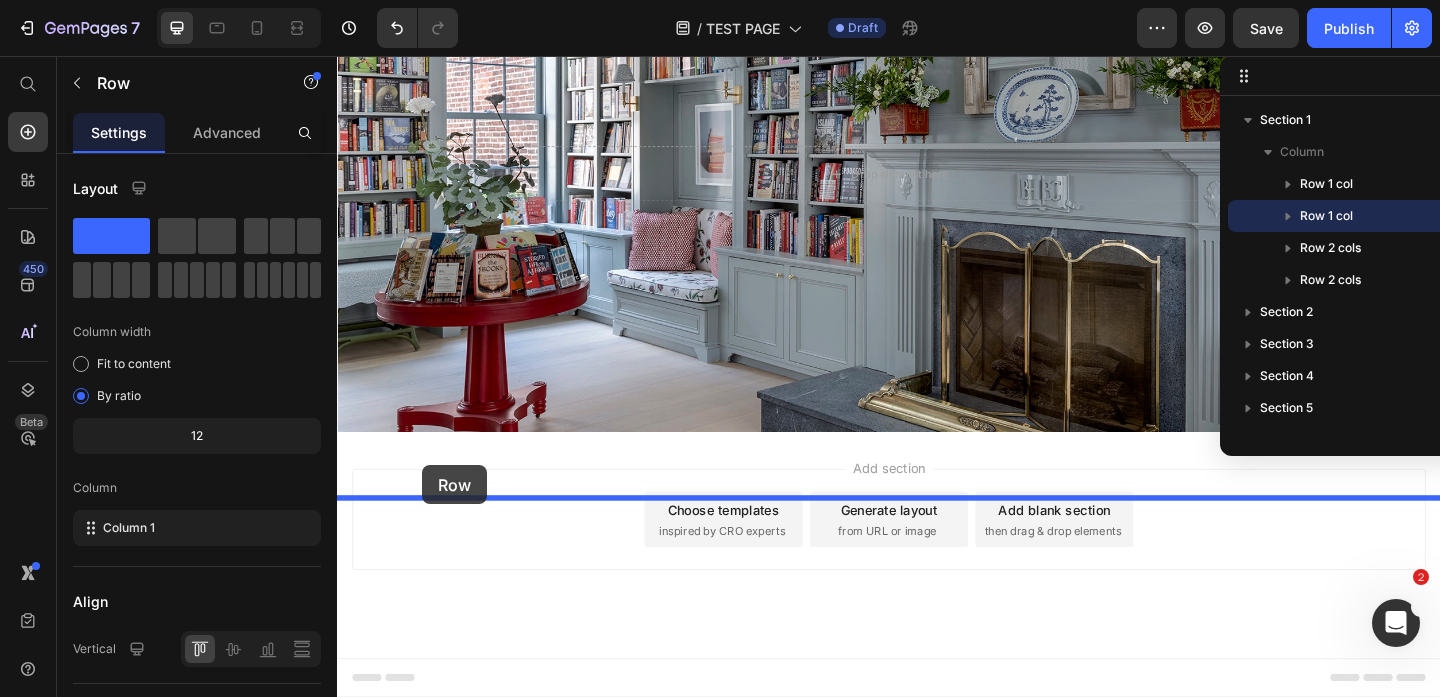 drag, startPoint x: 358, startPoint y: 189, endPoint x: 429, endPoint y: 501, distance: 319.97656 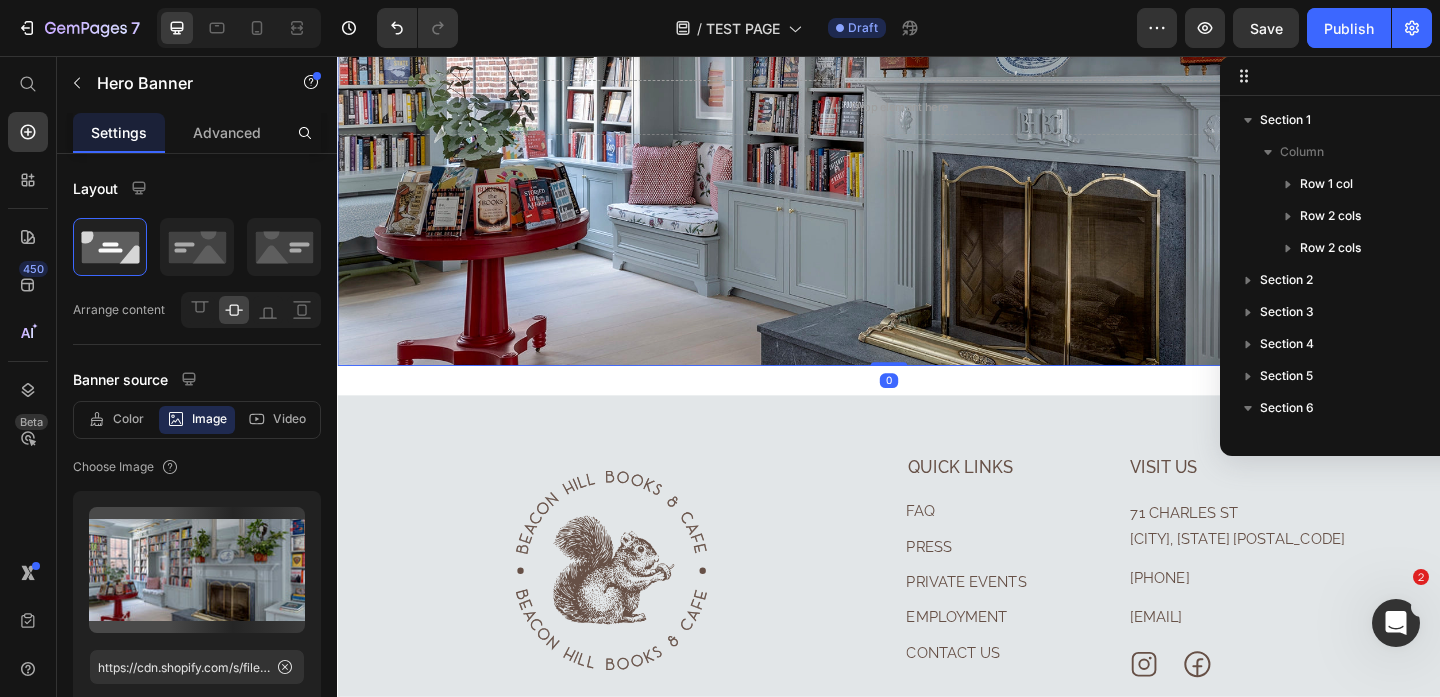click at bounding box center [937, 112] 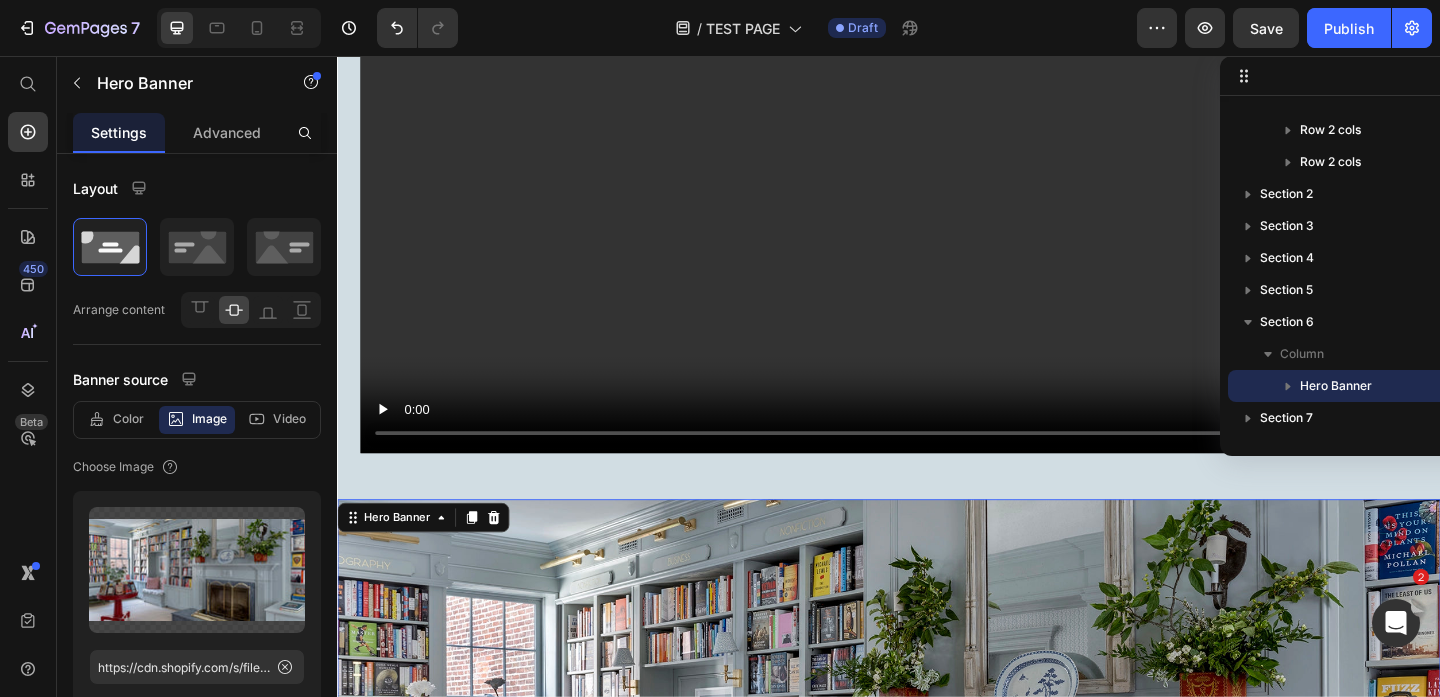scroll, scrollTop: 5033, scrollLeft: 0, axis: vertical 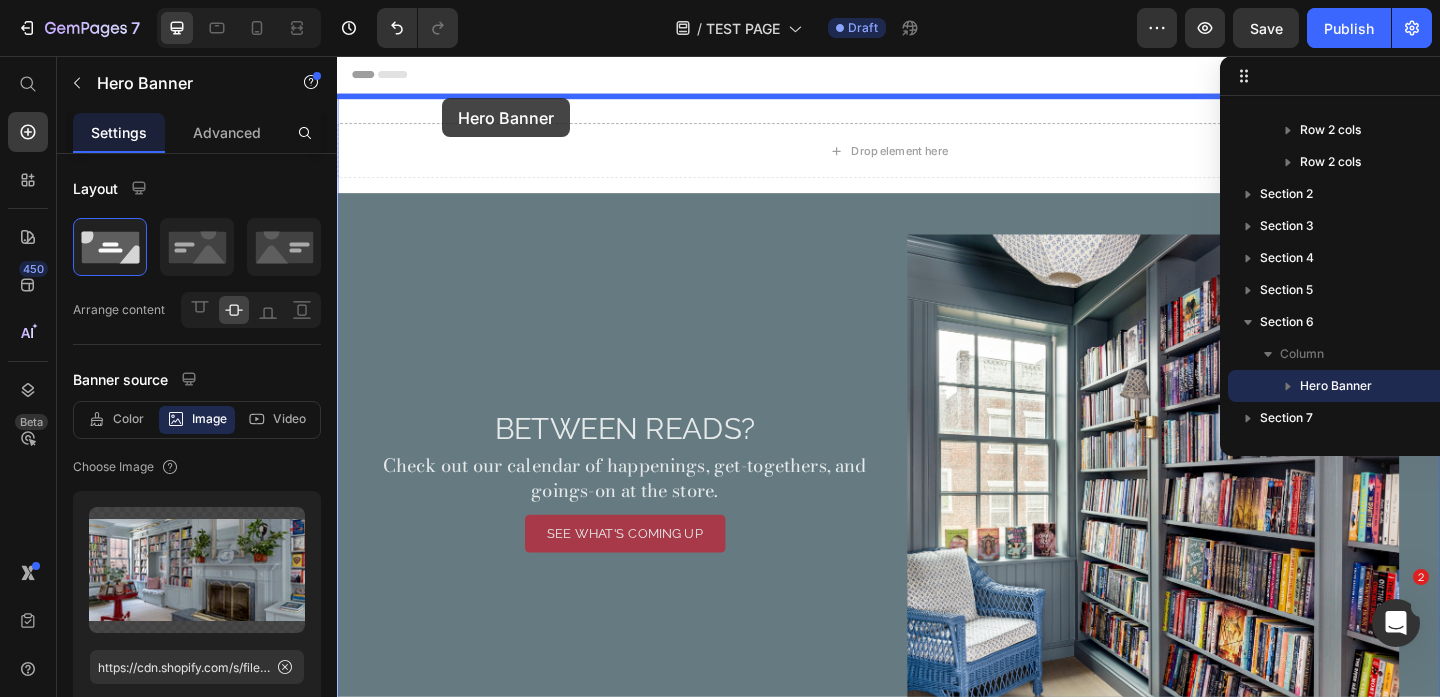 drag, startPoint x: 353, startPoint y: 691, endPoint x: 451, endPoint y: 102, distance: 597.09717 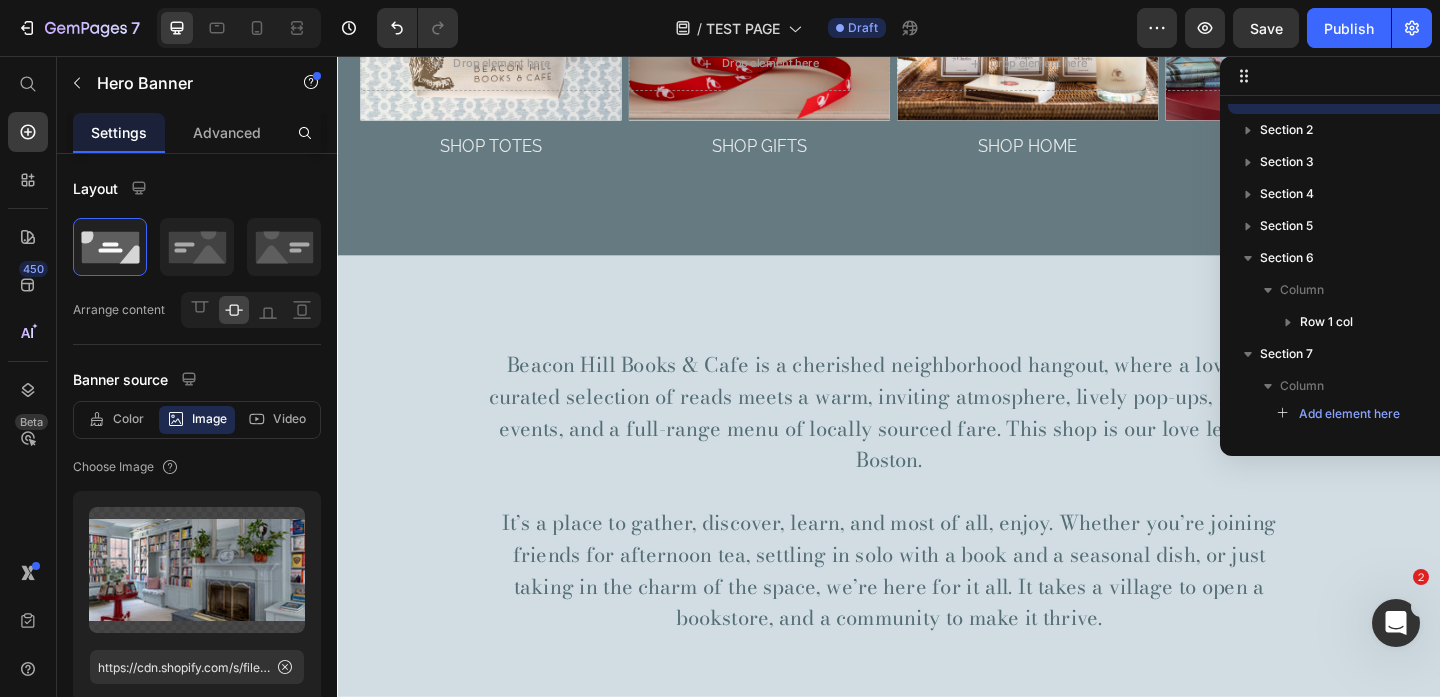 scroll, scrollTop: 4161, scrollLeft: 0, axis: vertical 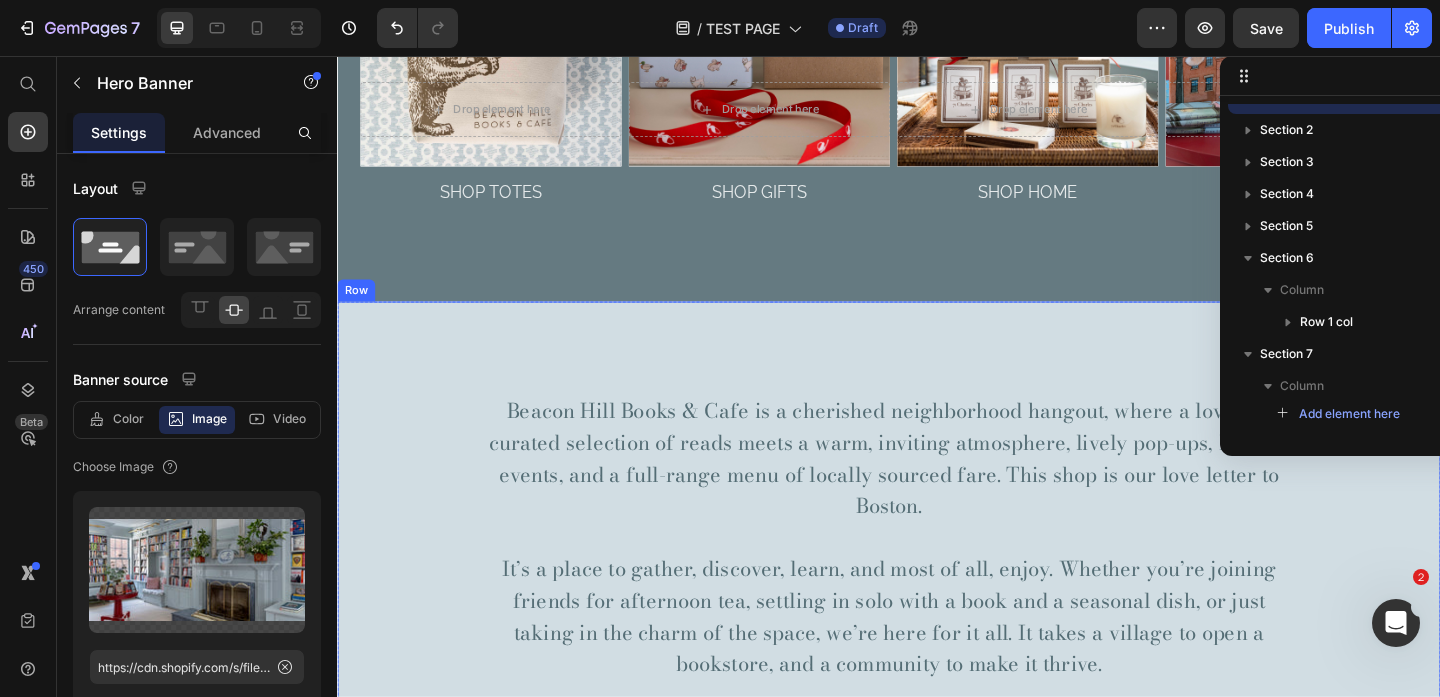 click on "Beacon Hill Books & Cafe is a cherished neighborhood hangout, where a lovingly curated selection of reads meets a warm, inviting atmosphere, lively pop-ups, literary events, and a full-range menu of locally sourced fare. This shop is our love letter to Boston.   It’s a place to gather, discover, learn, and most of all, enjoy. Whether you’re joining friends for afternoon tea, settling in solo with a book and a seasonal dish, or just taking in the charm of the space, we’re here for it all. It takes a village to open a bookstore, and a community to make it thrive. Text Block Video Row" at bounding box center [937, 880] 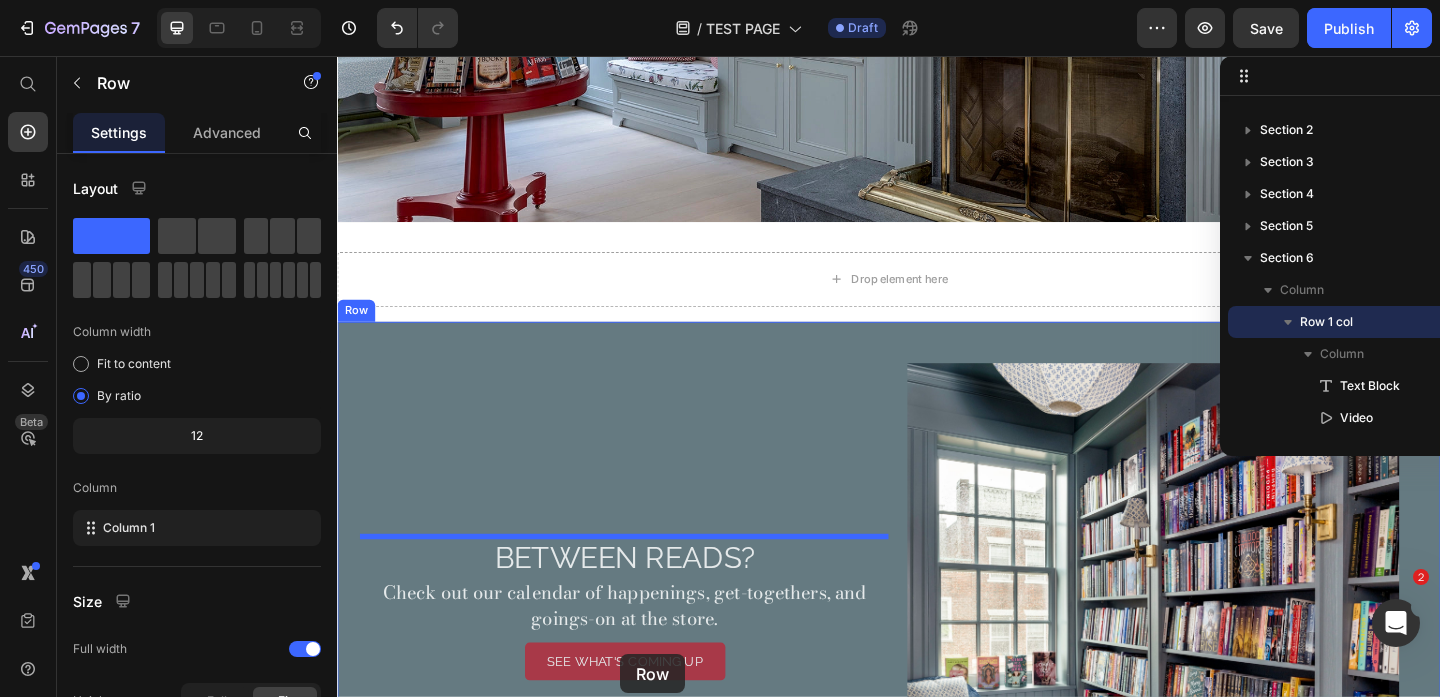 scroll, scrollTop: 475, scrollLeft: 0, axis: vertical 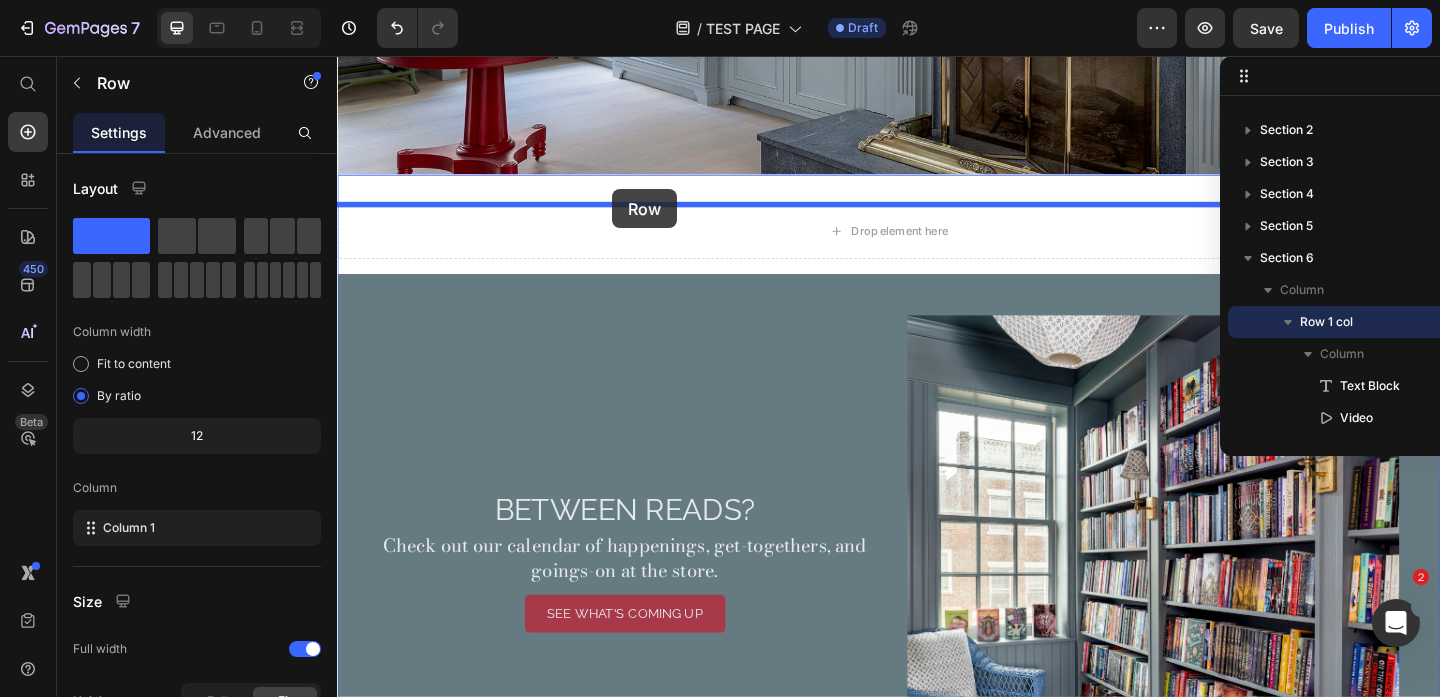 drag, startPoint x: 358, startPoint y: 303, endPoint x: 636, endPoint y: 202, distance: 295.77863 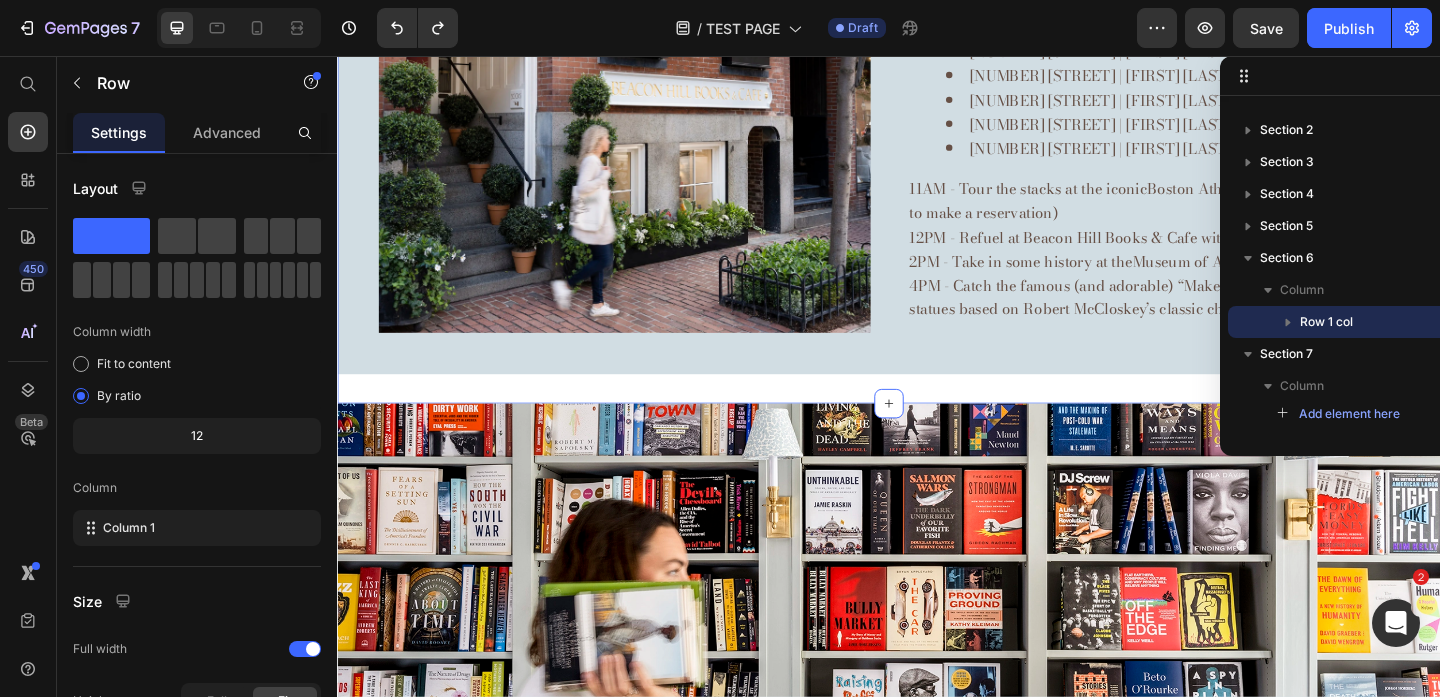 scroll, scrollTop: 1822, scrollLeft: 0, axis: vertical 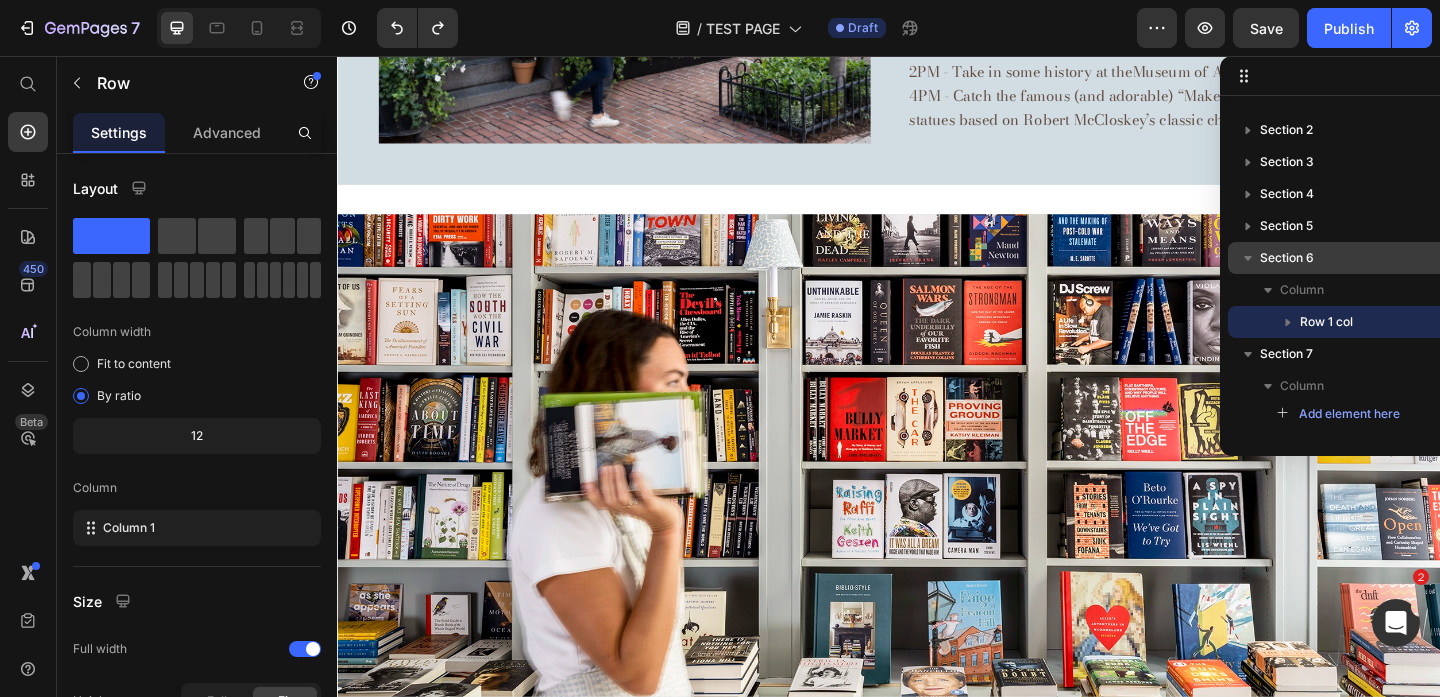 click 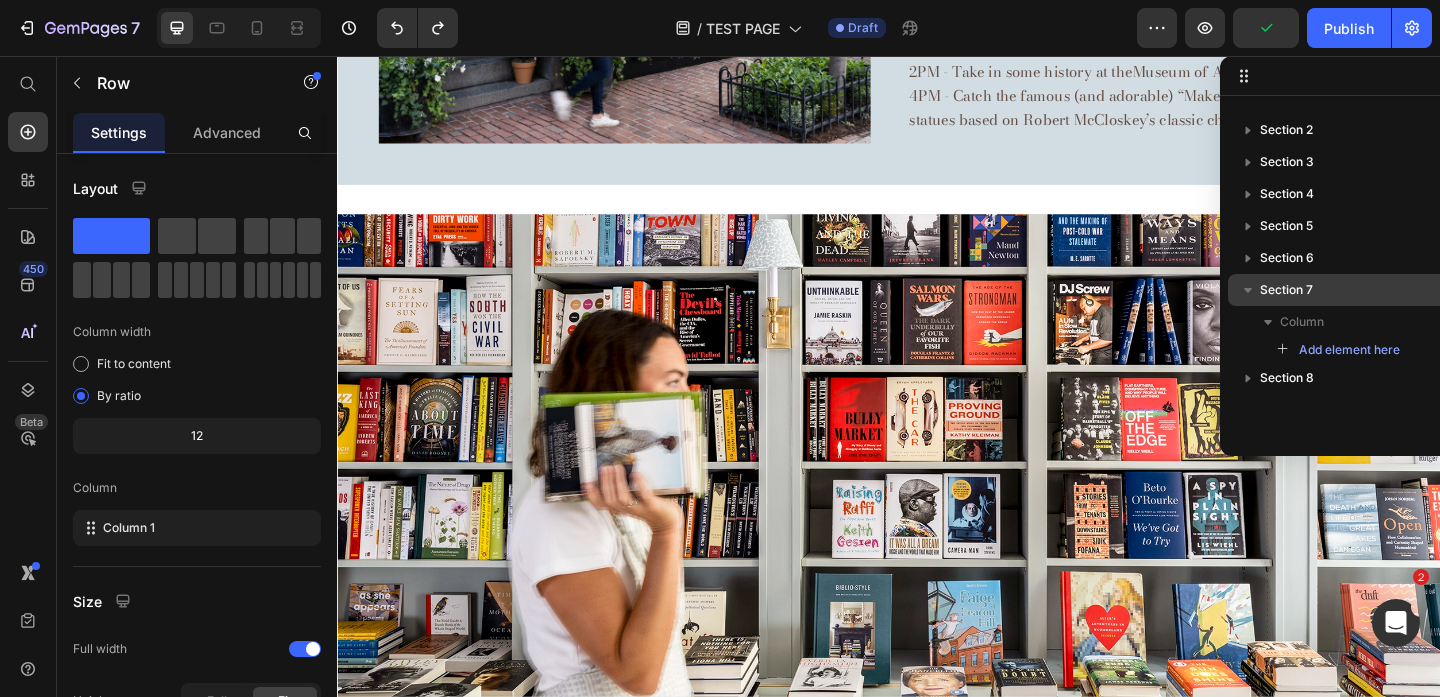 click on "Section 7" at bounding box center (1286, 290) 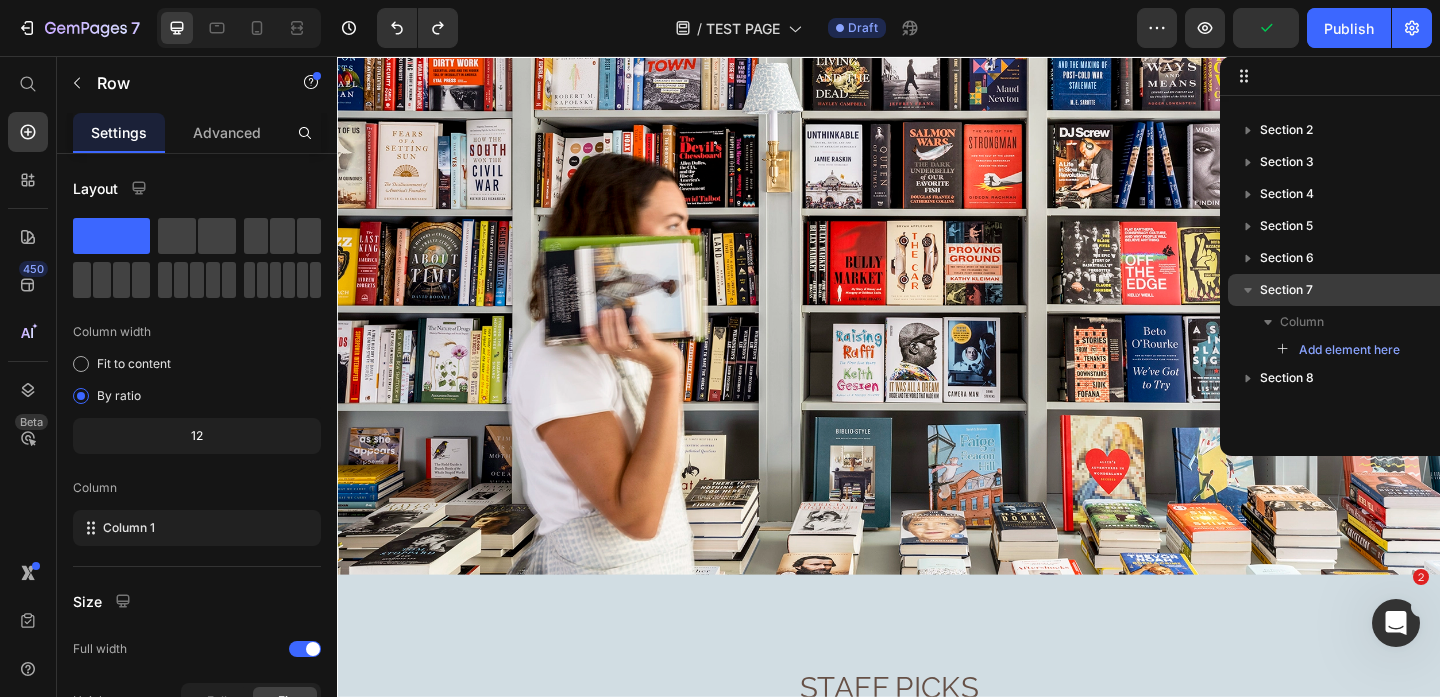 scroll, scrollTop: 46, scrollLeft: 0, axis: vertical 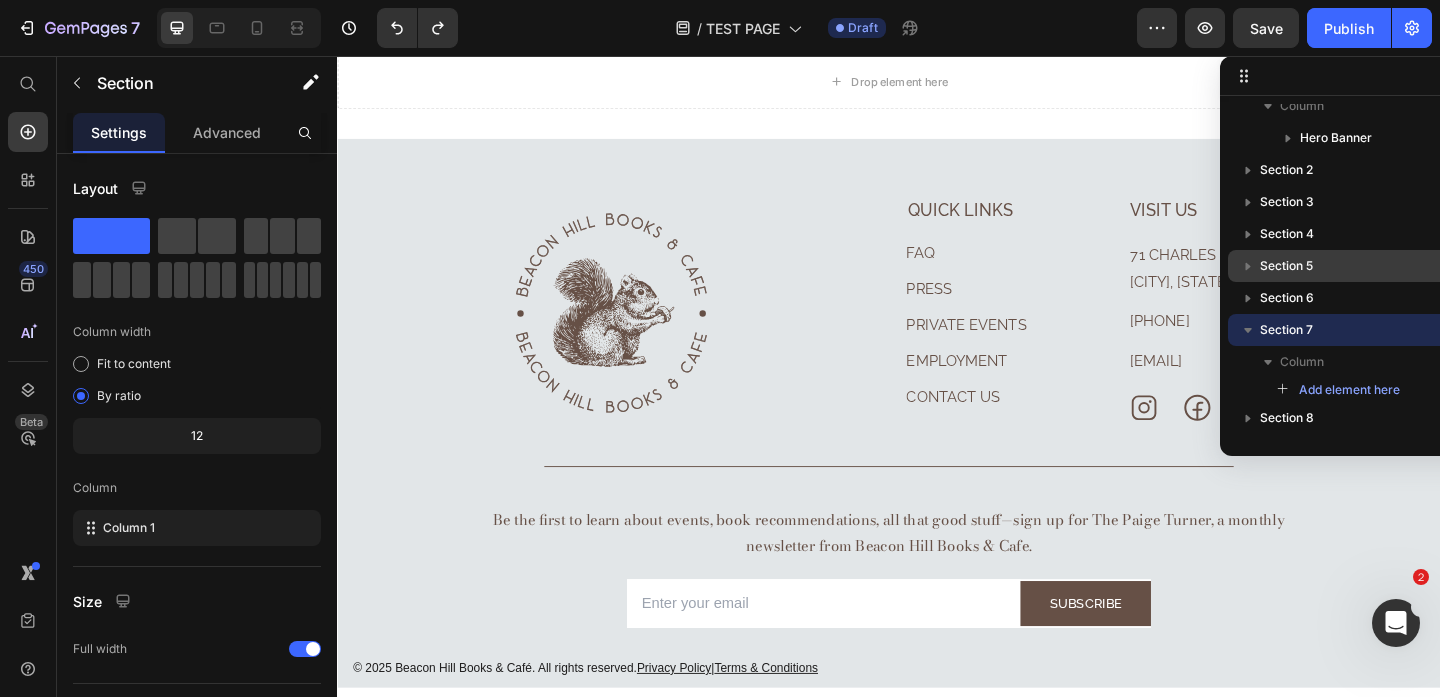 click on "Section 5" at bounding box center (1286, 266) 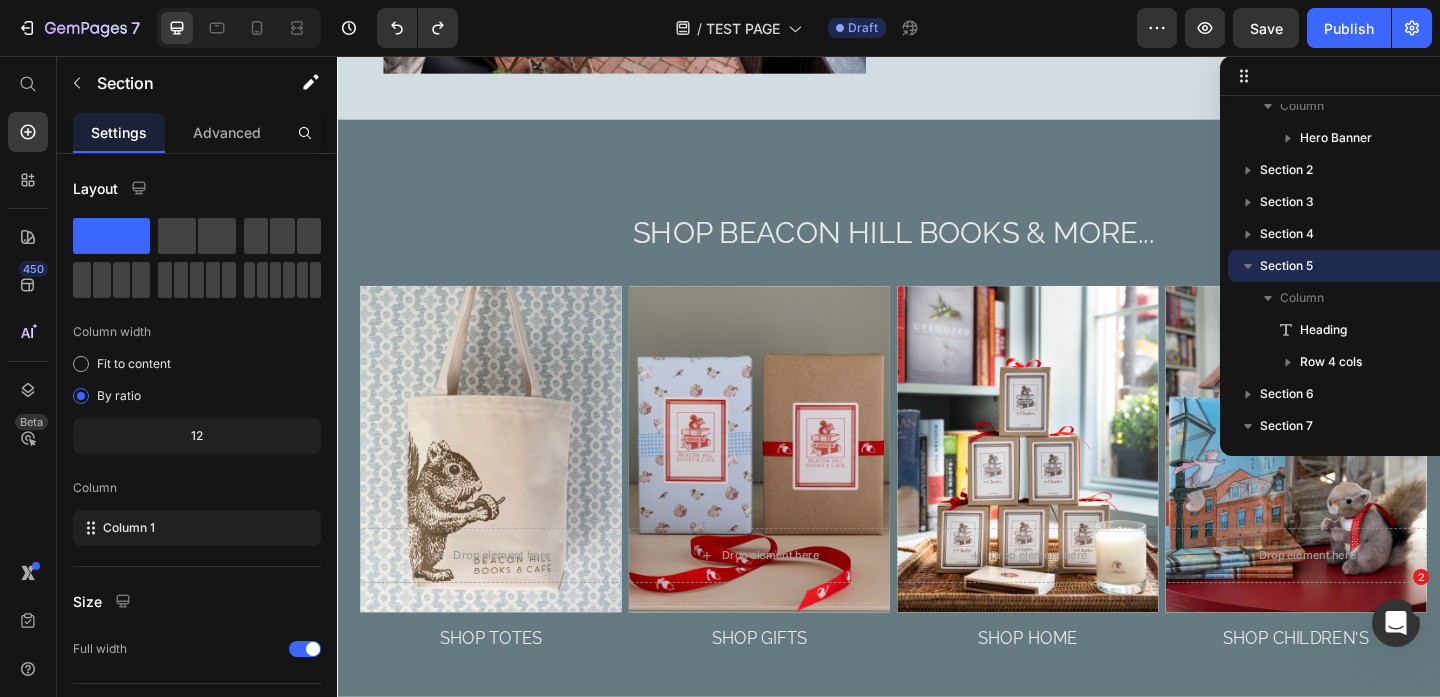 scroll, scrollTop: 3674, scrollLeft: 0, axis: vertical 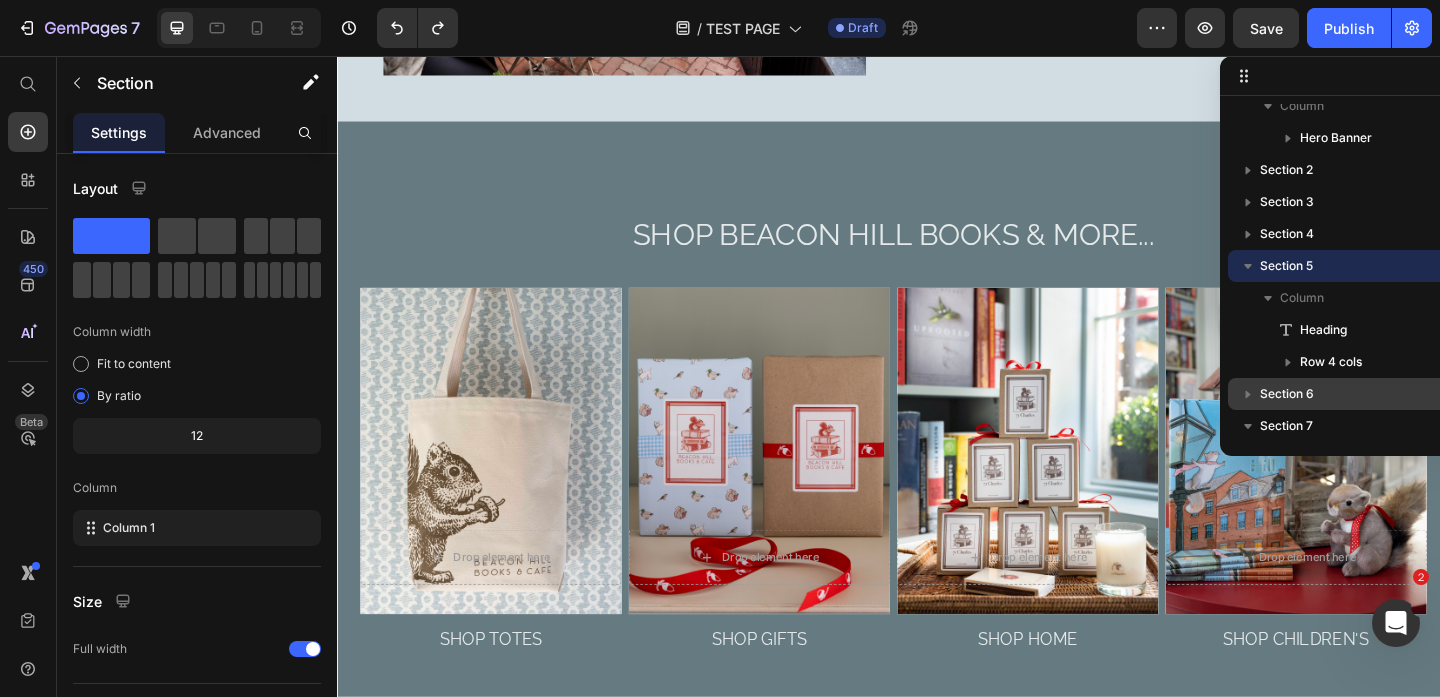 click on "Section 6" at bounding box center [1287, 394] 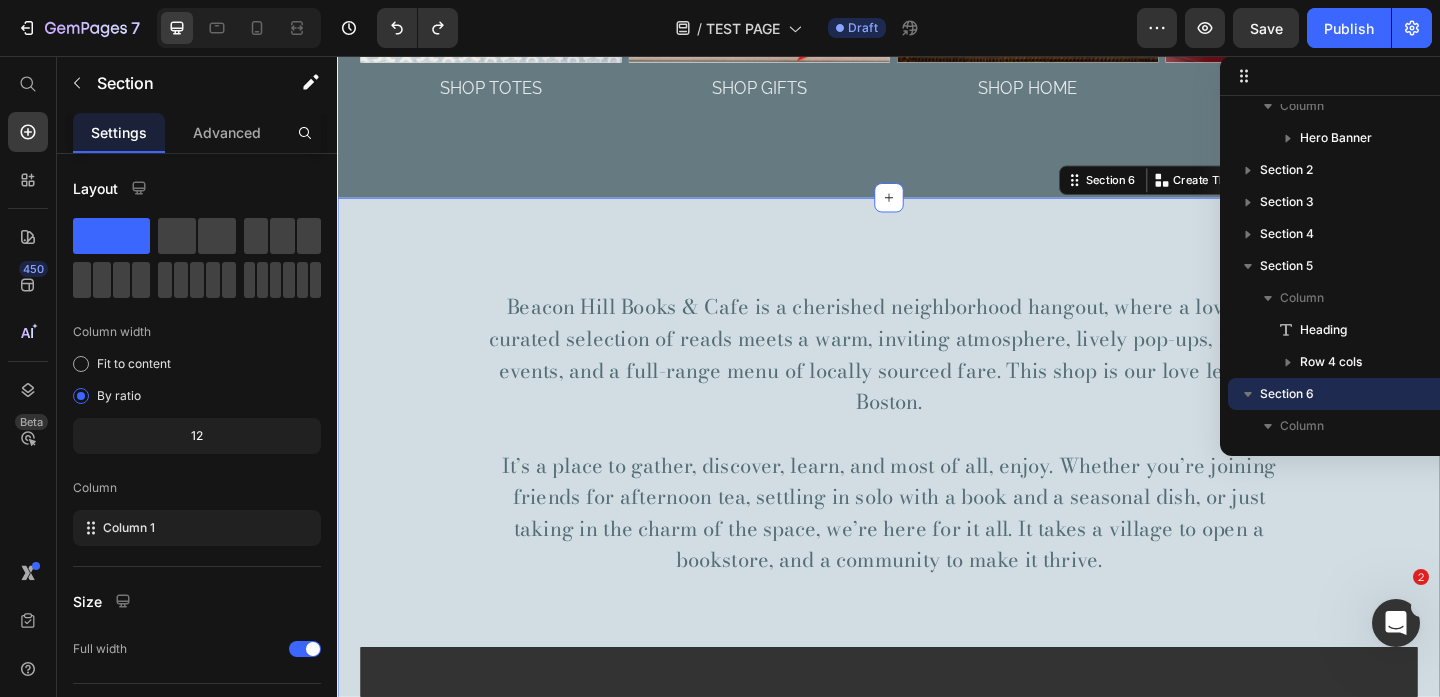 scroll, scrollTop: 4357, scrollLeft: 0, axis: vertical 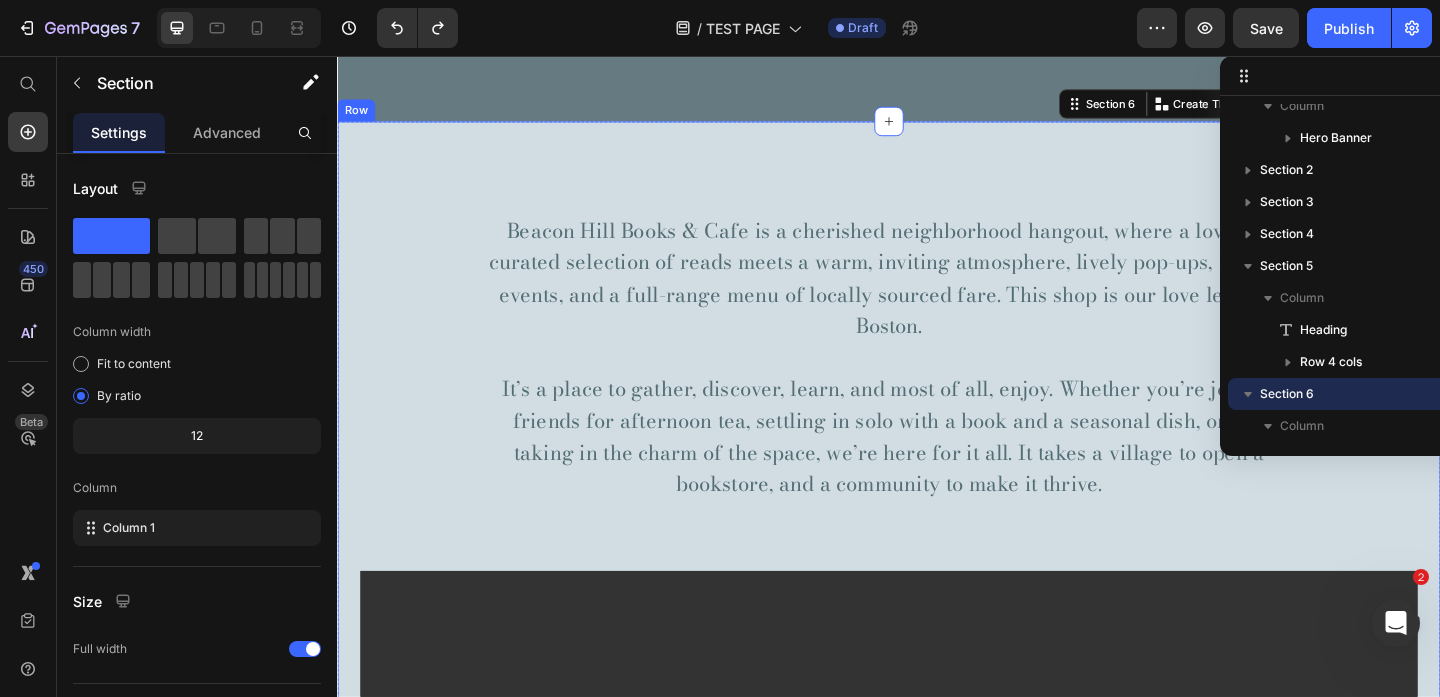 click on "Row" at bounding box center [357, 115] 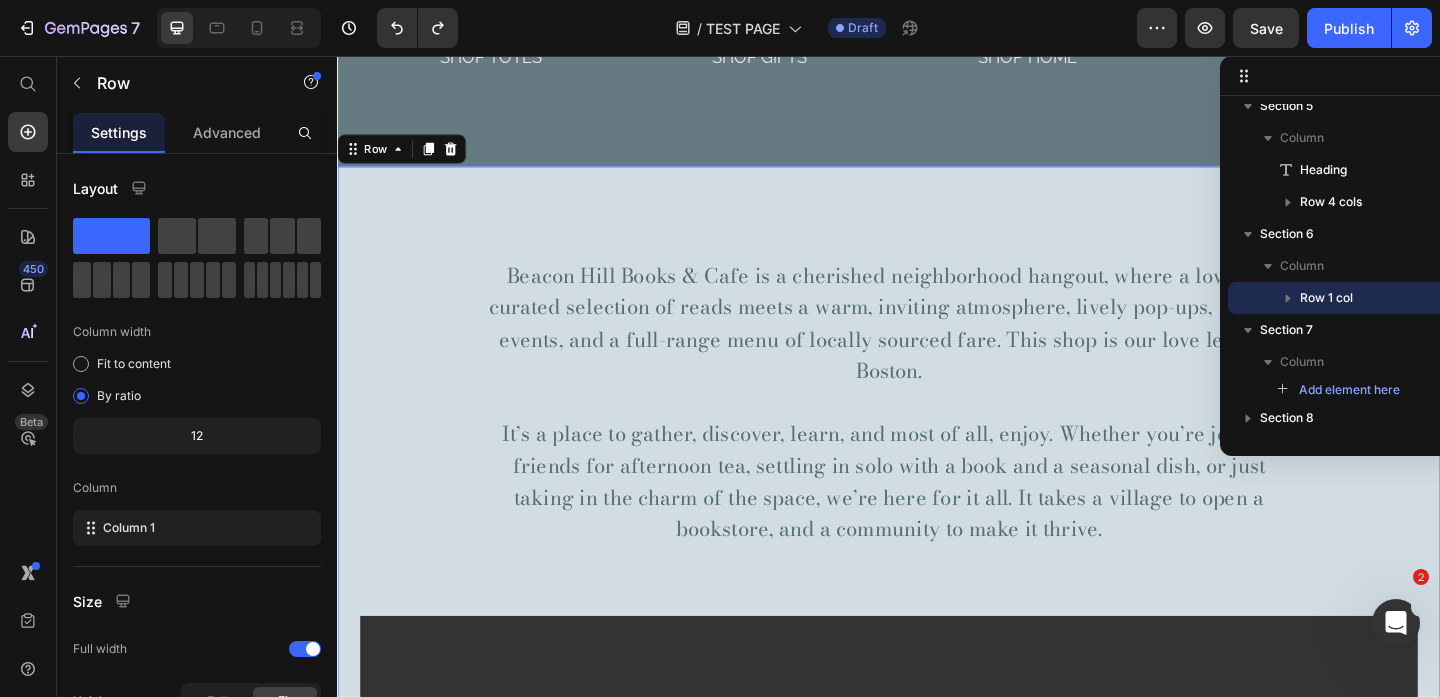 scroll, scrollTop: 4179, scrollLeft: 0, axis: vertical 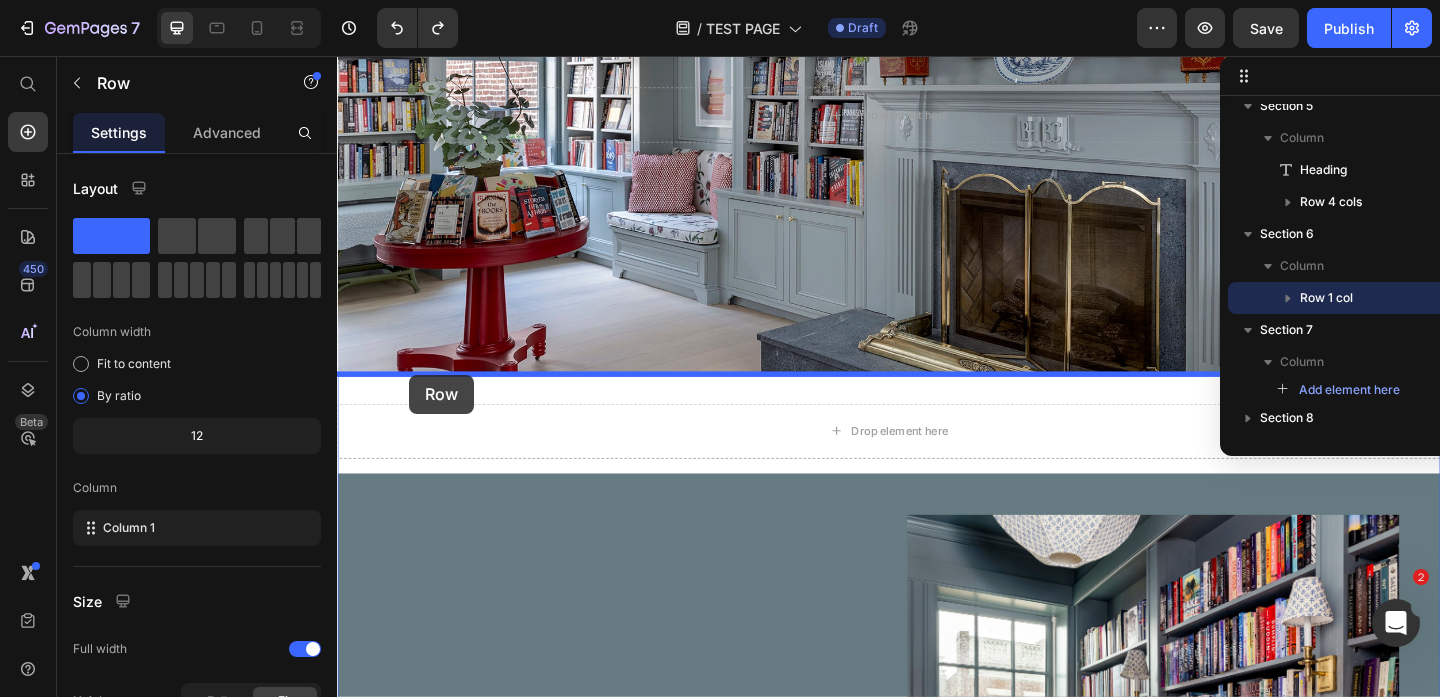 drag, startPoint x: 355, startPoint y: 282, endPoint x: 415, endPoint y: 404, distance: 135.95587 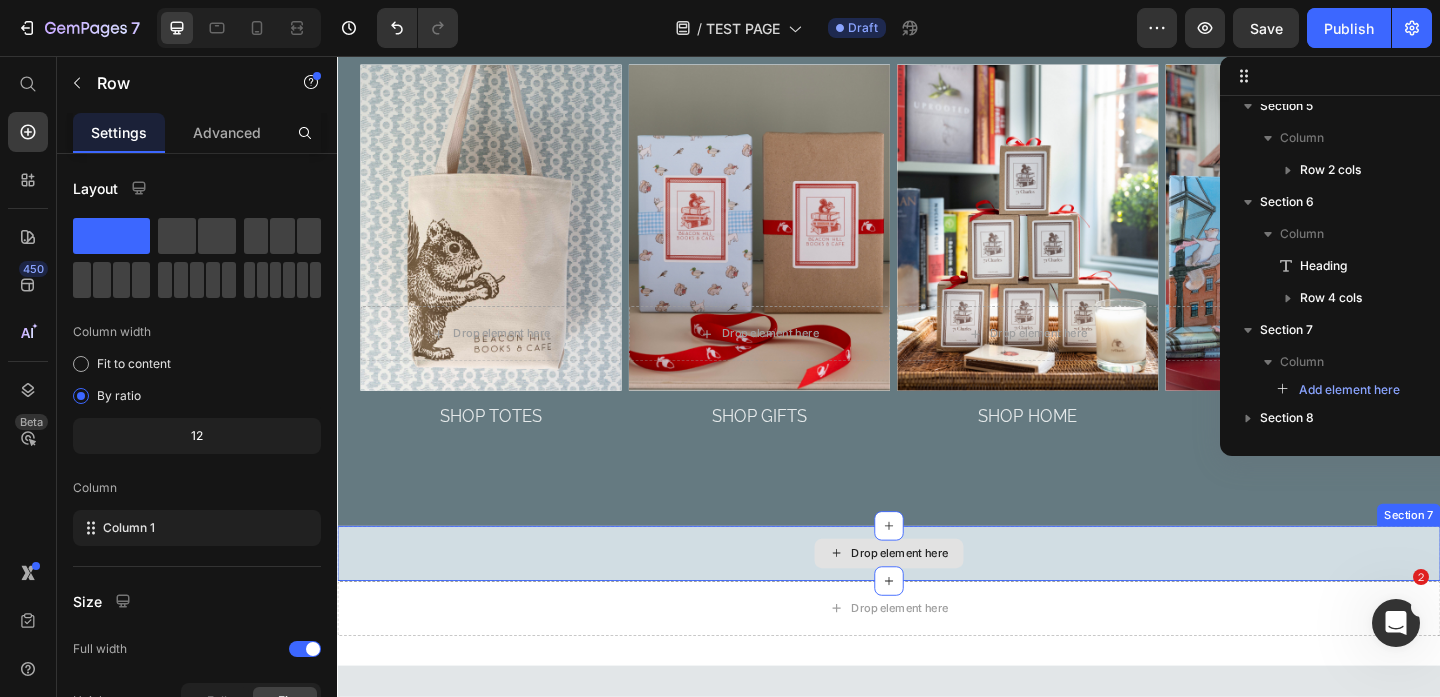 scroll, scrollTop: 3917, scrollLeft: 0, axis: vertical 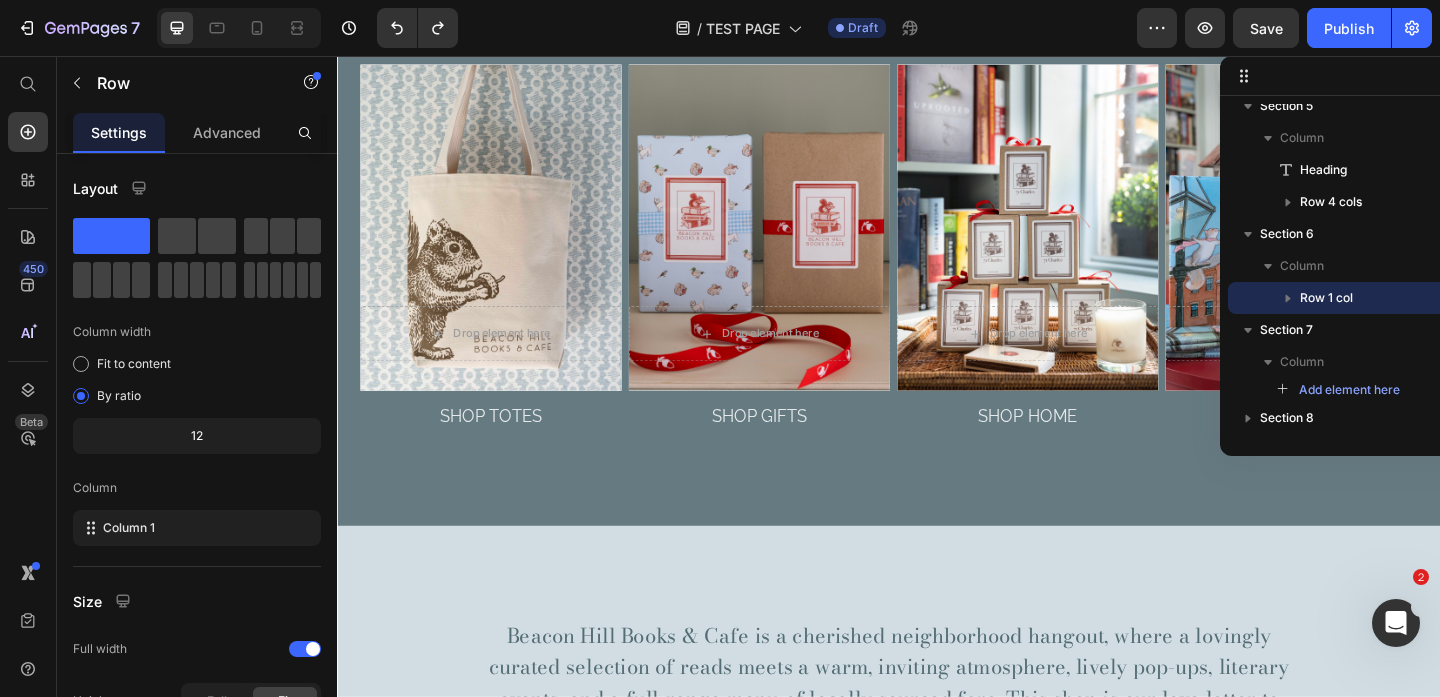 click on "Beacon Hill Books & Cafe is a cherished neighborhood hangout, where a lovingly curated selection of reads meets a warm, inviting atmosphere, lively pop-ups, literary events, and a full-range menu of locally sourced fare. This shop is our love letter to Boston.   It’s a place to gather, discover, learn, and most of all, enjoy. Whether you’re joining friends for afternoon tea, settling in solo with a book and a seasonal dish, or just taking in the charm of the space, we’re here for it all. It takes a village to open a bookstore, and a community to make it thrive. Text Block Video Row" at bounding box center (937, 1124) 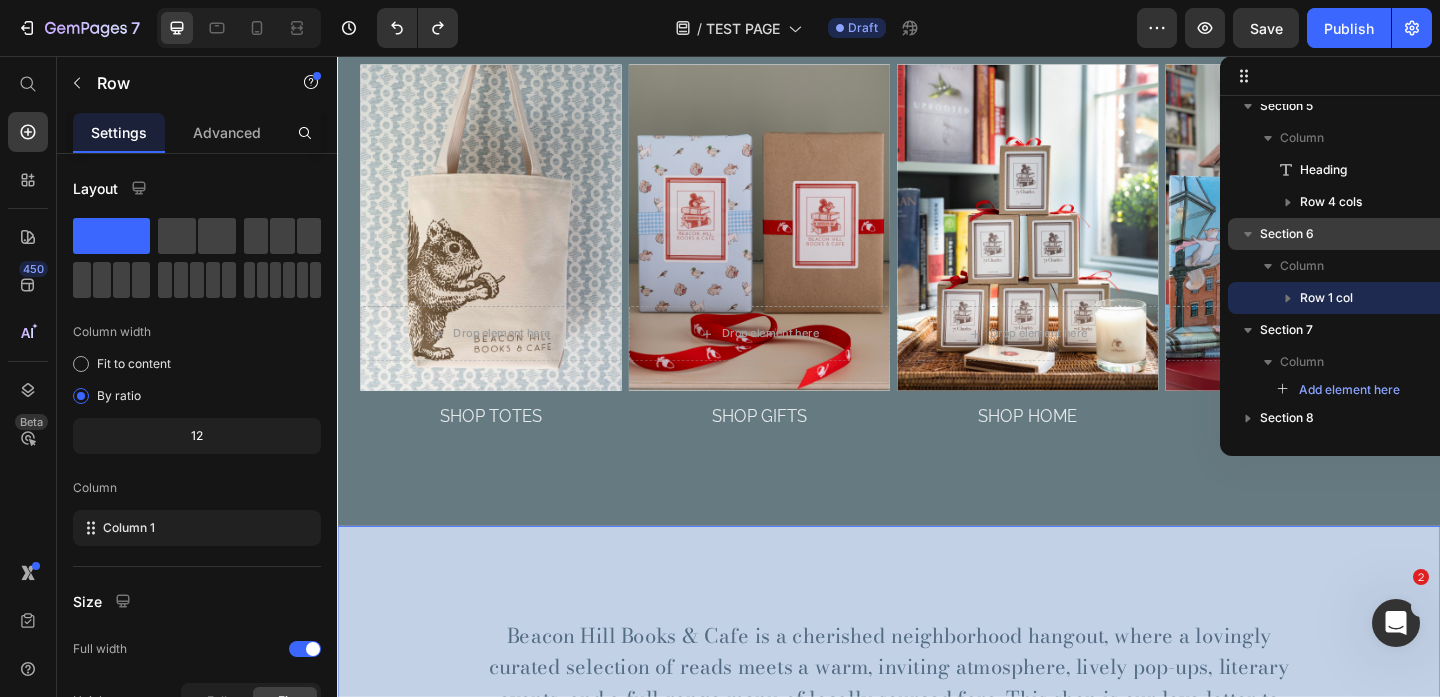 click on "Section 6" at bounding box center [1287, 234] 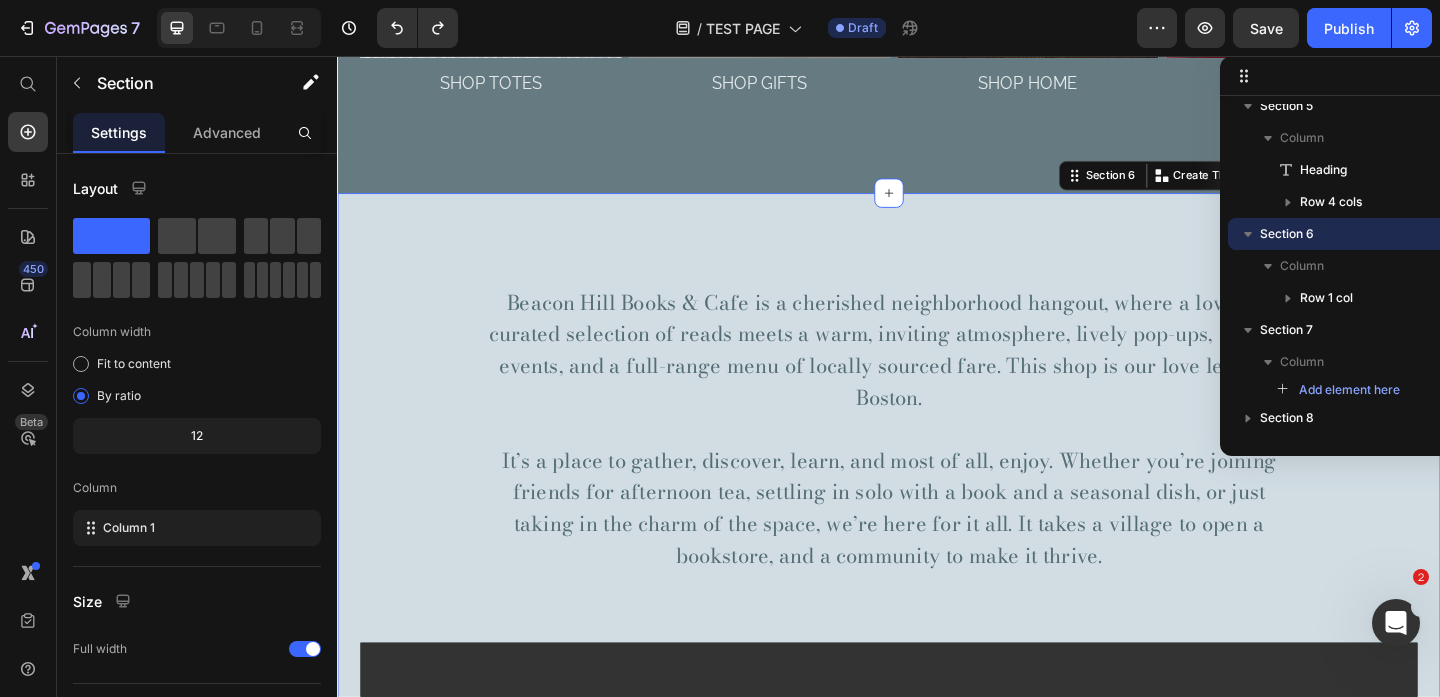 scroll, scrollTop: 4357, scrollLeft: 0, axis: vertical 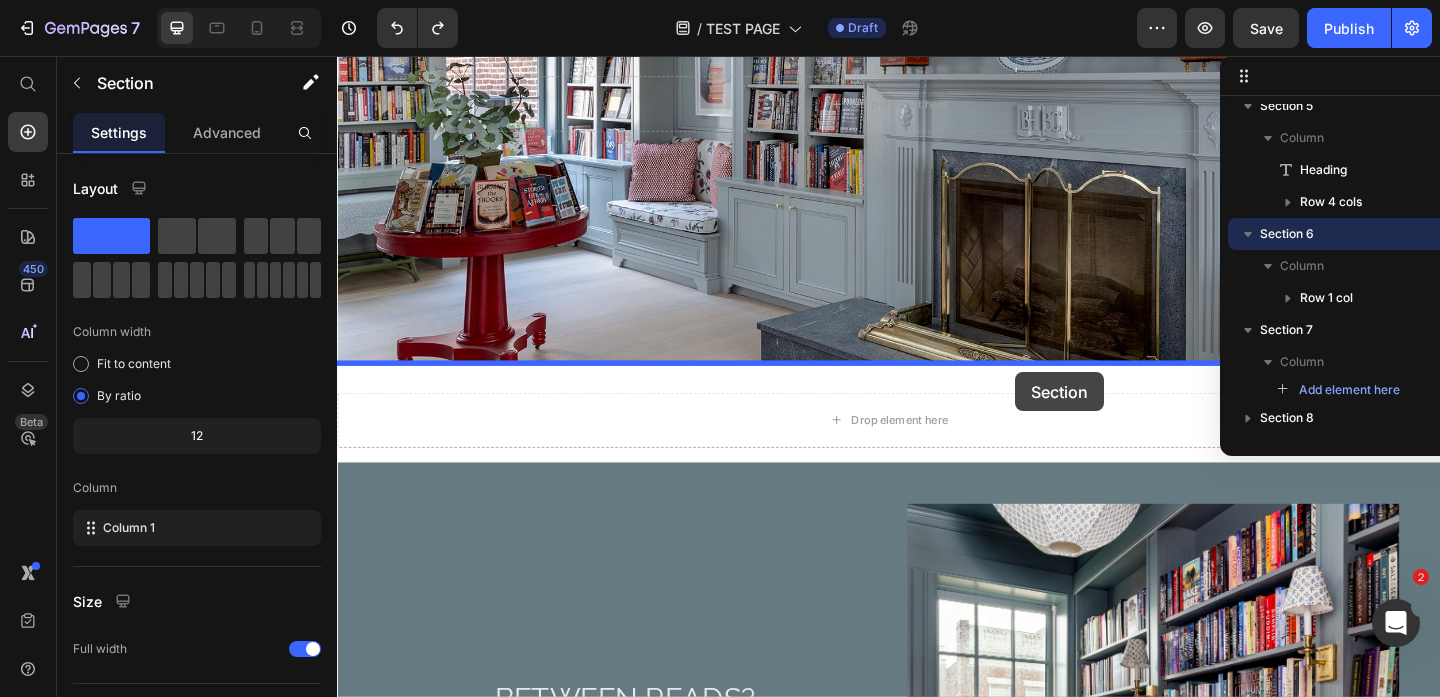 drag, startPoint x: 1137, startPoint y: 106, endPoint x: 1075, endPoint y: 400, distance: 300.4663 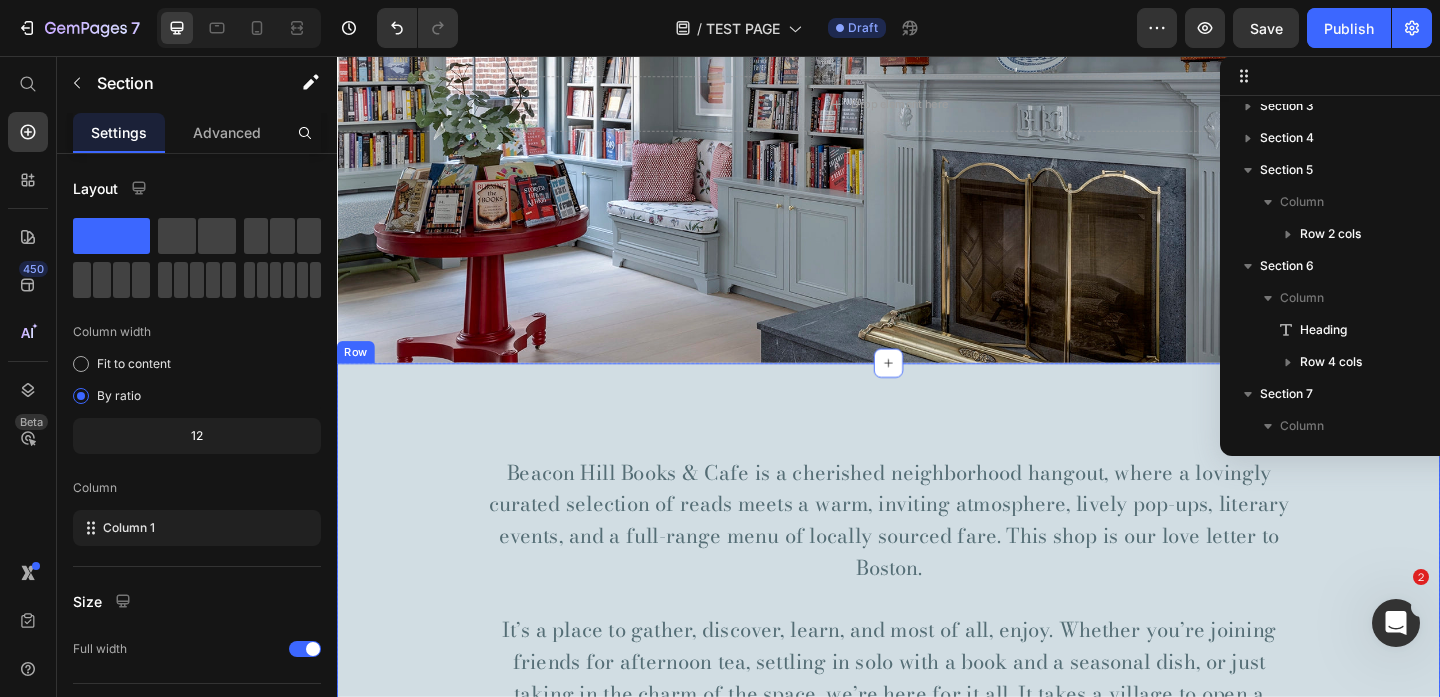 scroll, scrollTop: 477, scrollLeft: 0, axis: vertical 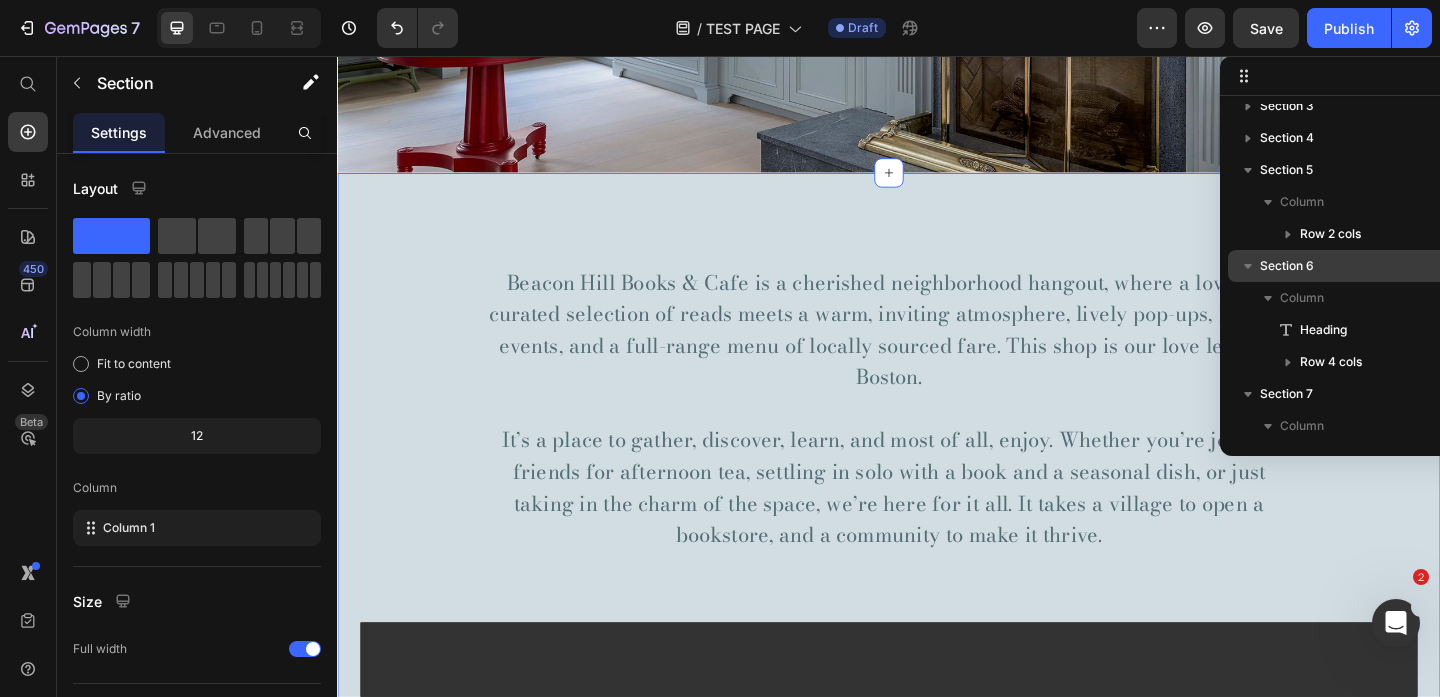 click 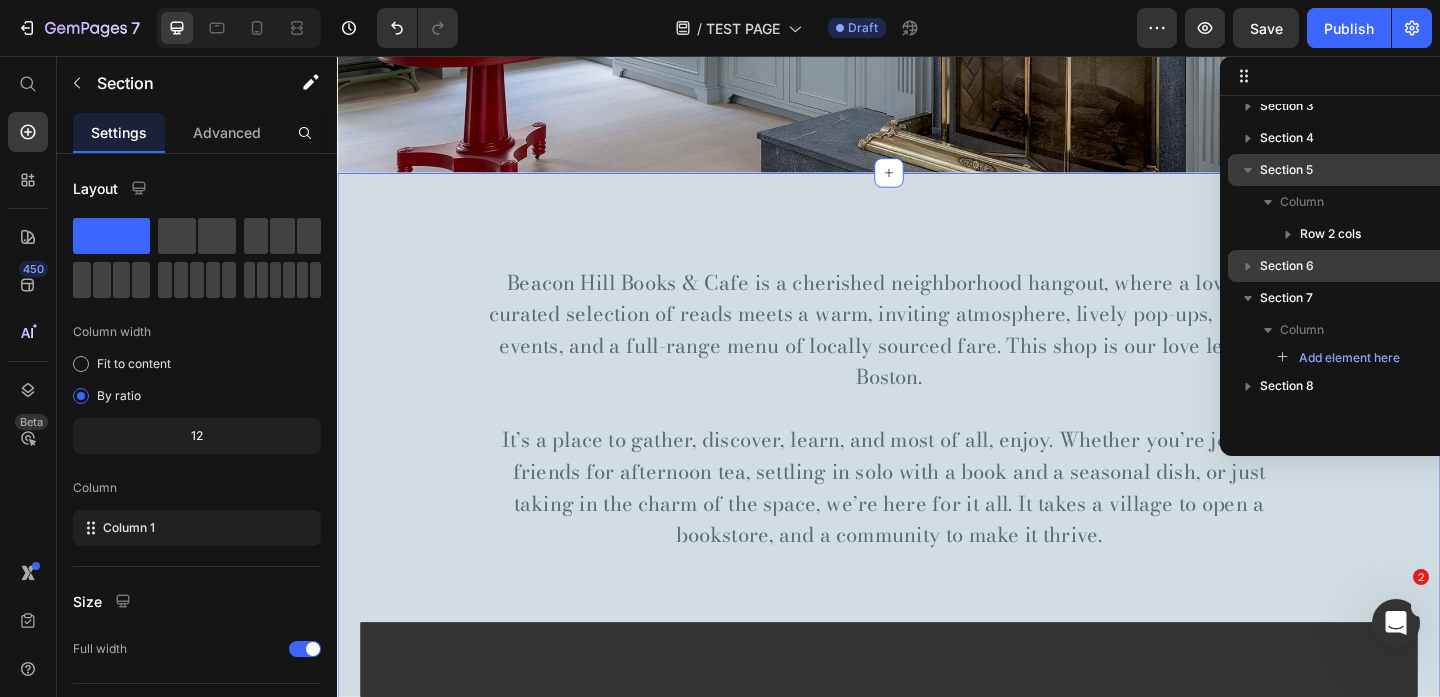 click 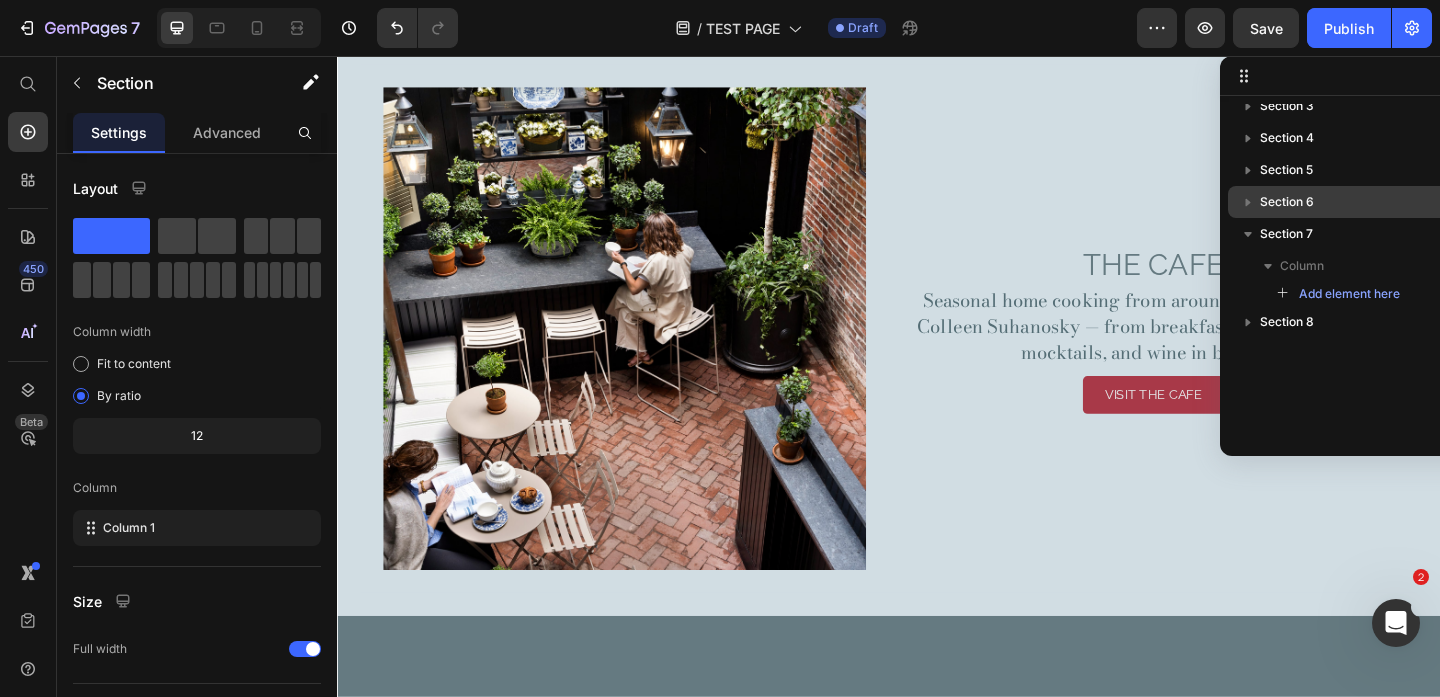scroll, scrollTop: 4662, scrollLeft: 0, axis: vertical 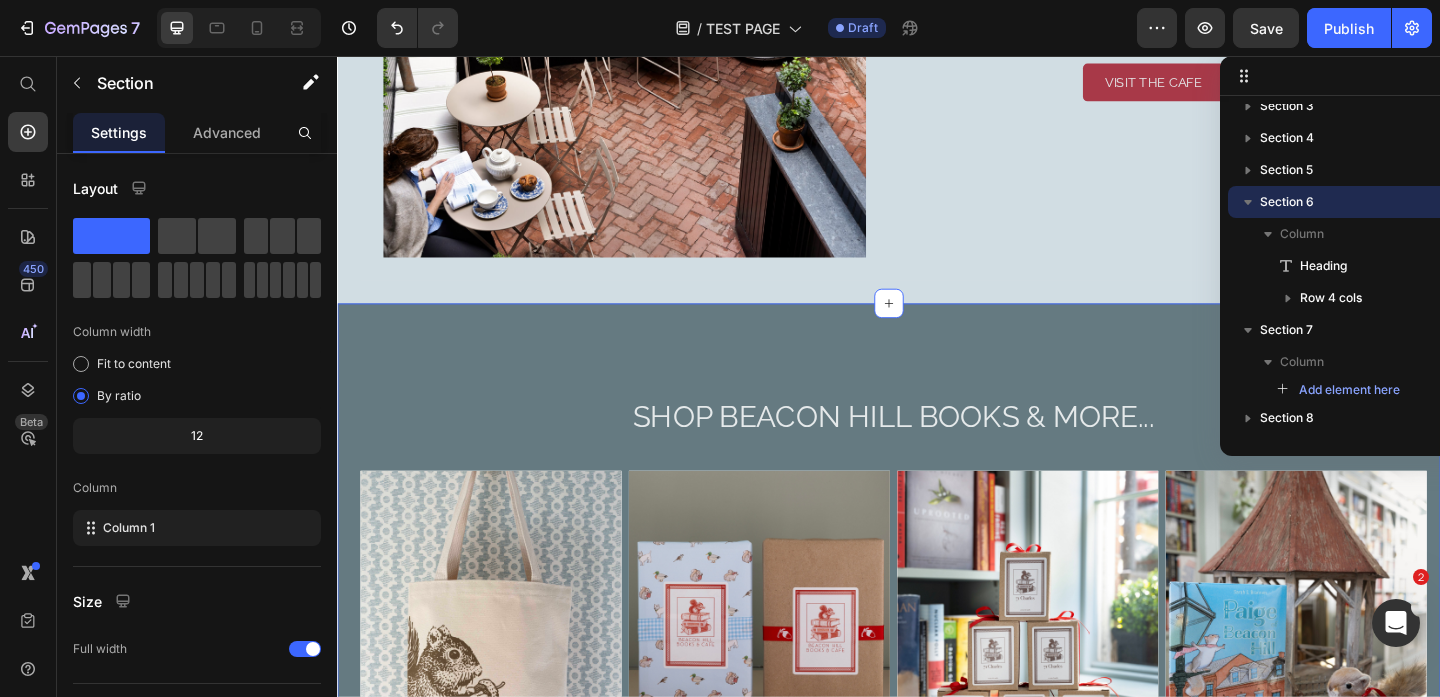 click on "SHOP BEACON HILL BOOKS & MORE... Heading
Drop element here Hero Banner SHOP TOTES Text Block
Drop element here Hero Banner SHOP GIFTS Text Block
Drop element here Hero Banner SHOP HOME Text Block
Drop element here Hero Banner SHOP CHILDREN'S Text Block Row Section 6" at bounding box center (937, 666) 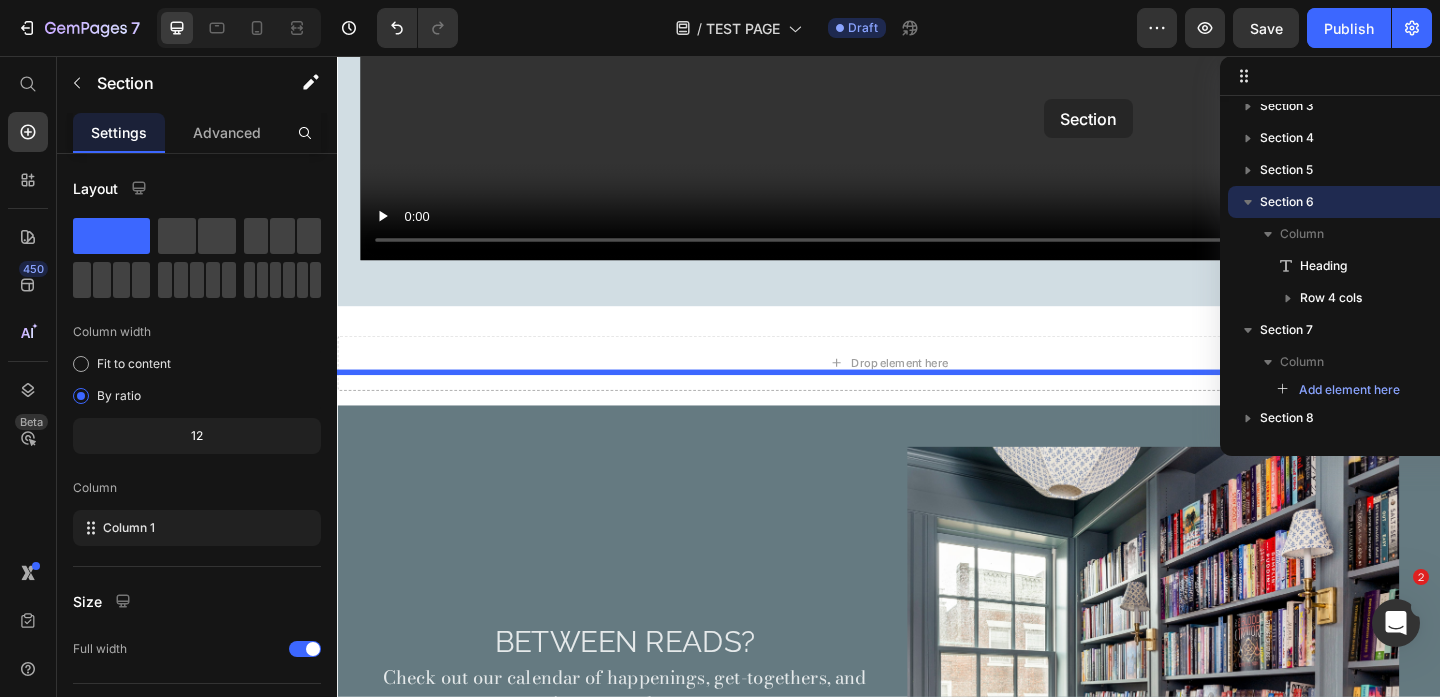 scroll, scrollTop: 1378, scrollLeft: 0, axis: vertical 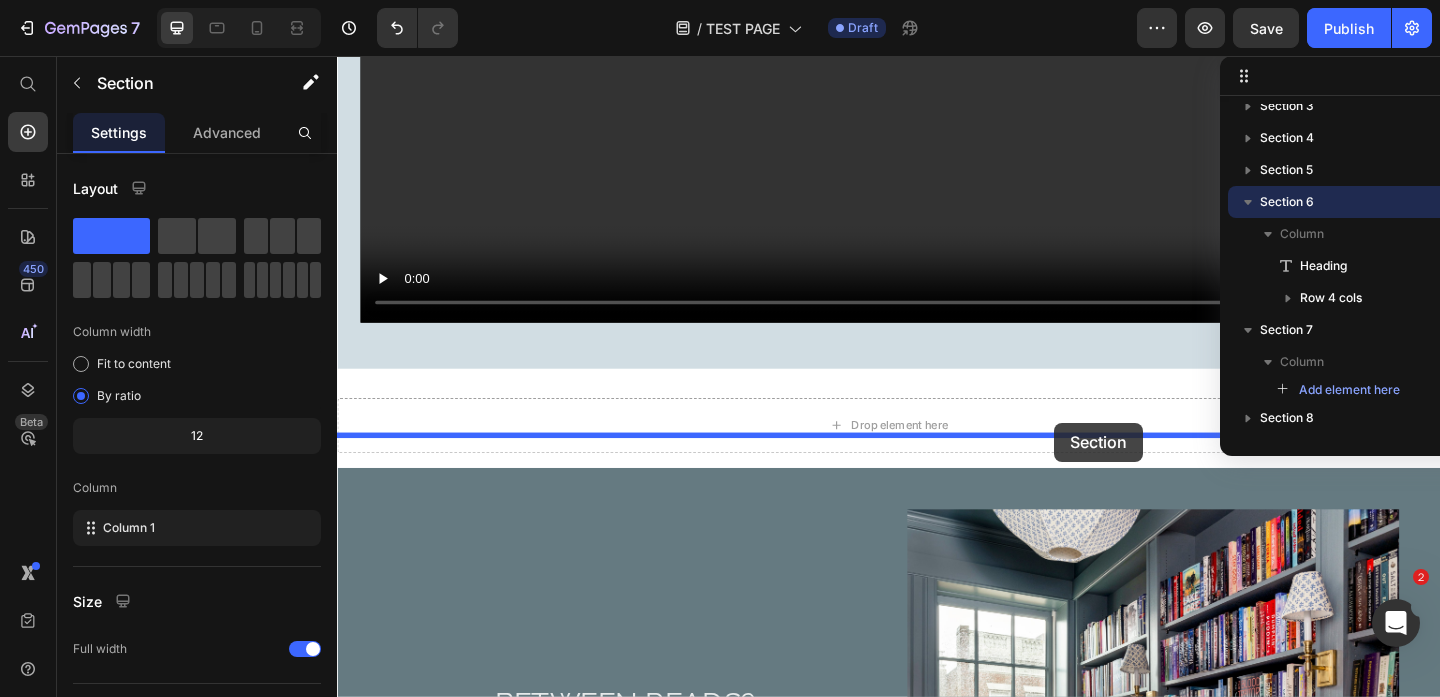 drag, startPoint x: 1139, startPoint y: 308, endPoint x: 1117, endPoint y: 455, distance: 148.63715 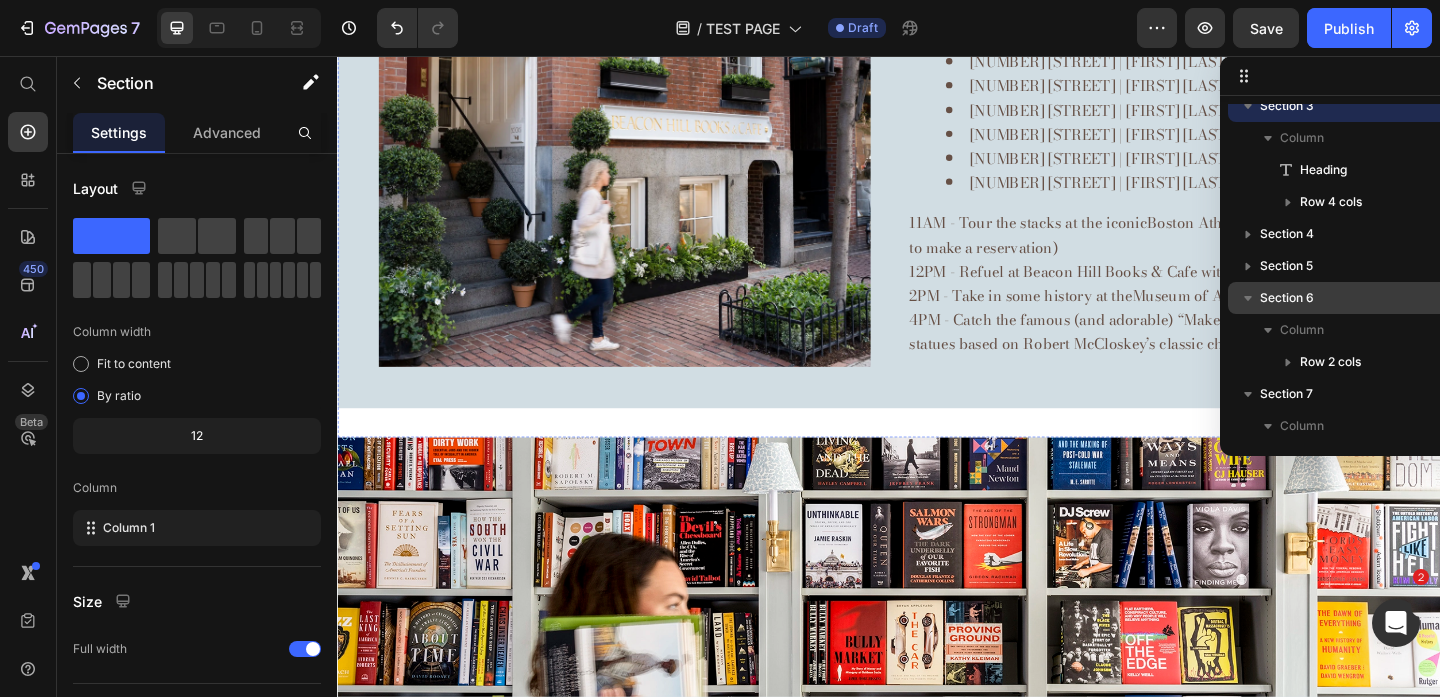 scroll, scrollTop: 3526, scrollLeft: 0, axis: vertical 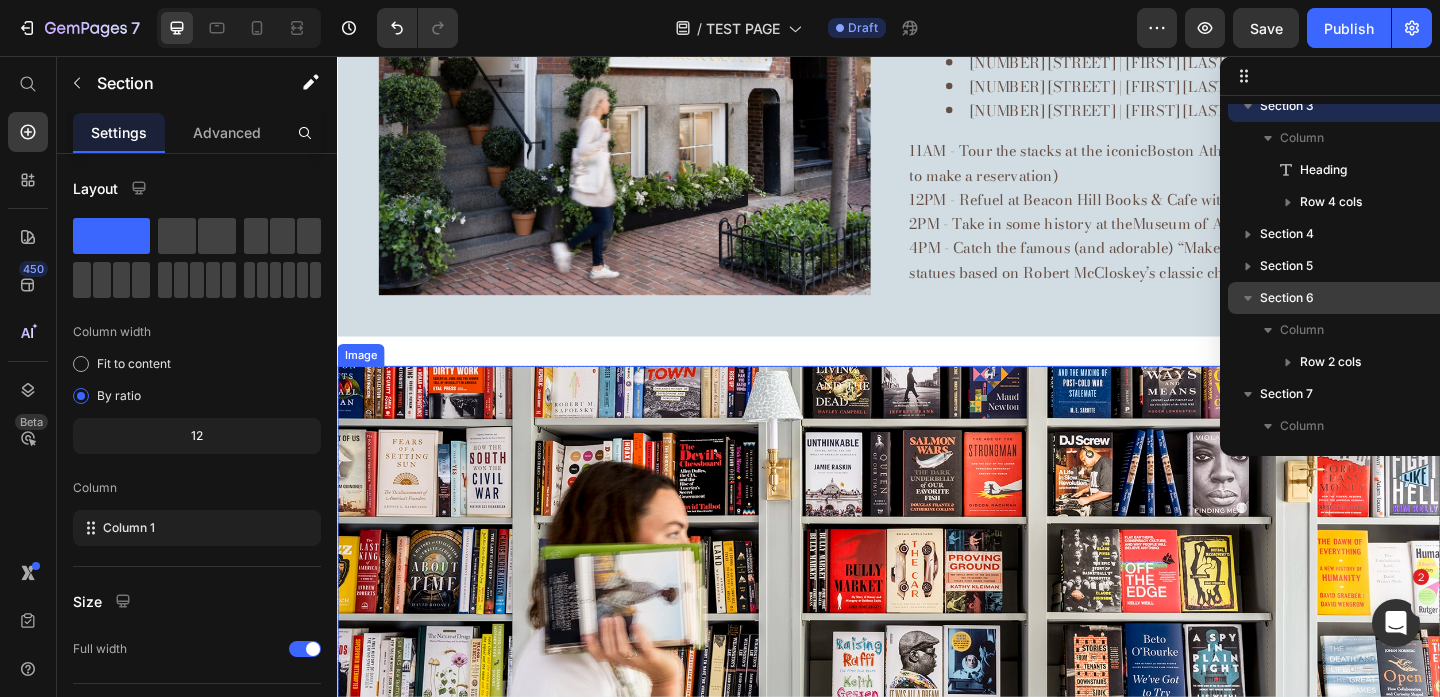 click at bounding box center [937, 674] 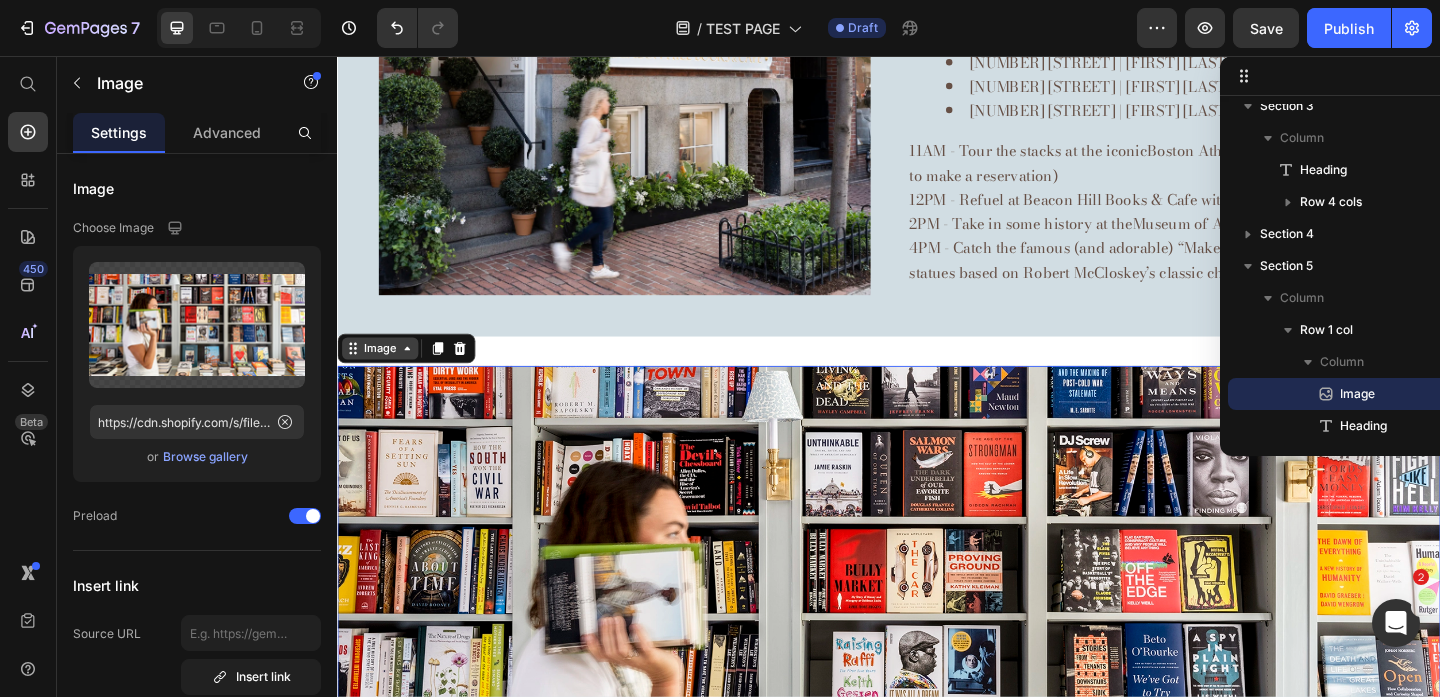 click 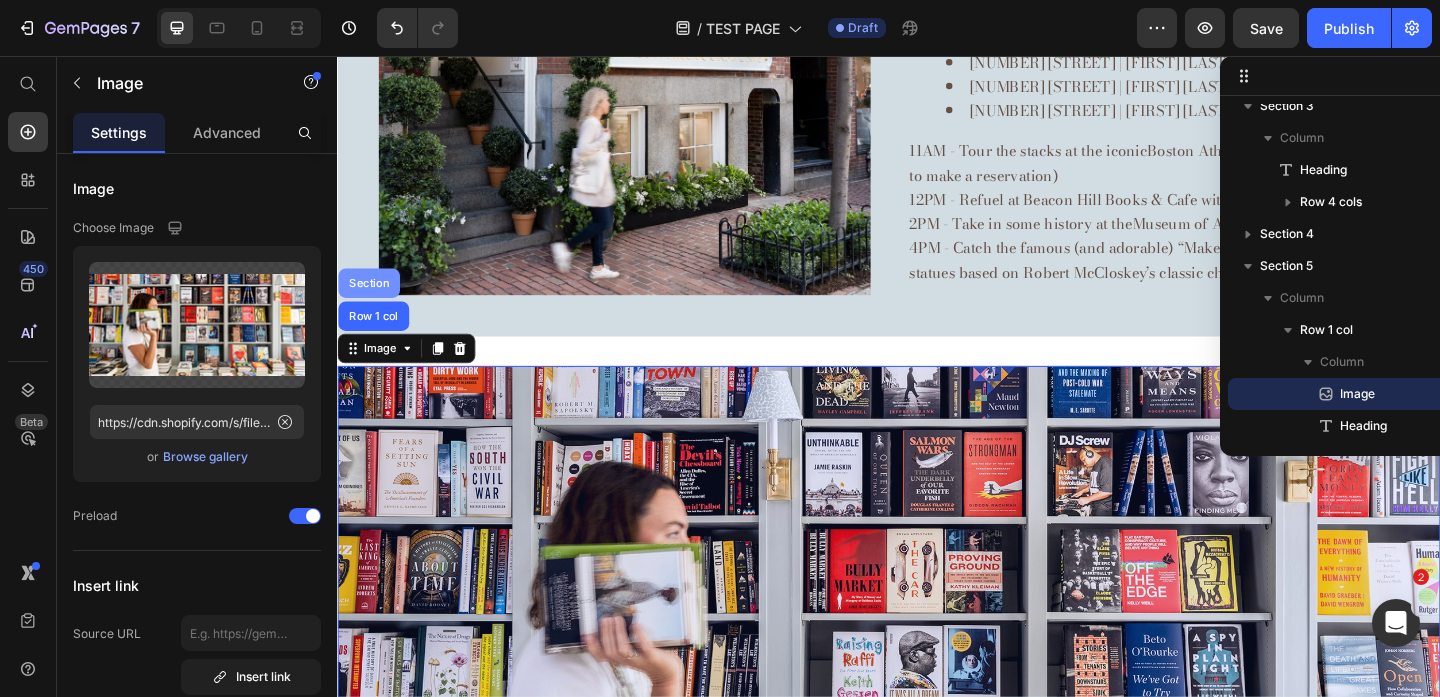 click on "Section" at bounding box center [371, 303] 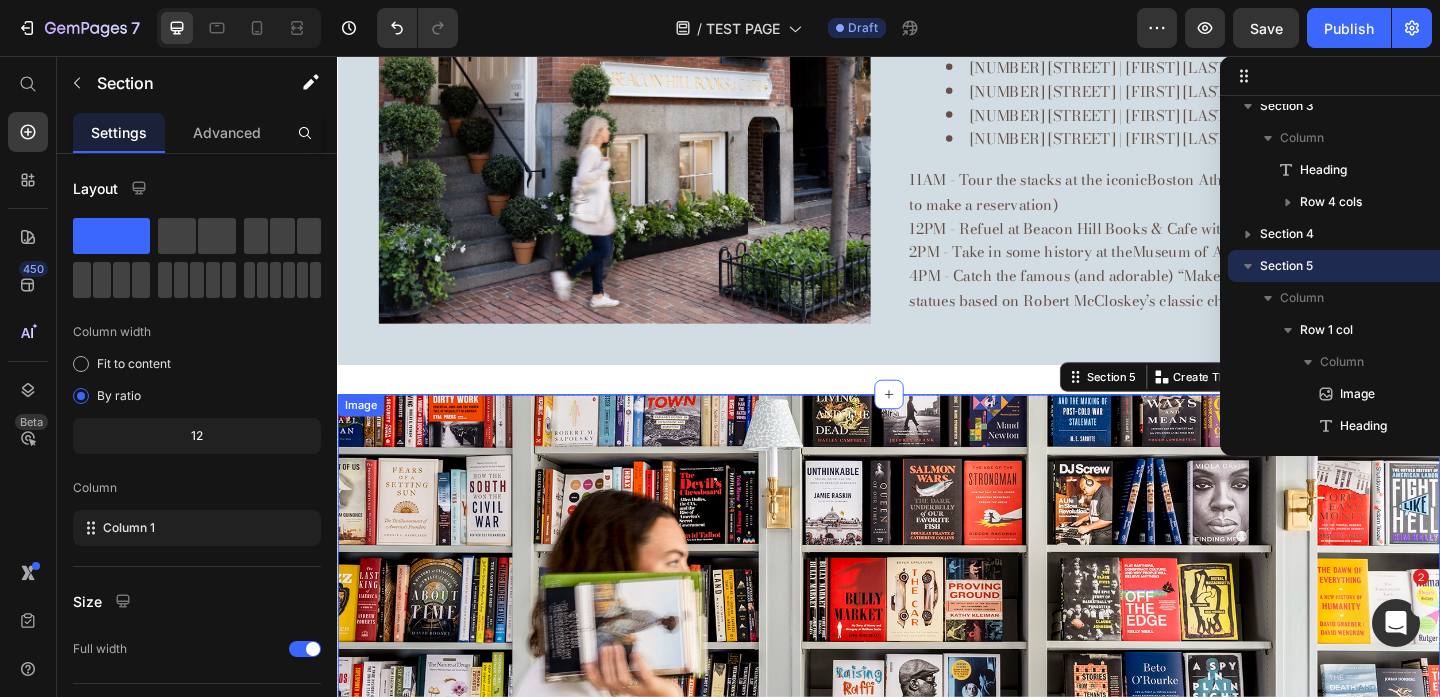 scroll, scrollTop: 3453, scrollLeft: 0, axis: vertical 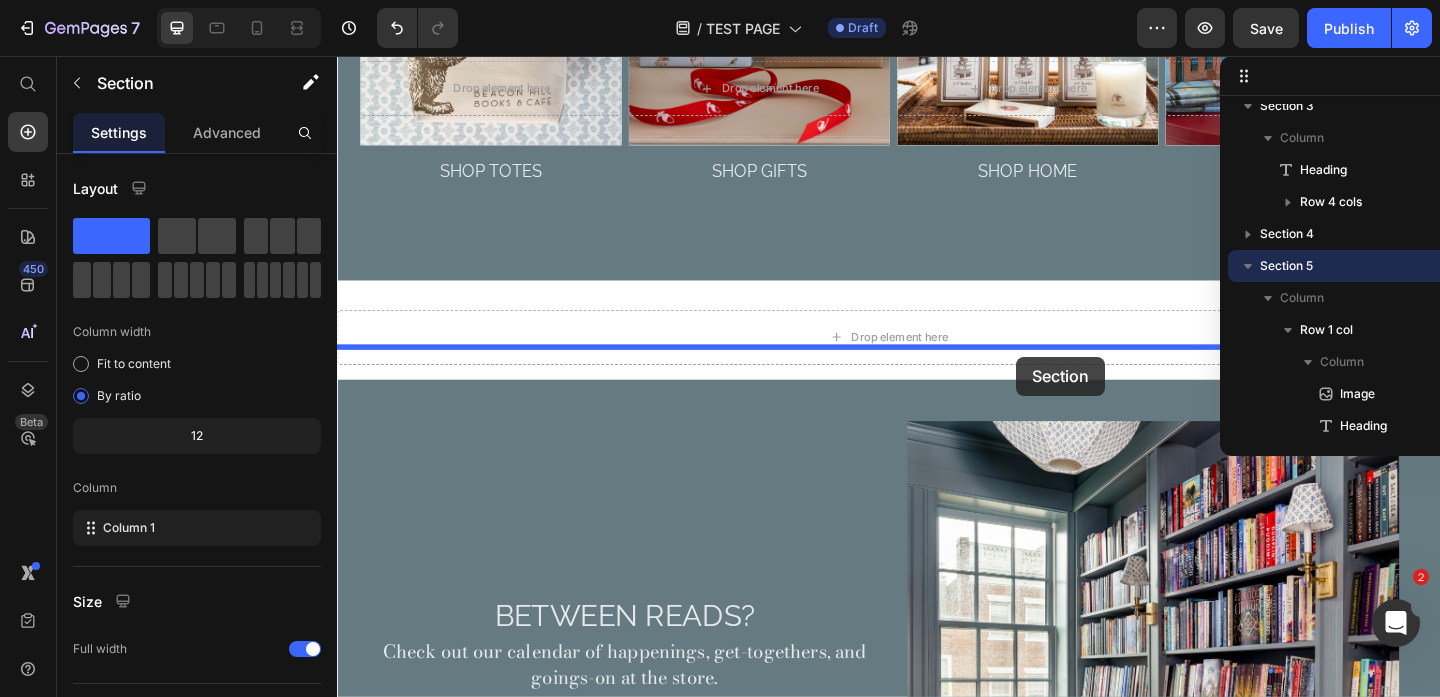 drag, startPoint x: 1137, startPoint y: 441, endPoint x: 1076, endPoint y: 383, distance: 84.17244 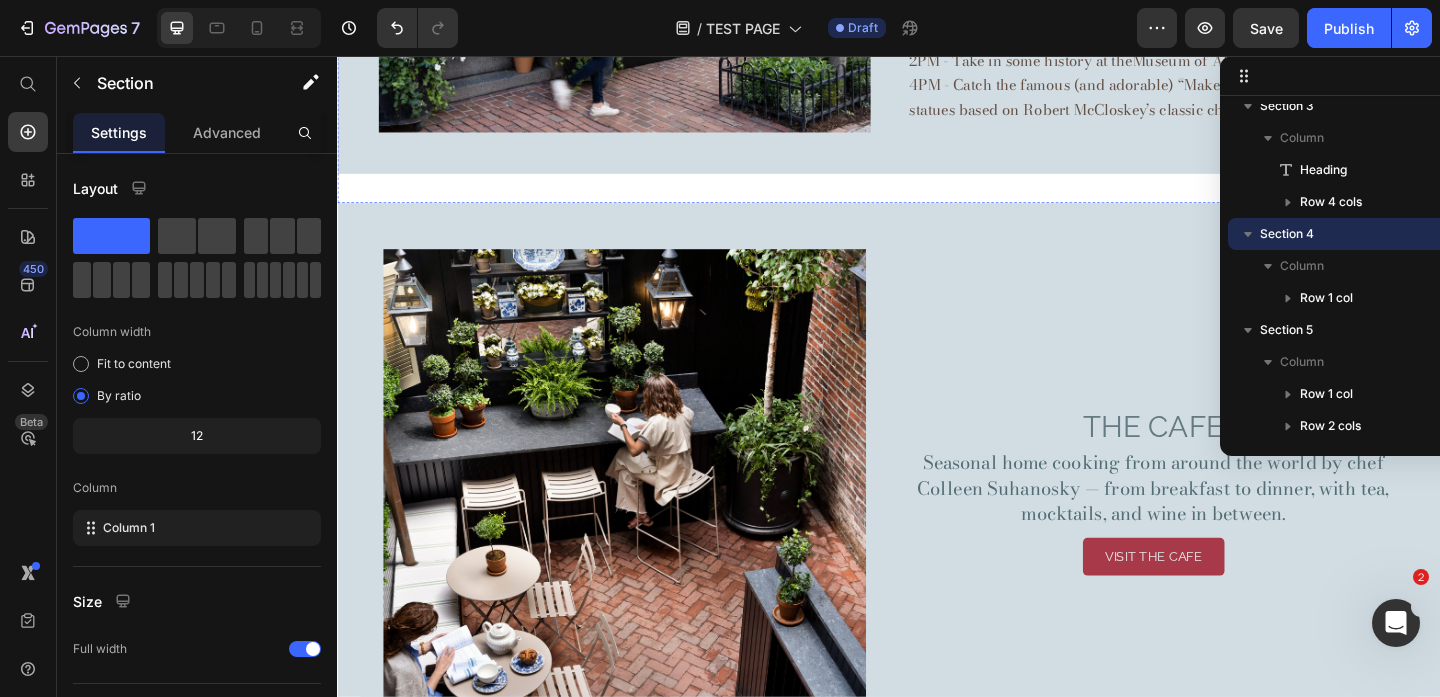 scroll, scrollTop: 4832, scrollLeft: 0, axis: vertical 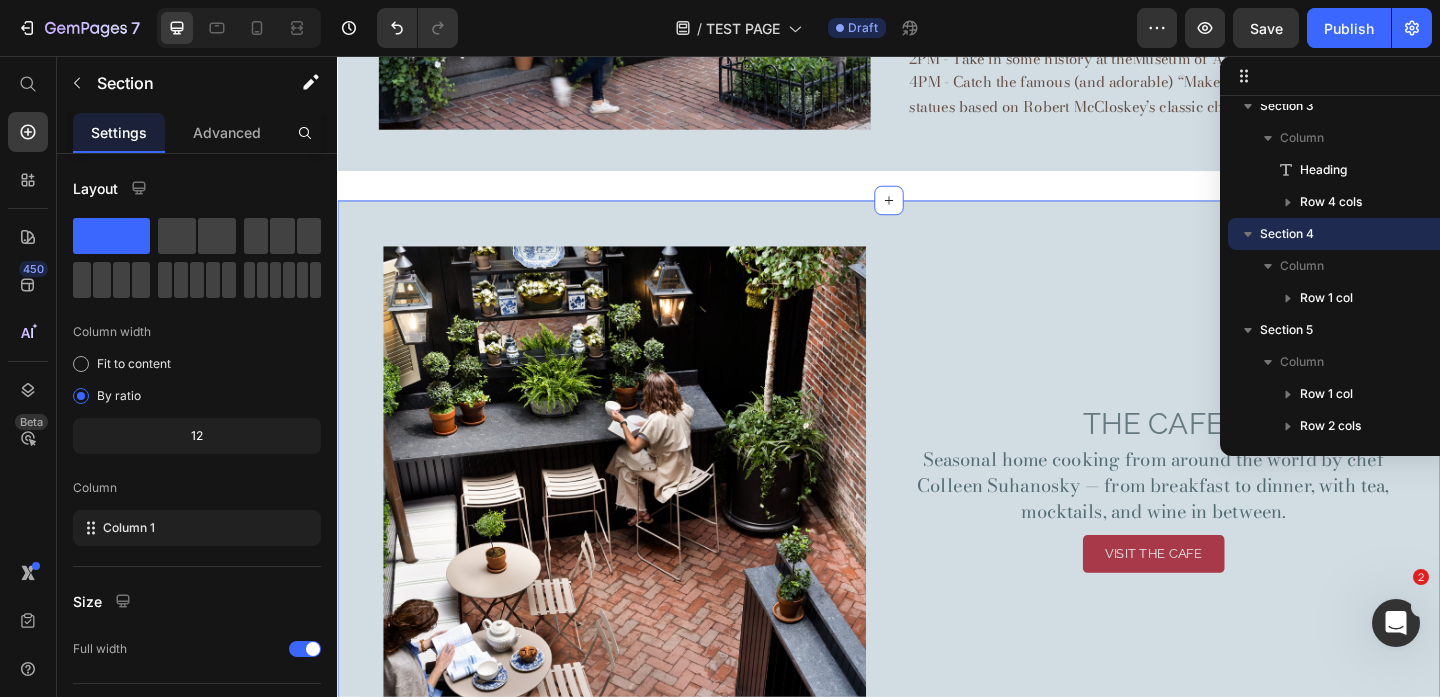 click on "Image THE CAFE Heading Seasonal home cooking from around the world by chef Colleen Suhanosky — from breakfast to dinner, with tea, mocktails, and wine in between. Text Block VISIT THE CAFE Button Row Section 6" at bounding box center (937, 525) 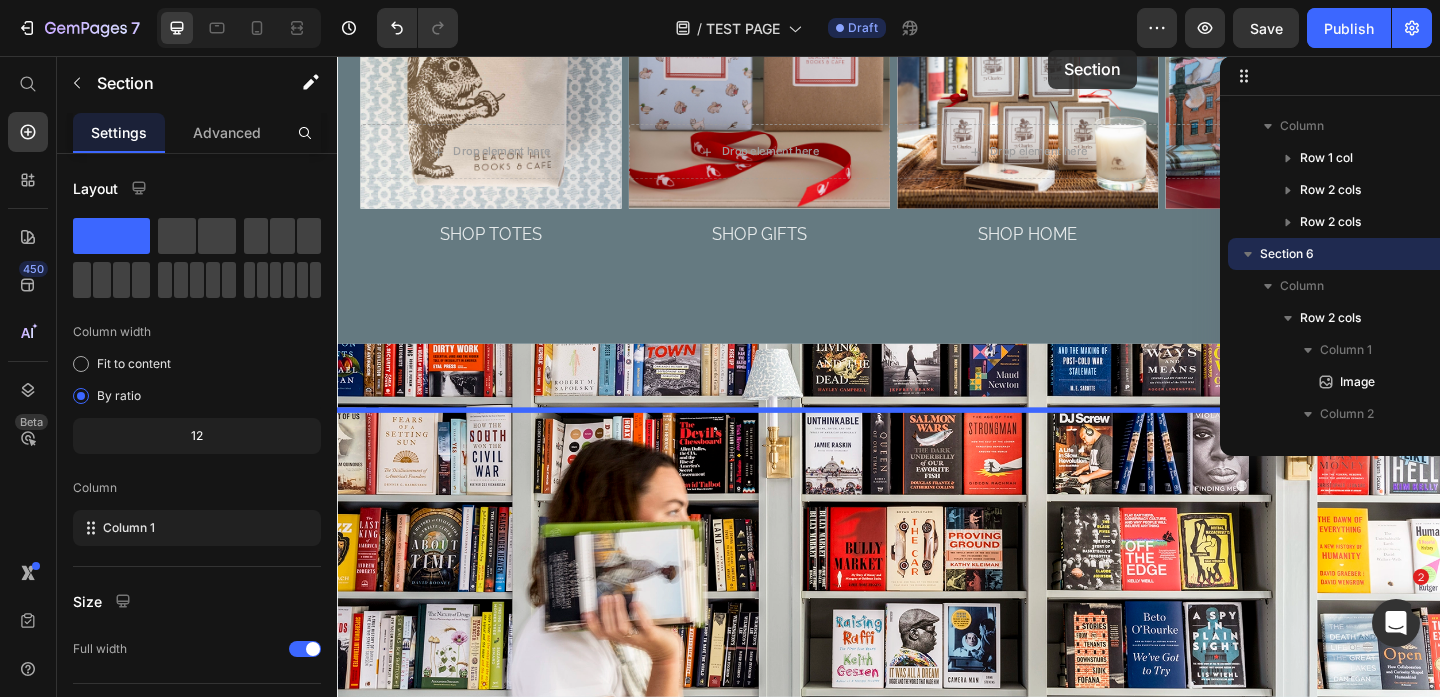 scroll, scrollTop: 2068, scrollLeft: 0, axis: vertical 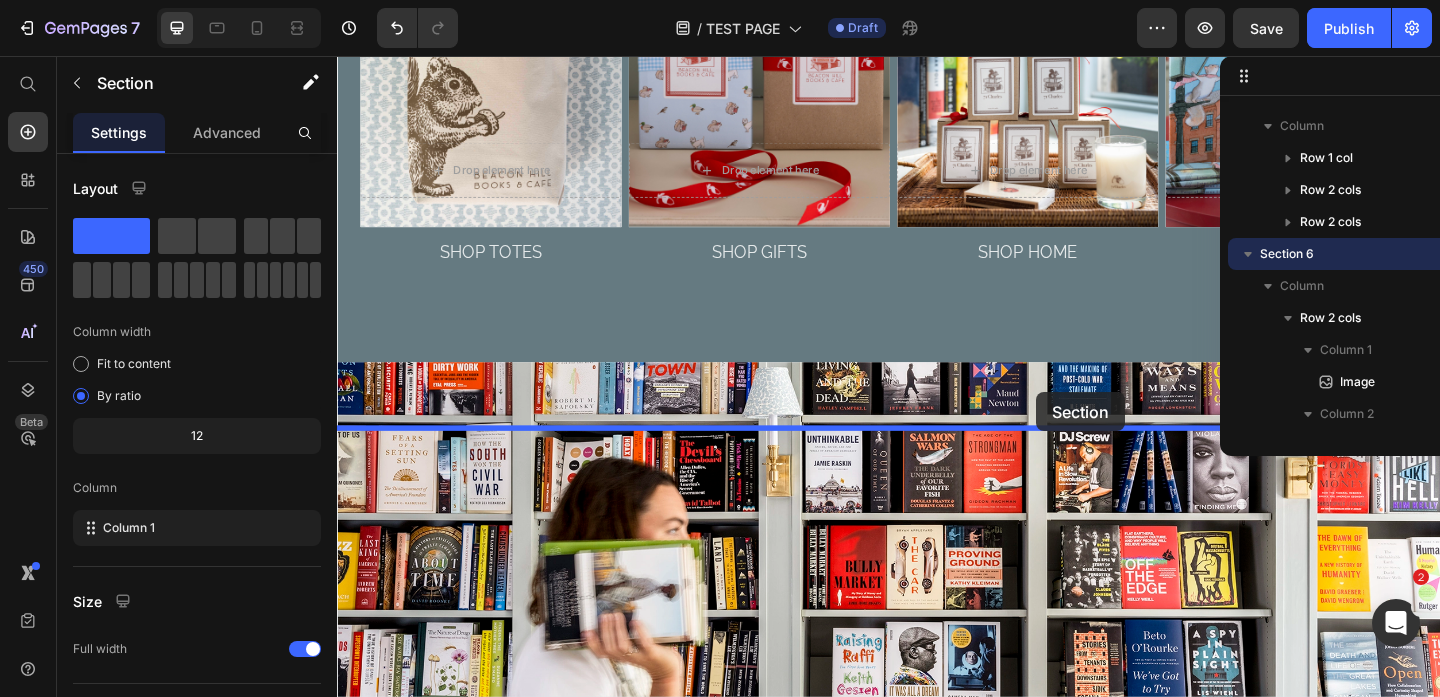 drag, startPoint x: 1136, startPoint y: 191, endPoint x: 1098, endPoint y: 419, distance: 231.14497 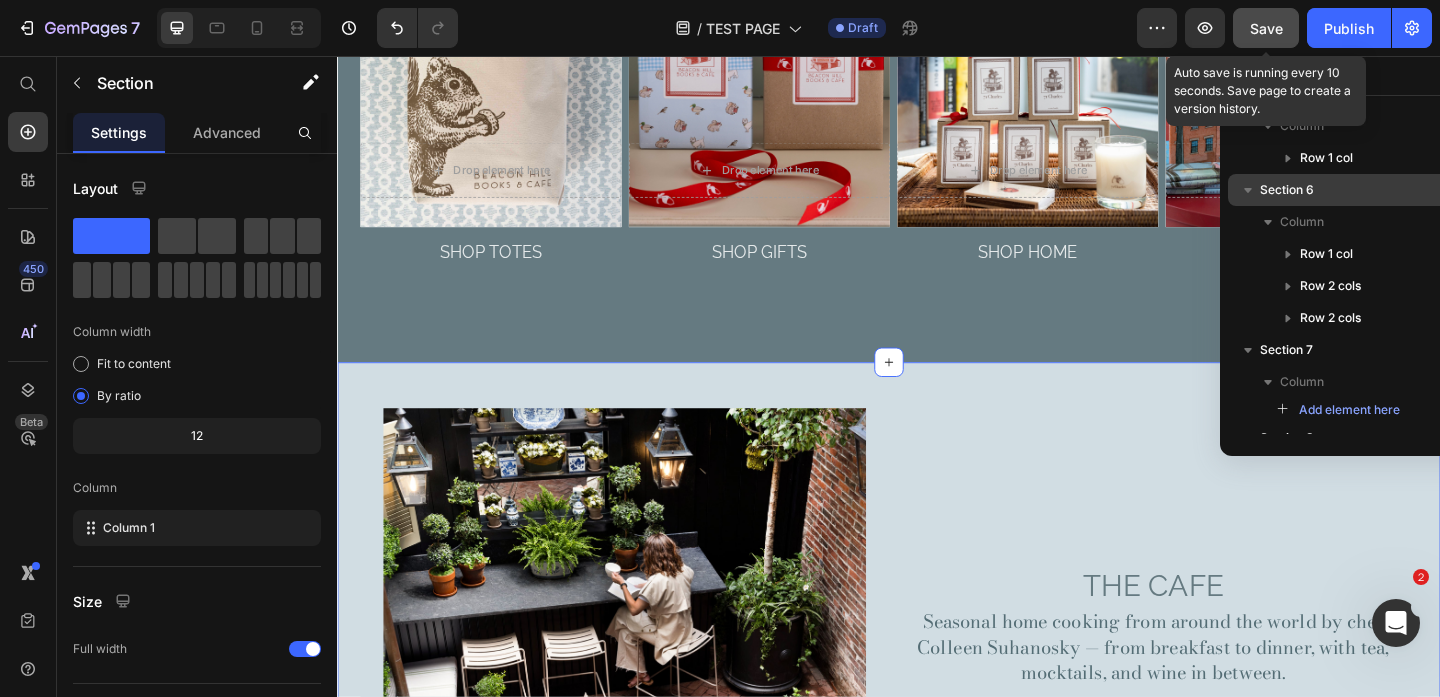 click on "Save" 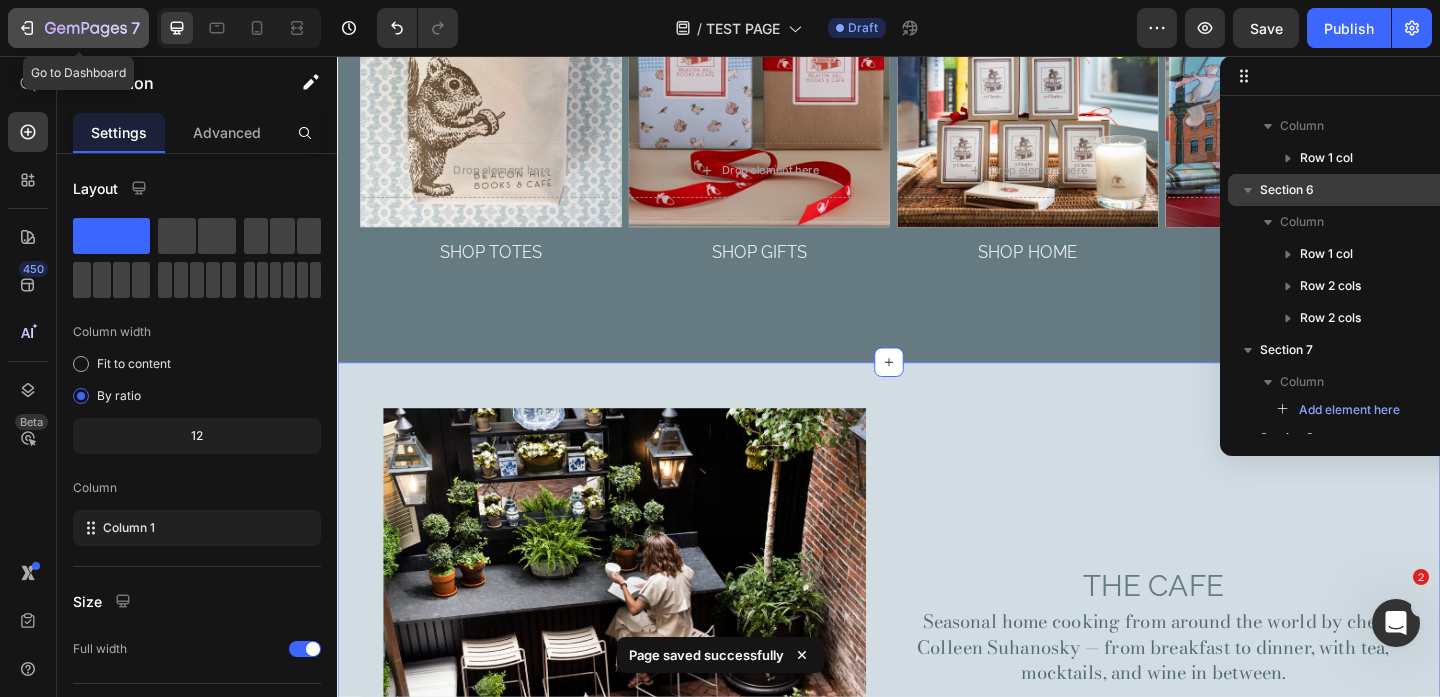 click 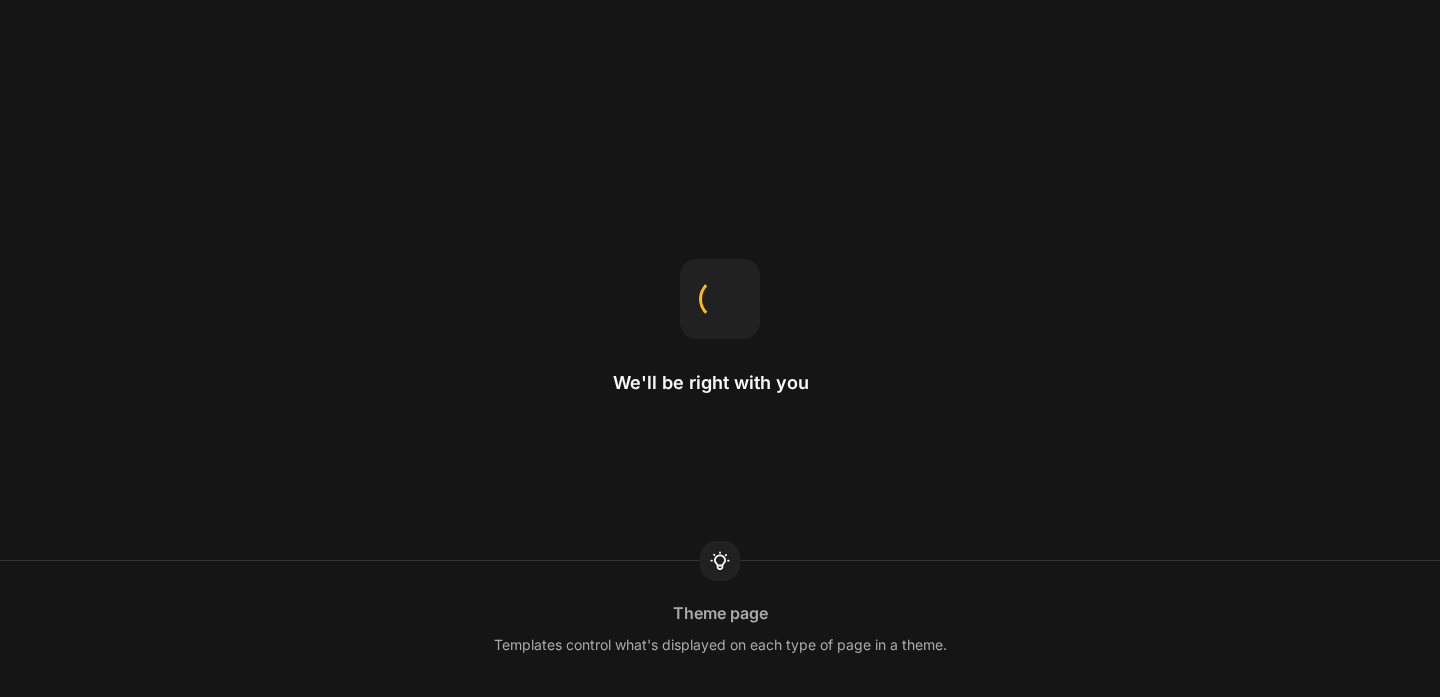scroll, scrollTop: 0, scrollLeft: 0, axis: both 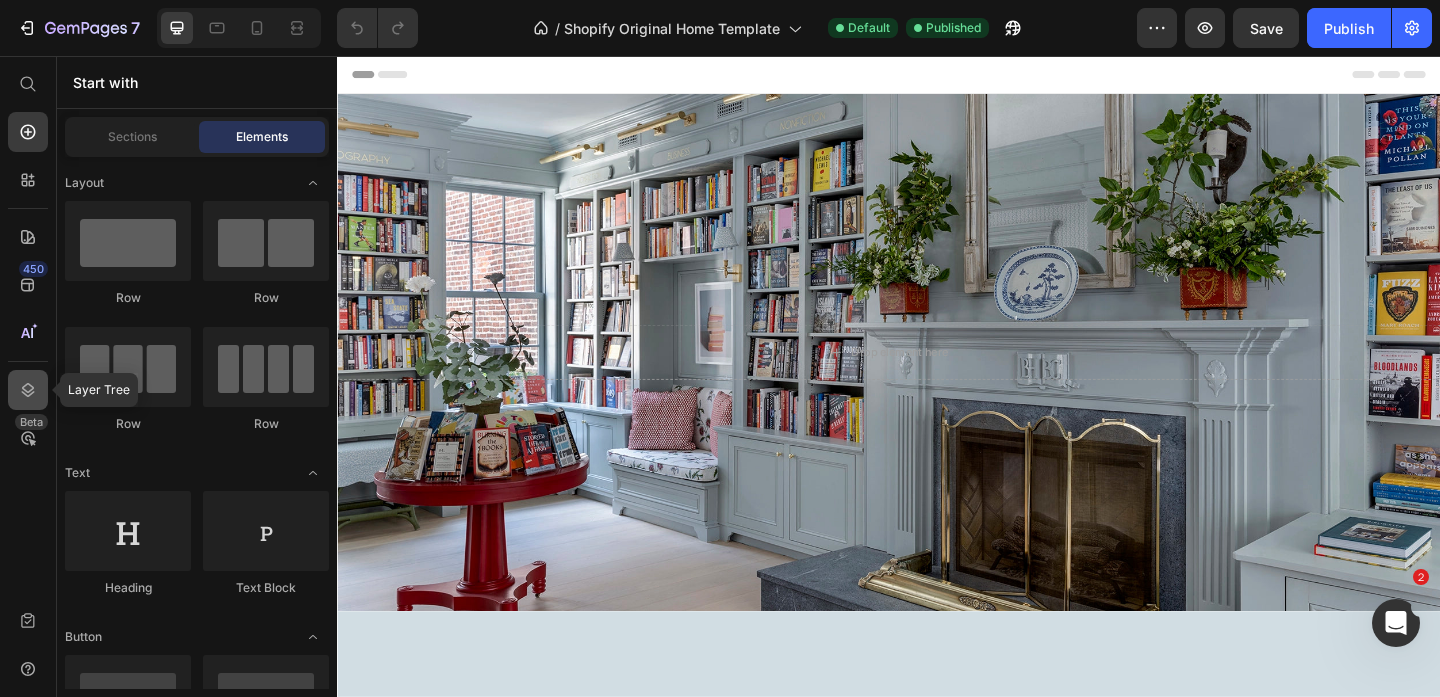 click 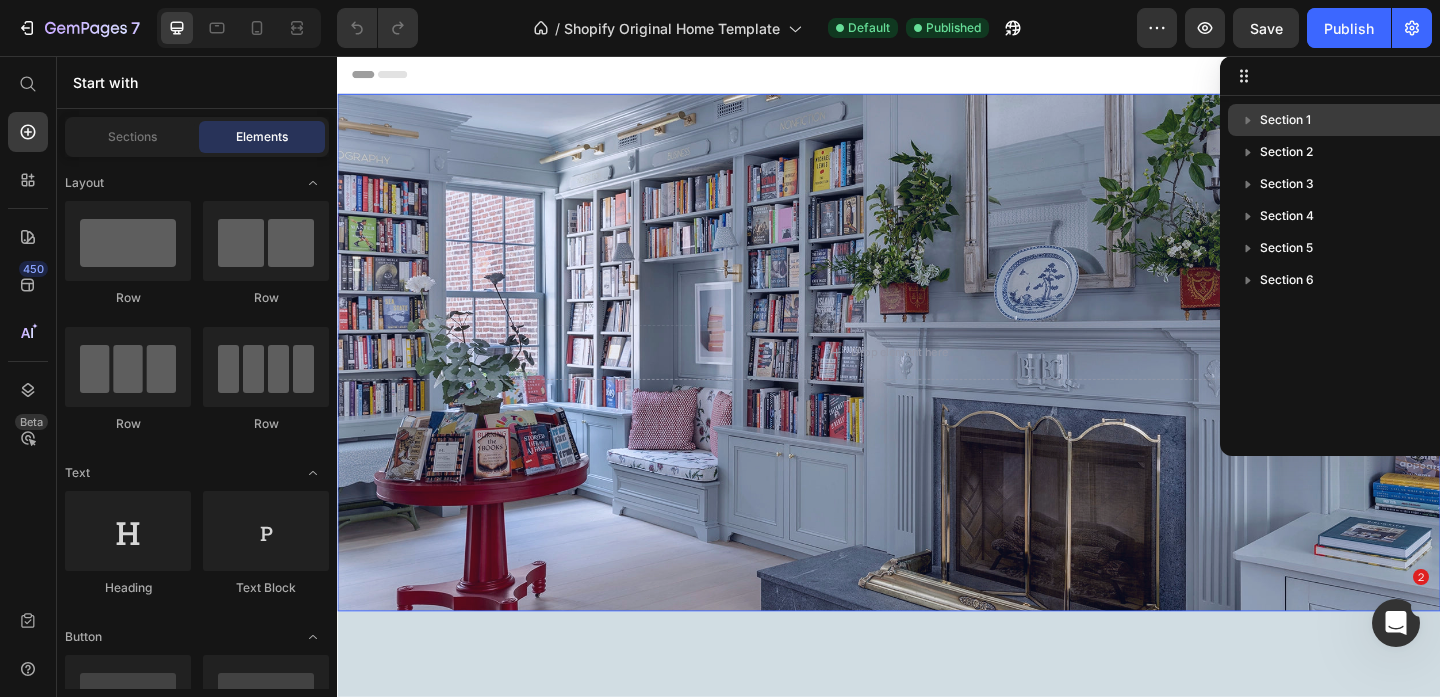 click on "Section 1" at bounding box center (1370, 120) 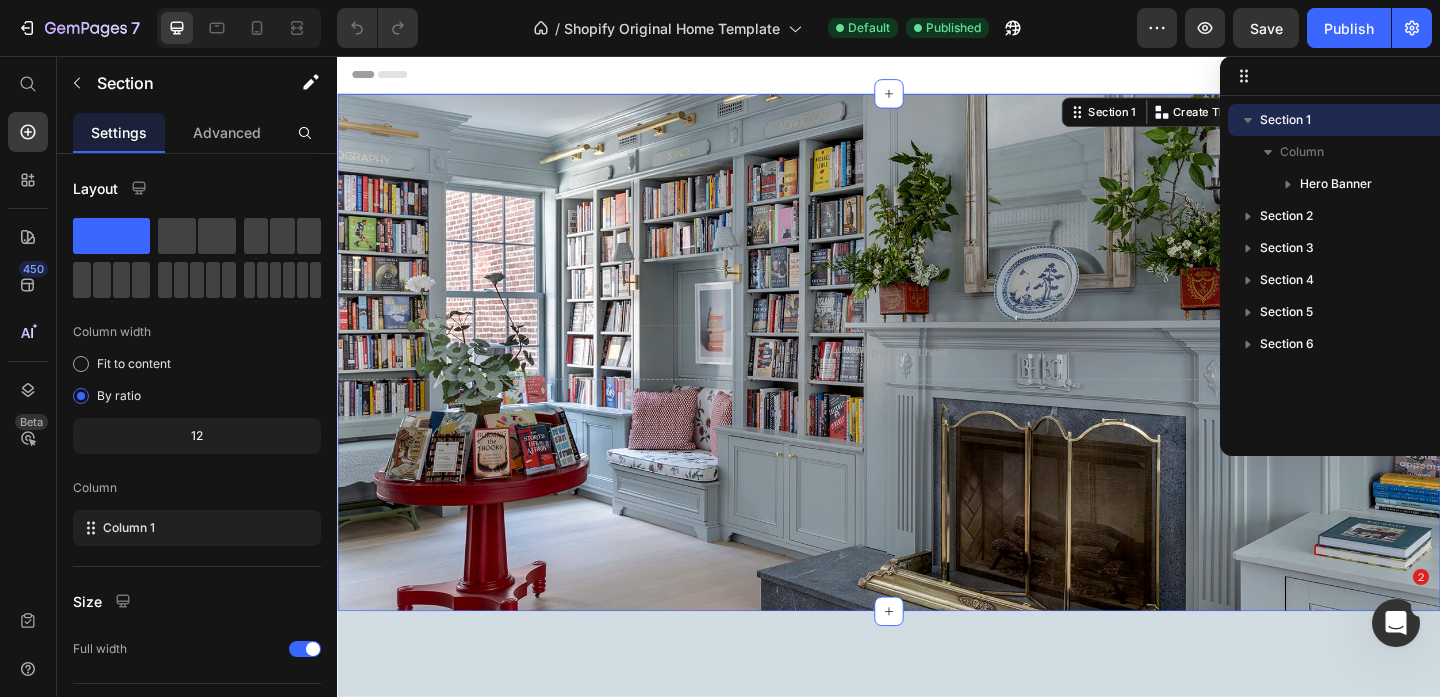 click on "Section 1" at bounding box center (1370, 120) 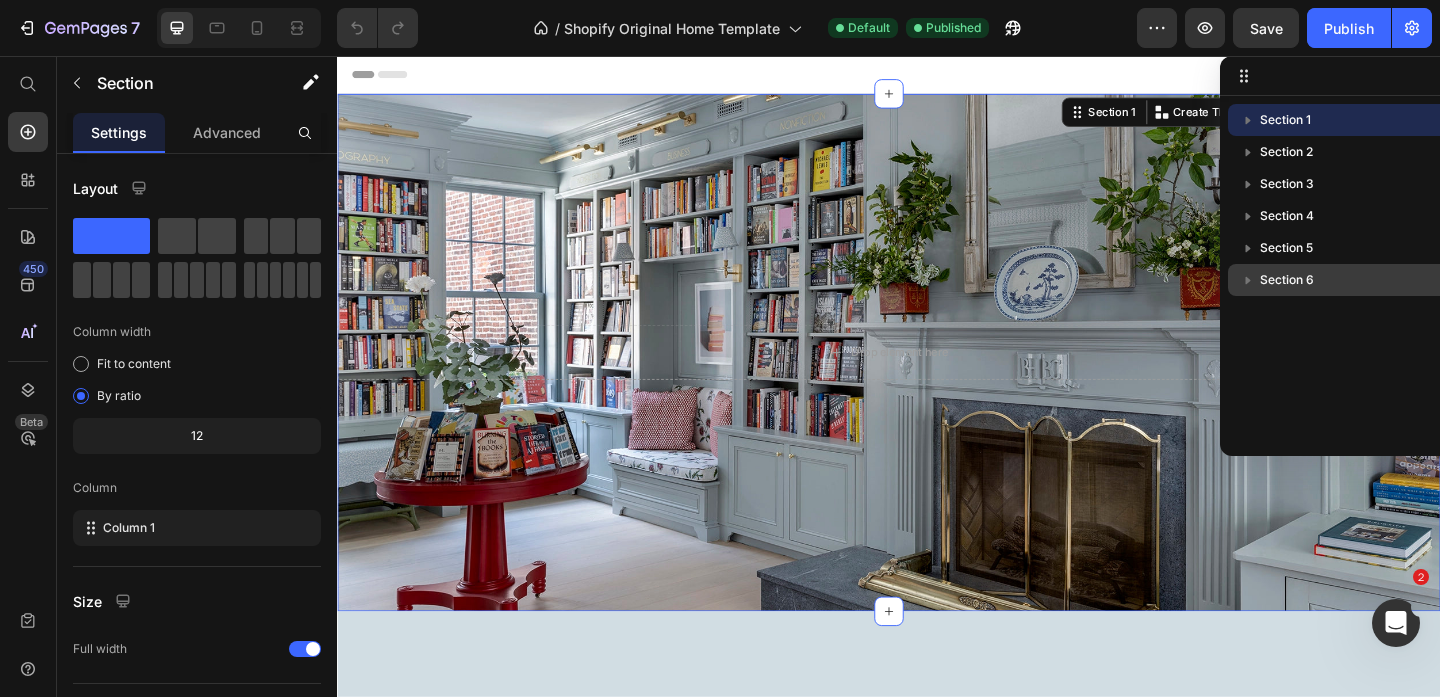 click on "Section 6" at bounding box center (1370, 280) 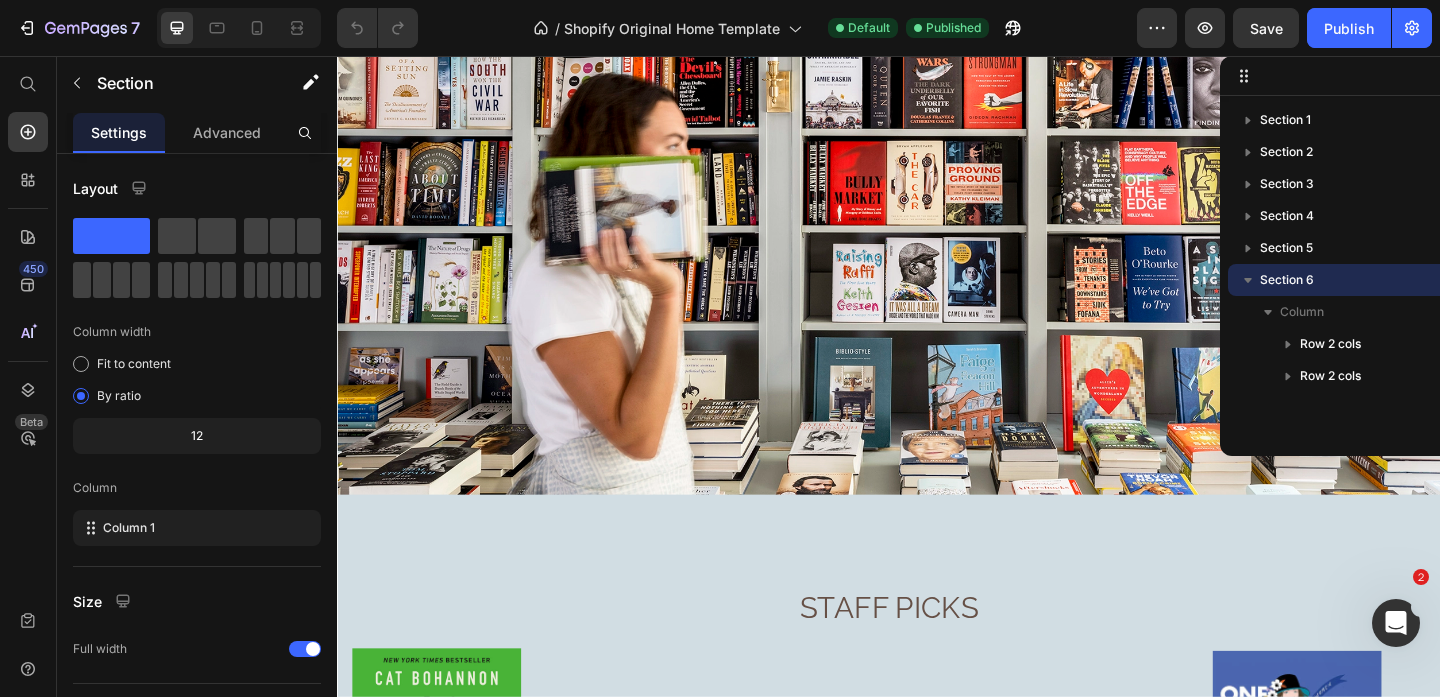 scroll, scrollTop: 4154, scrollLeft: 0, axis: vertical 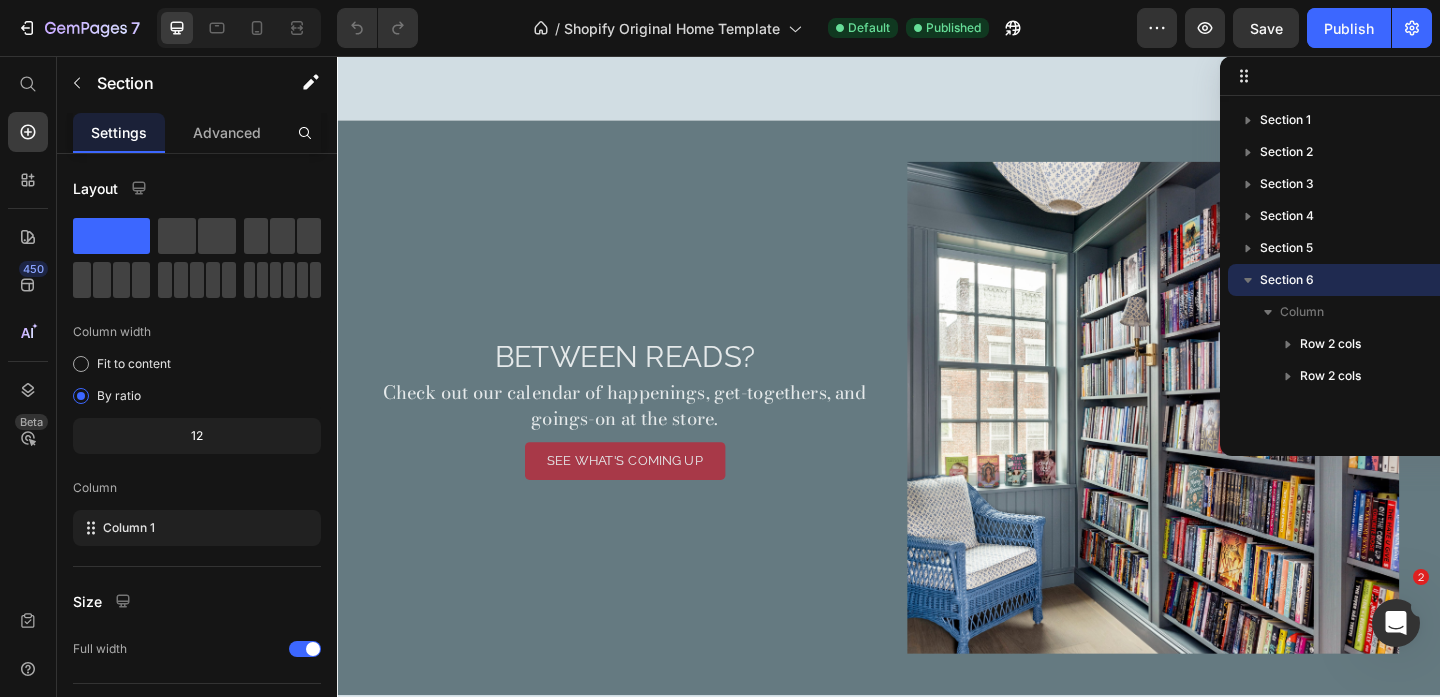 click 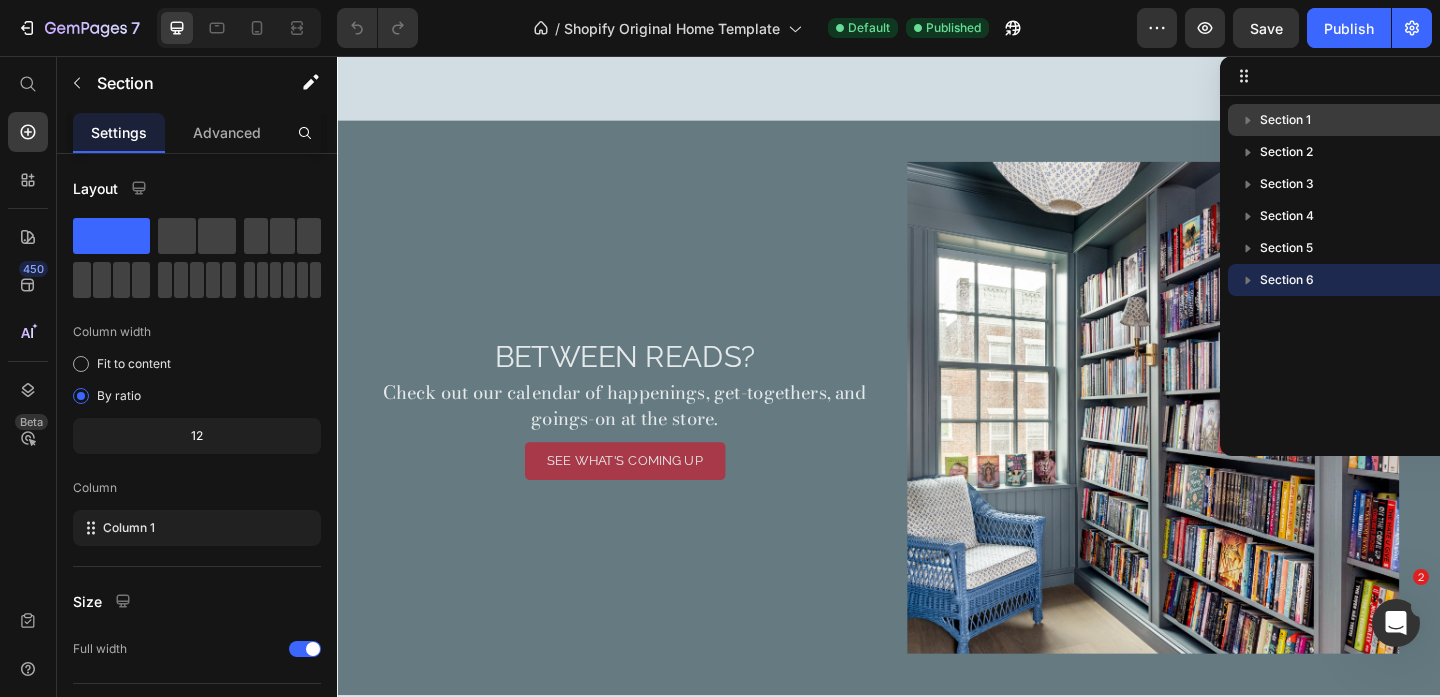 type 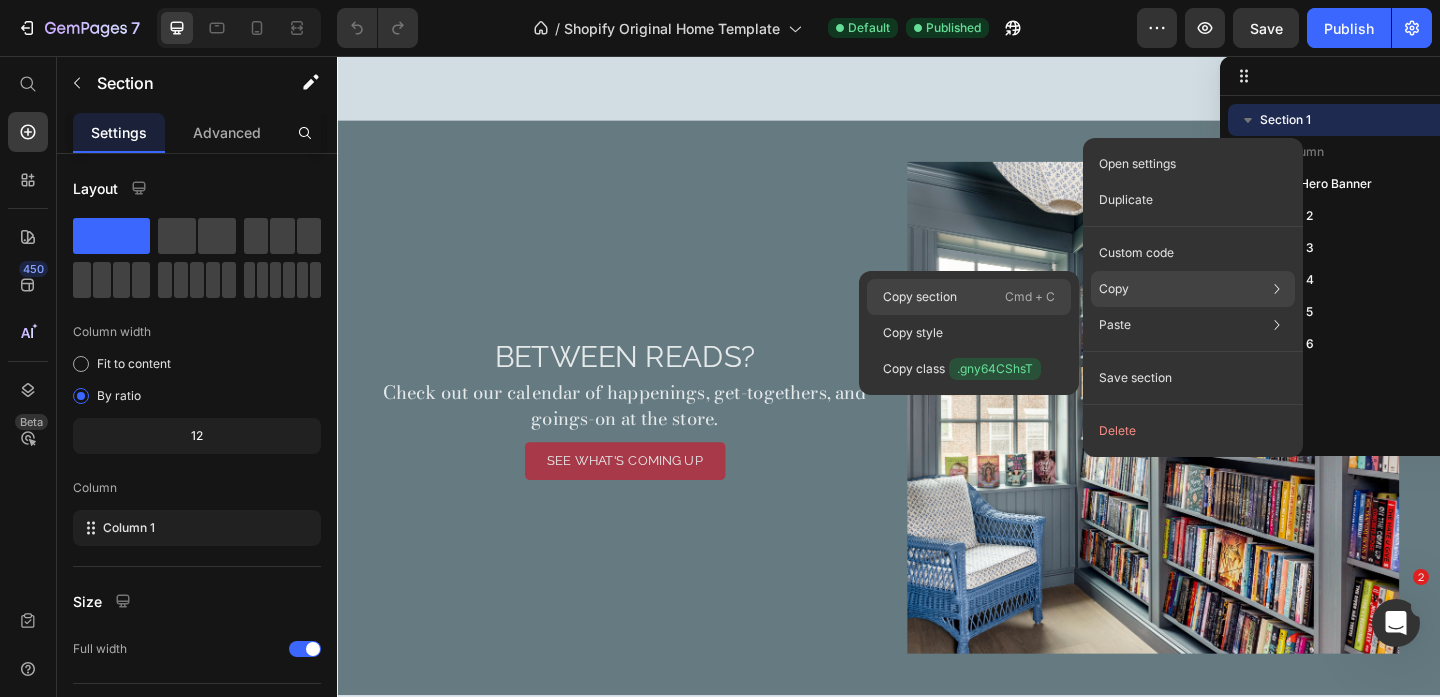 click on "Copy section  Cmd + C" 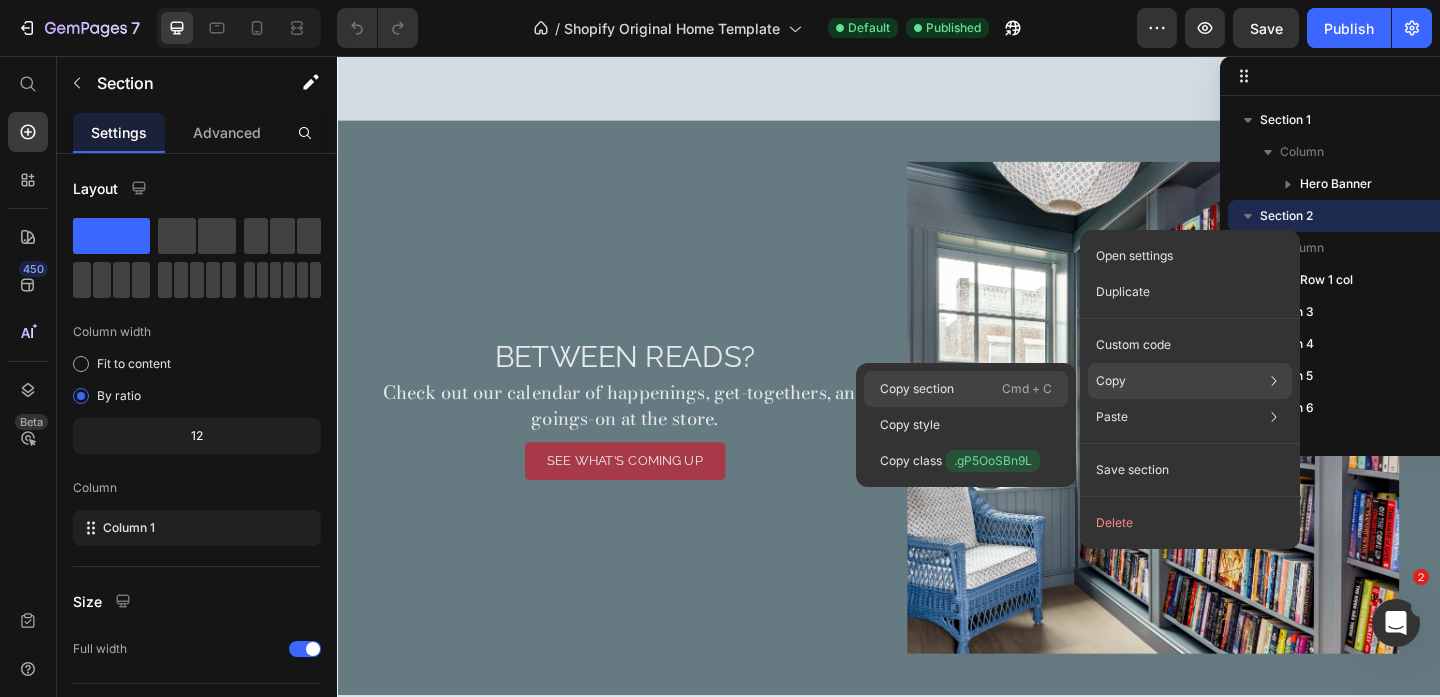 click on "Copy section" at bounding box center [917, 389] 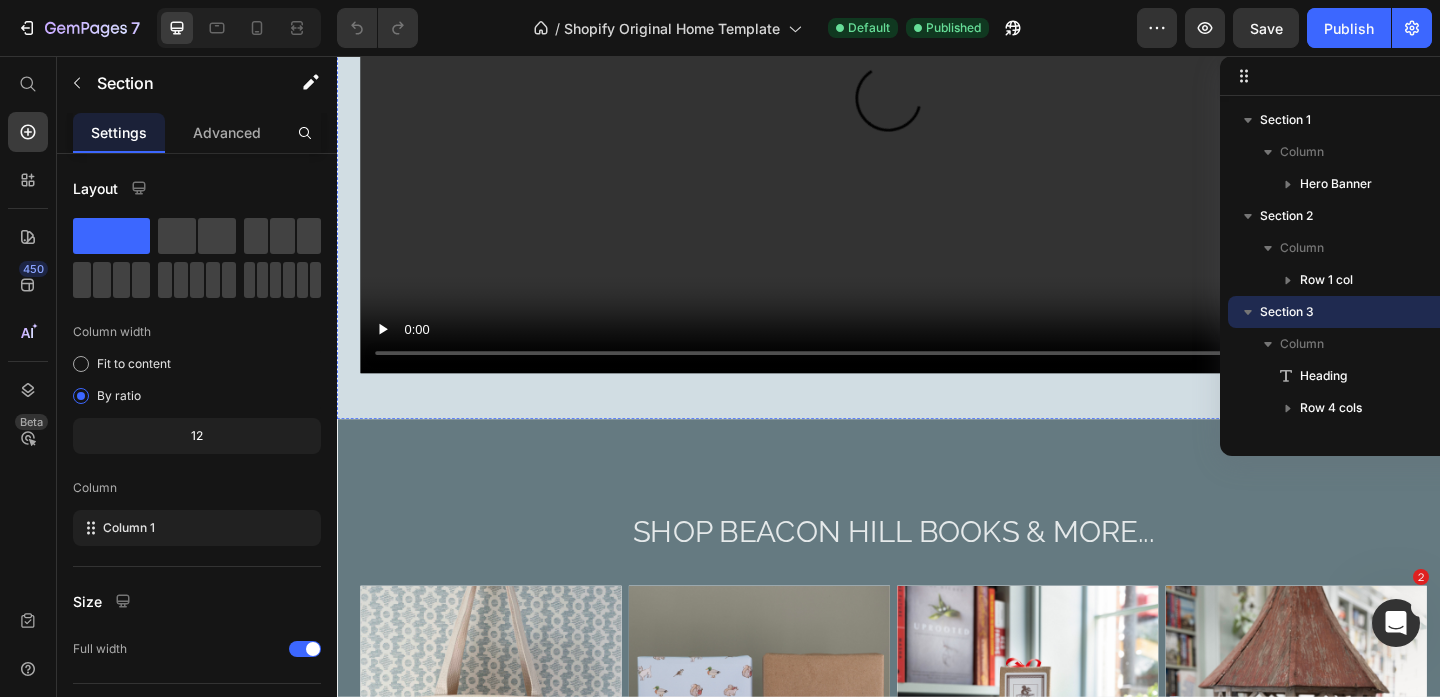 scroll, scrollTop: 1329, scrollLeft: 0, axis: vertical 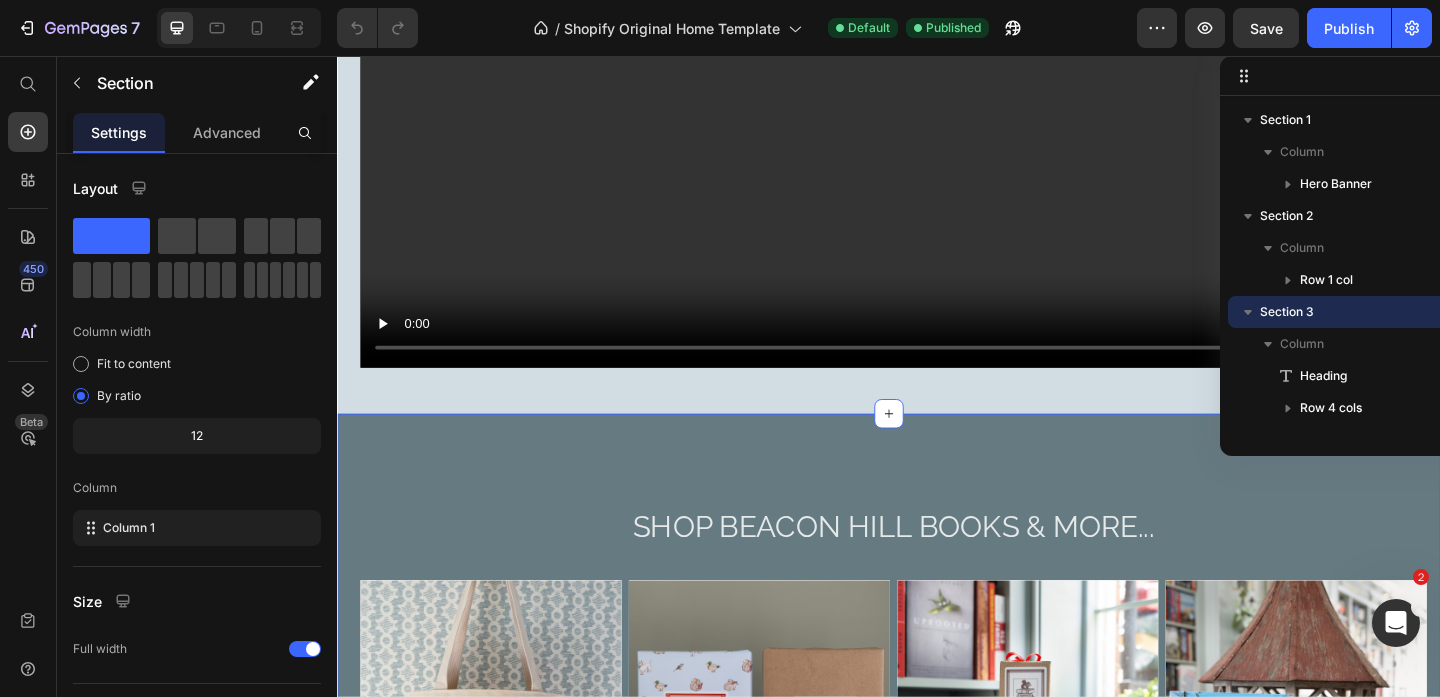 click on "SHOP BEACON HILL BOOKS & MORE... Heading
Drop element here Hero Banner SHOP TOTES Text Block
Drop element here Hero Banner SHOP GIFTS Text Block
Drop element here Hero Banner SHOP HOME Text Block
Drop element here Hero Banner SHOP CHILDREN'S Text Block Row Section 3" at bounding box center [937, 786] 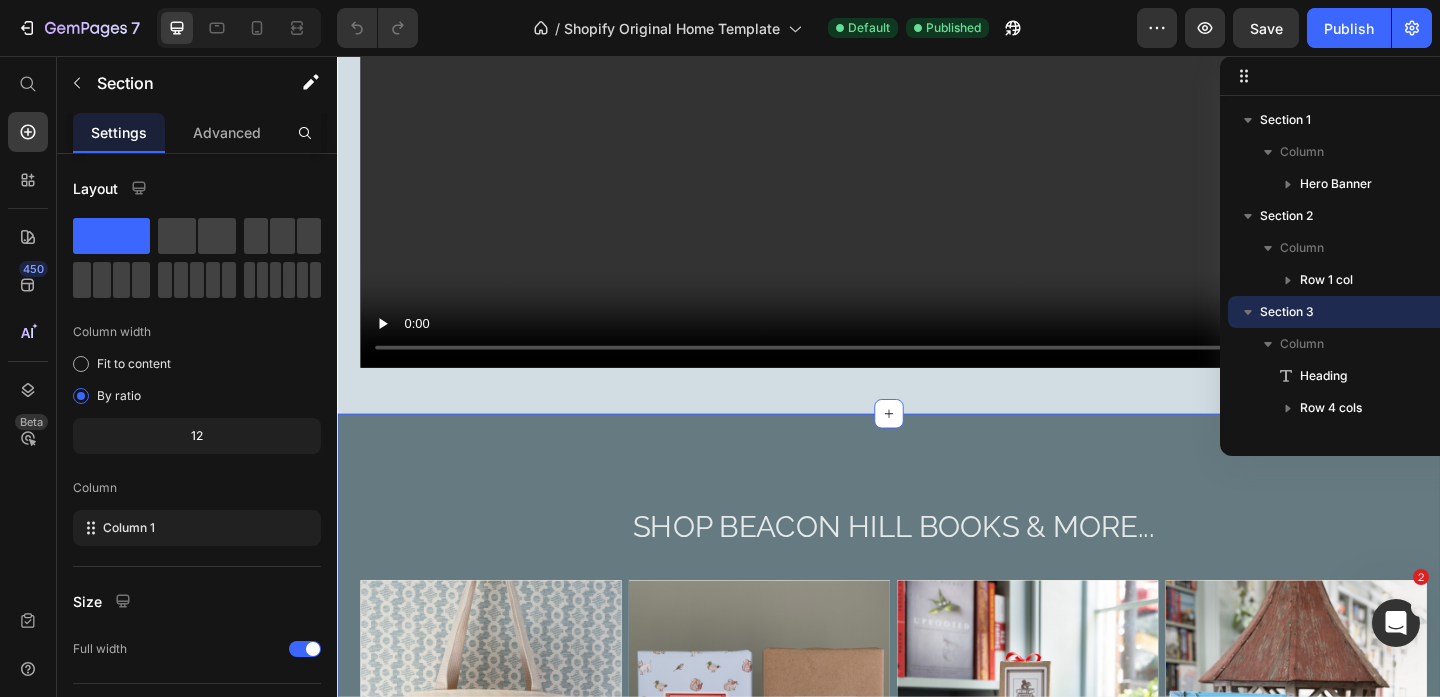 click on "SHOP BEACON HILL BOOKS & MORE... Heading
Drop element here Hero Banner SHOP TOTES Text Block
Drop element here Hero Banner SHOP GIFTS Text Block
Drop element here Hero Banner SHOP HOME Text Block
Drop element here Hero Banner SHOP CHILDREN'S Text Block Row Section 3" at bounding box center (937, 786) 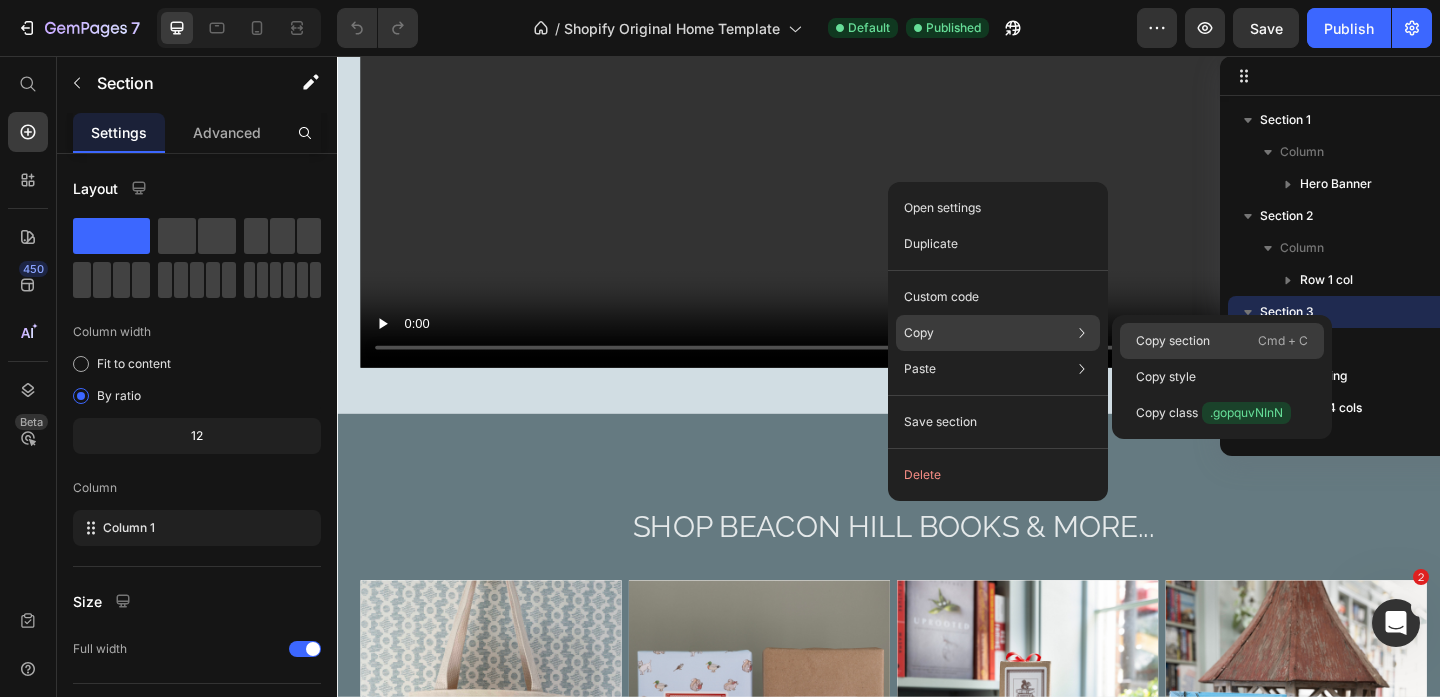 click on "Copy section  Cmd + C" 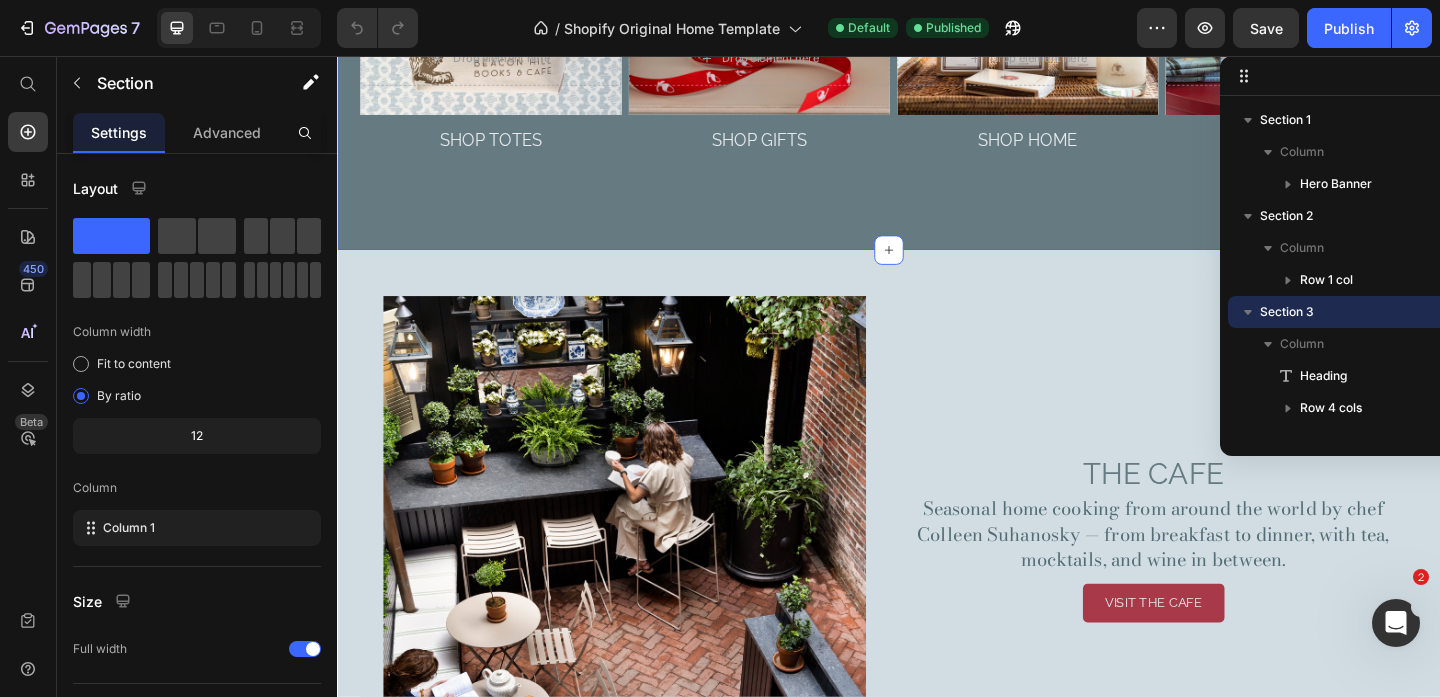 scroll, scrollTop: 2335, scrollLeft: 0, axis: vertical 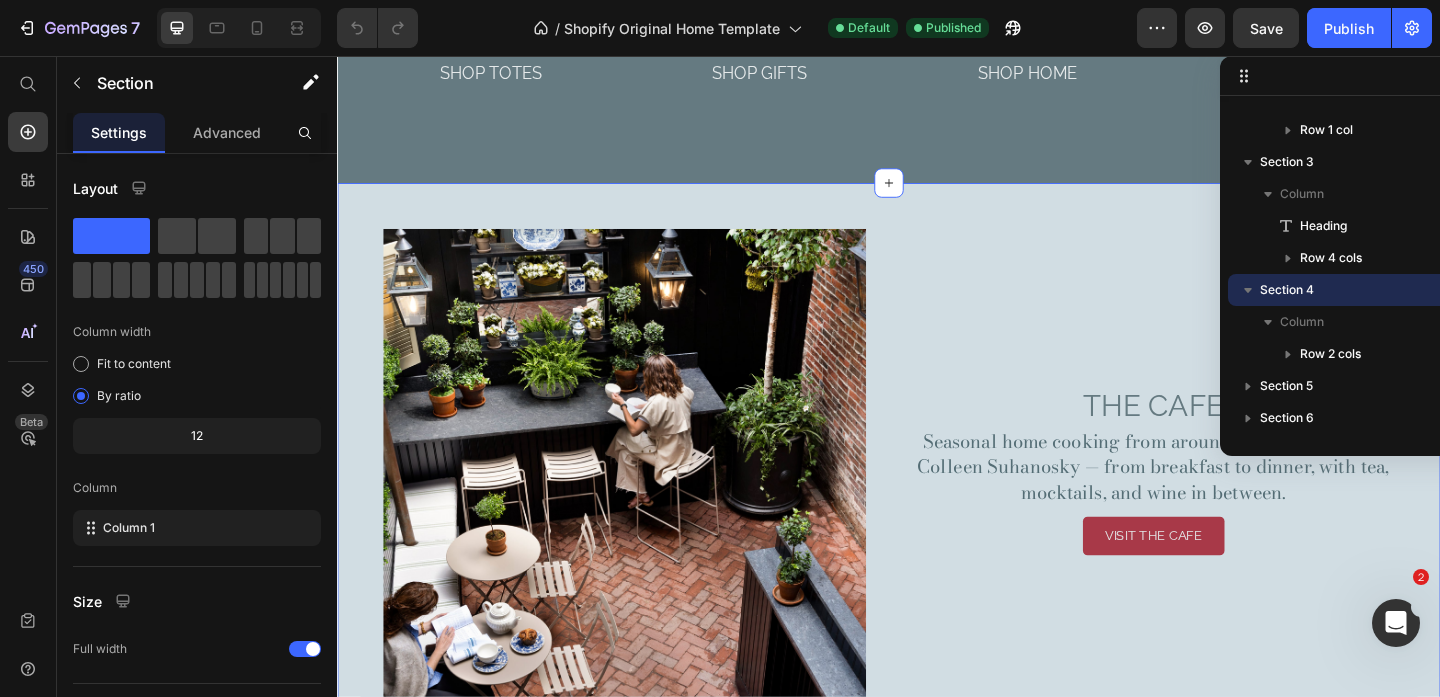 click on "Image THE CAFE Heading Seasonal home cooking from around the world by chef Colleen Suhanosky — from breakfast to dinner, with tea, mocktails, and wine in between. Text Block VISIT THE CAFE Button Row Section 4" at bounding box center [937, 506] 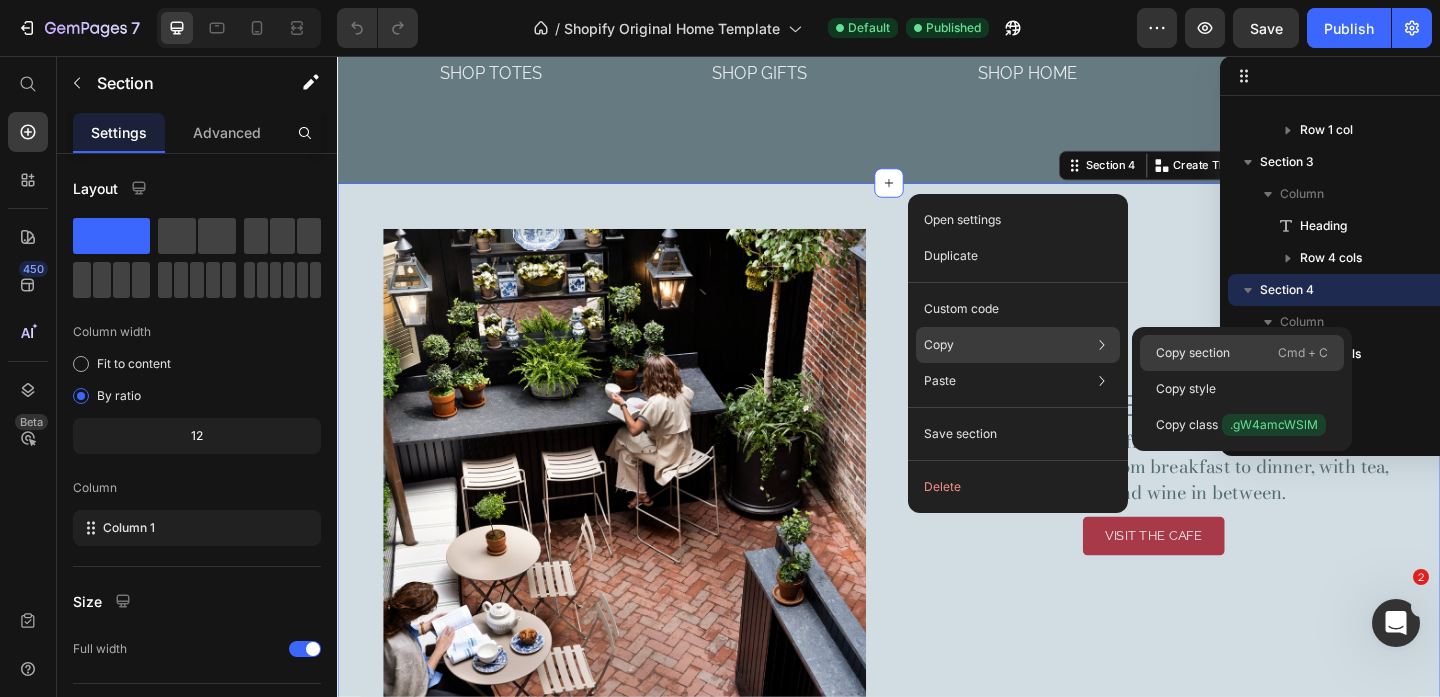 click on "Copy section" at bounding box center (1193, 353) 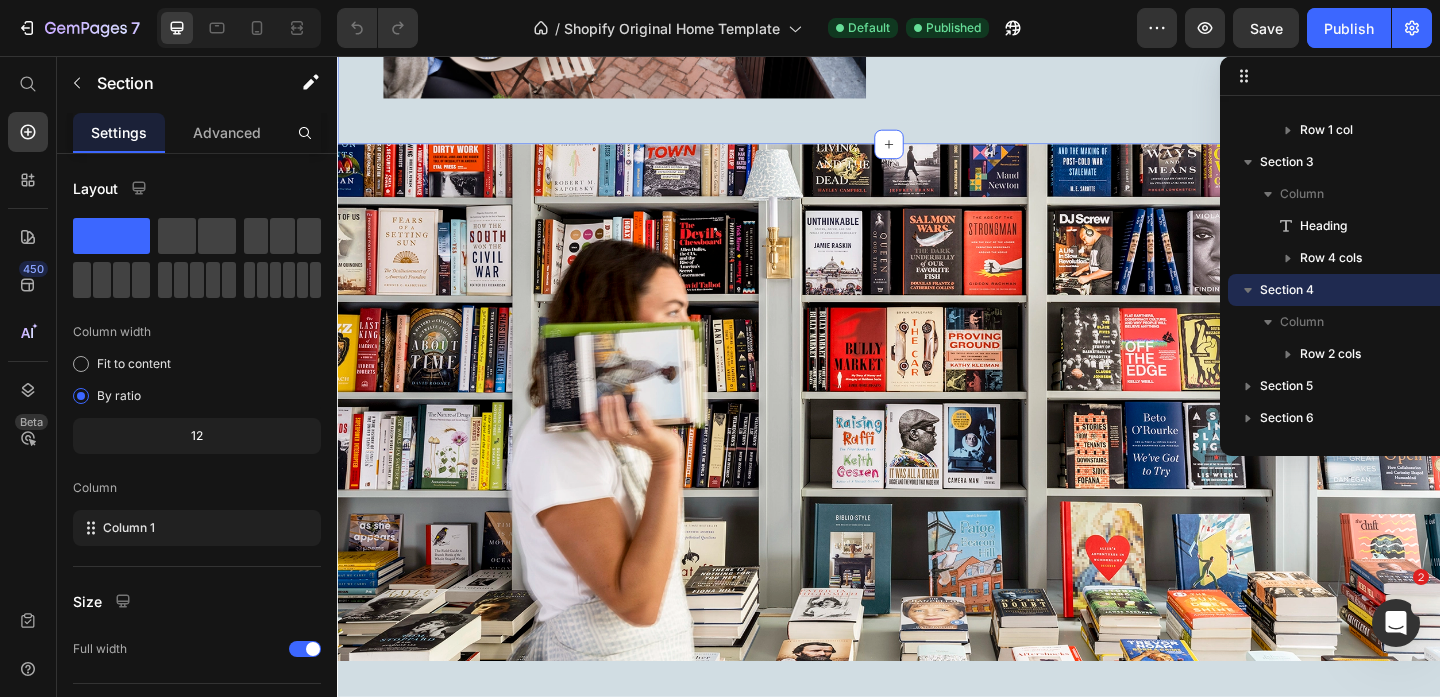 scroll, scrollTop: 2983, scrollLeft: 0, axis: vertical 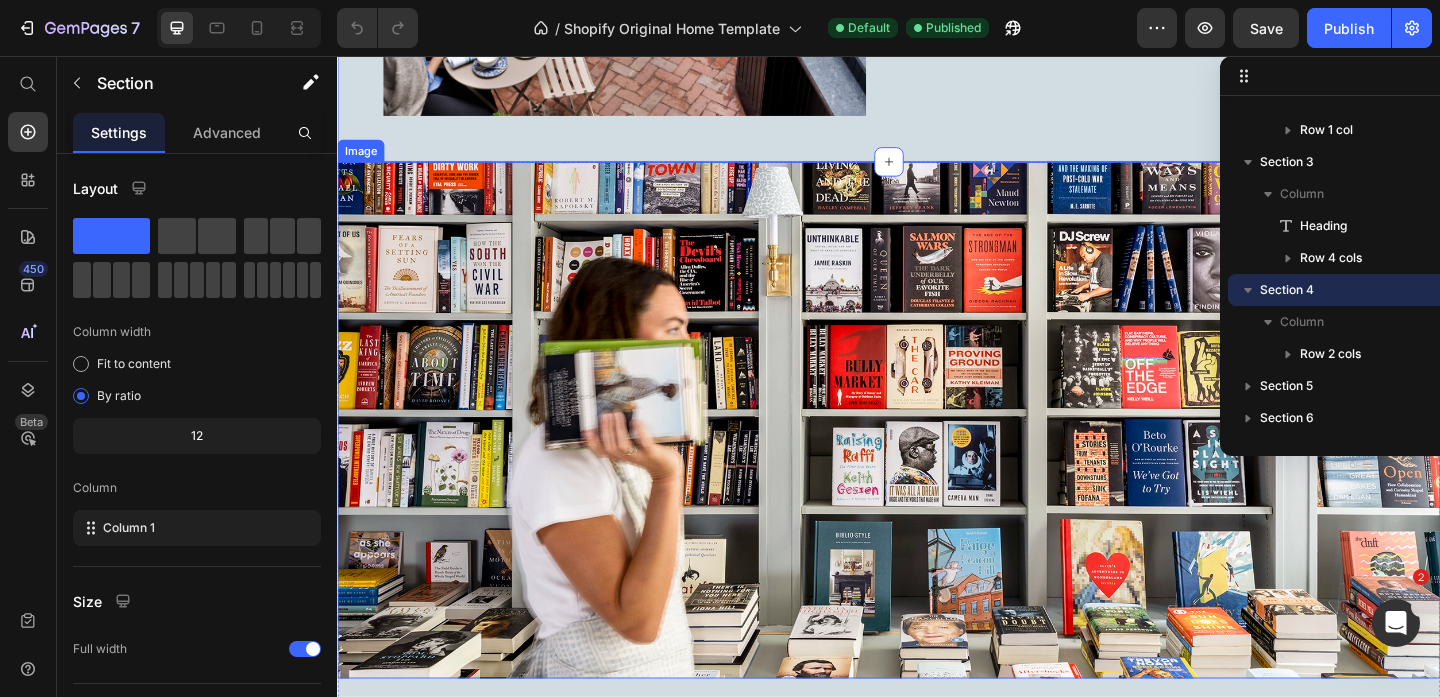 click at bounding box center [937, 452] 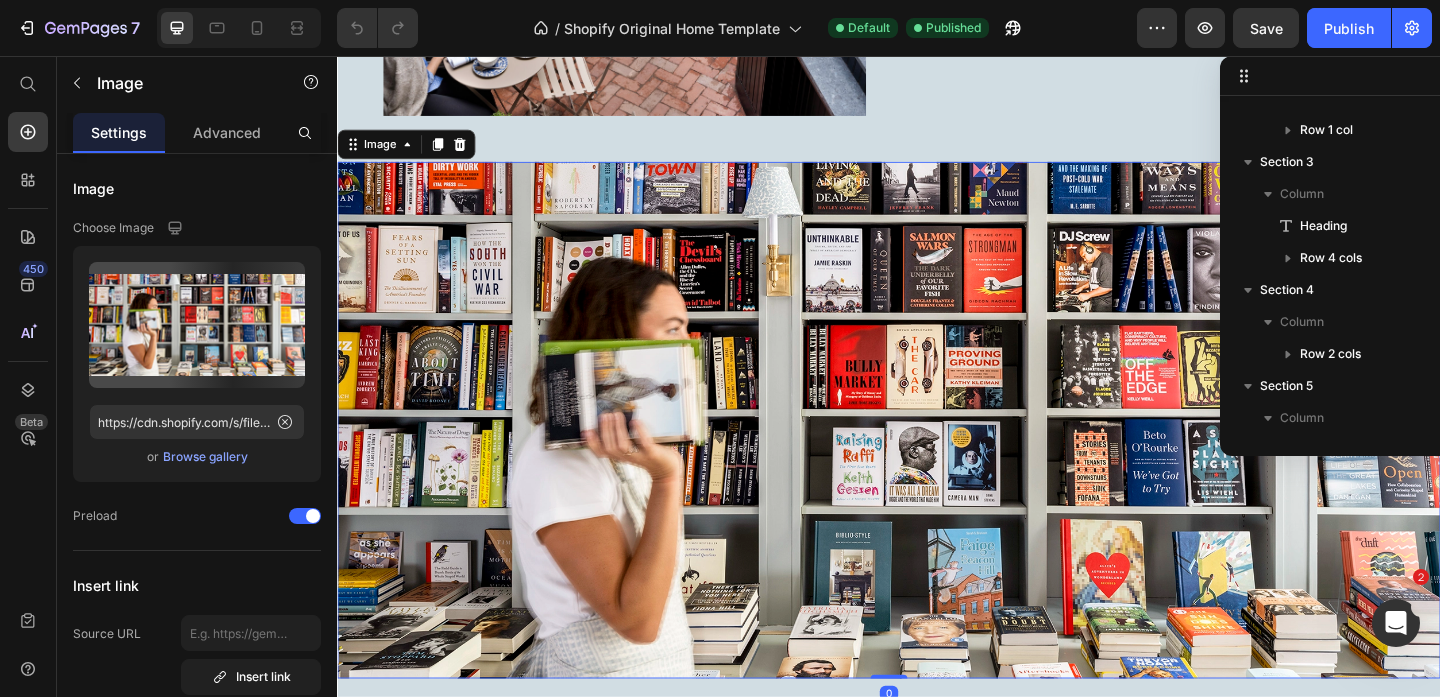 scroll, scrollTop: 342, scrollLeft: 0, axis: vertical 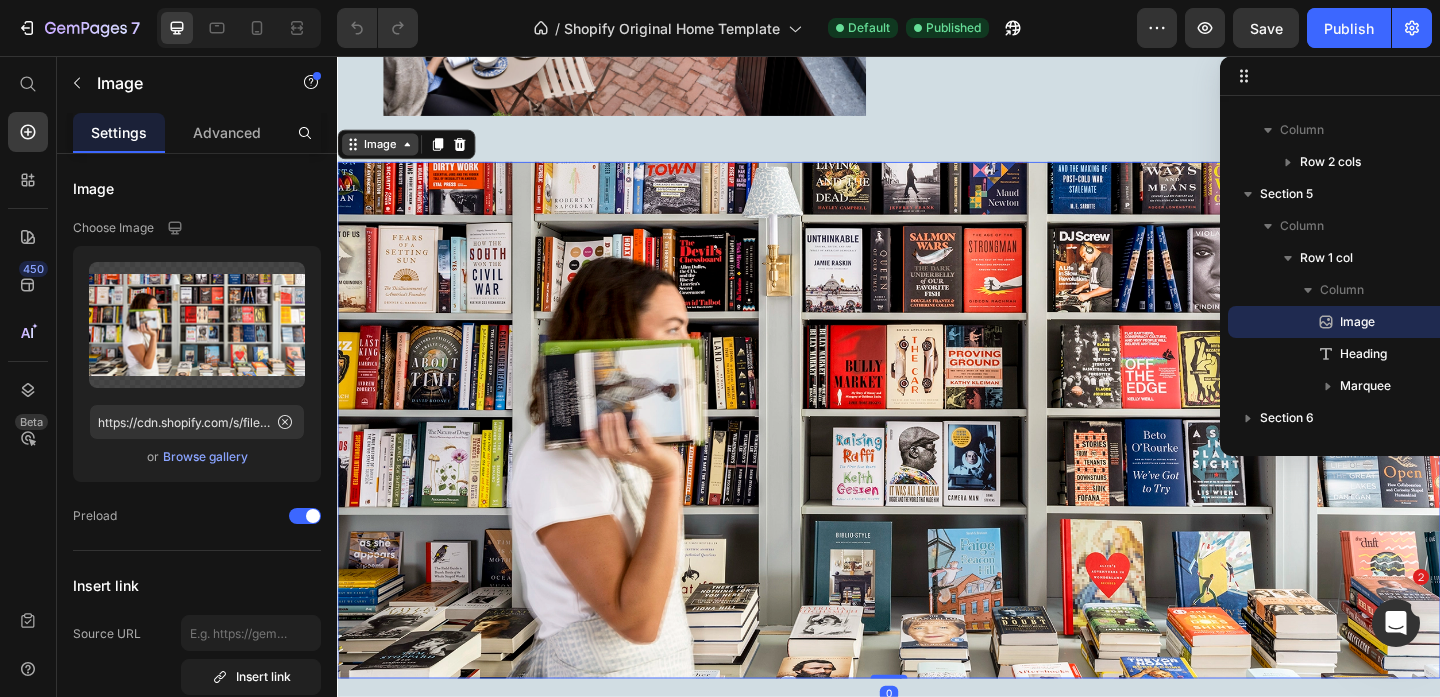 click on "Image" at bounding box center (383, 152) 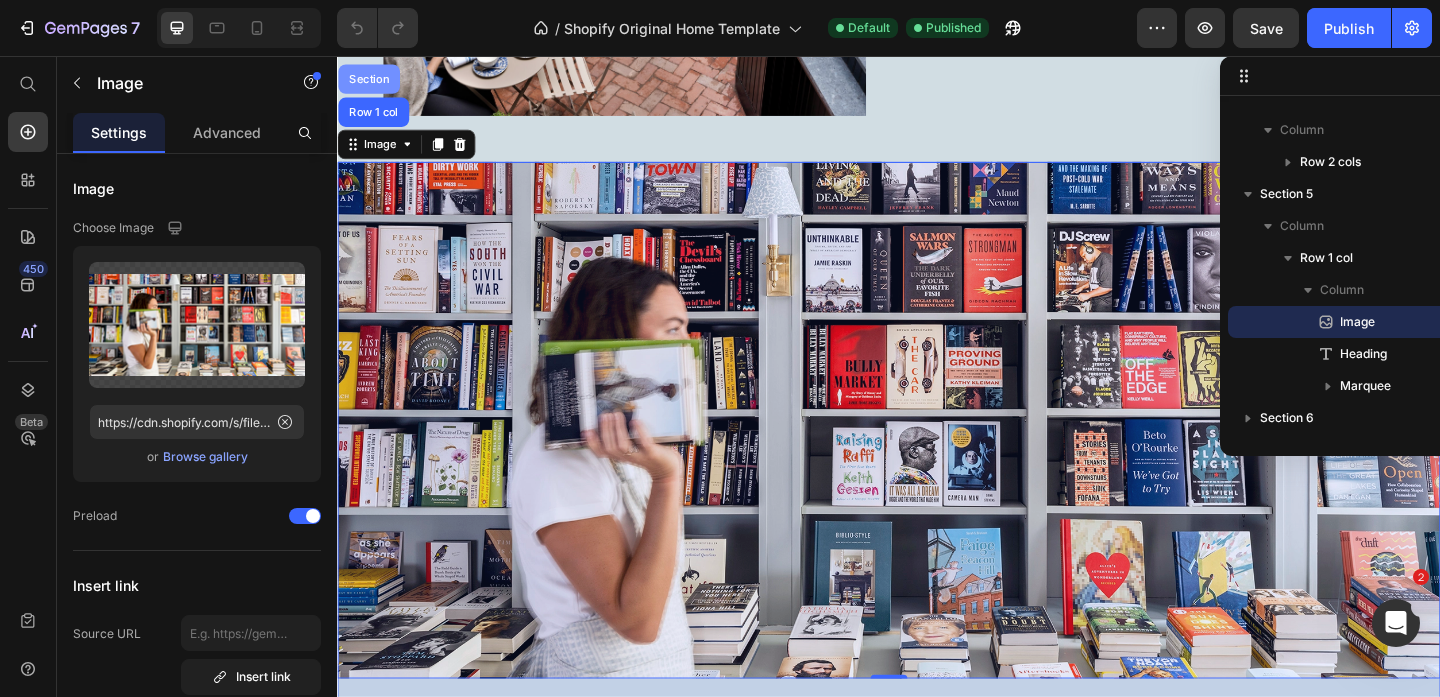 click on "Section" at bounding box center [371, 81] 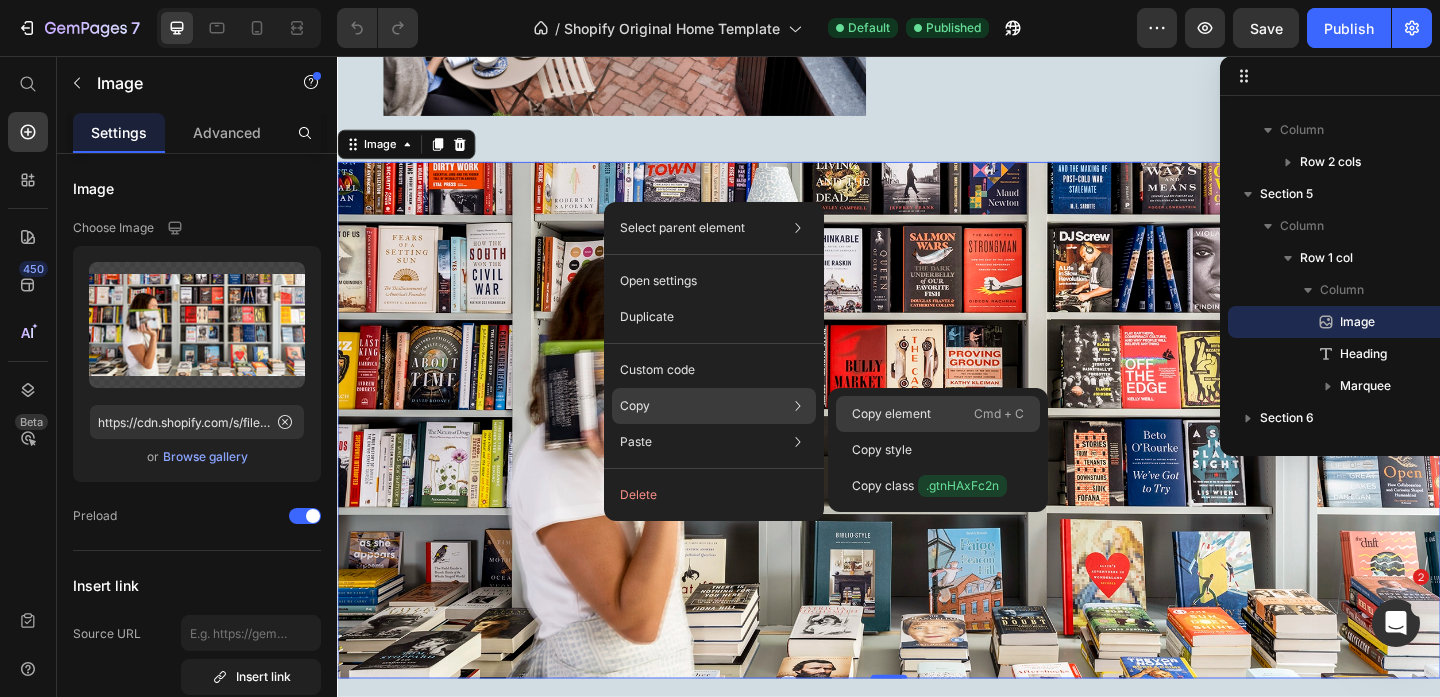 click on "Copy element" at bounding box center [891, 414] 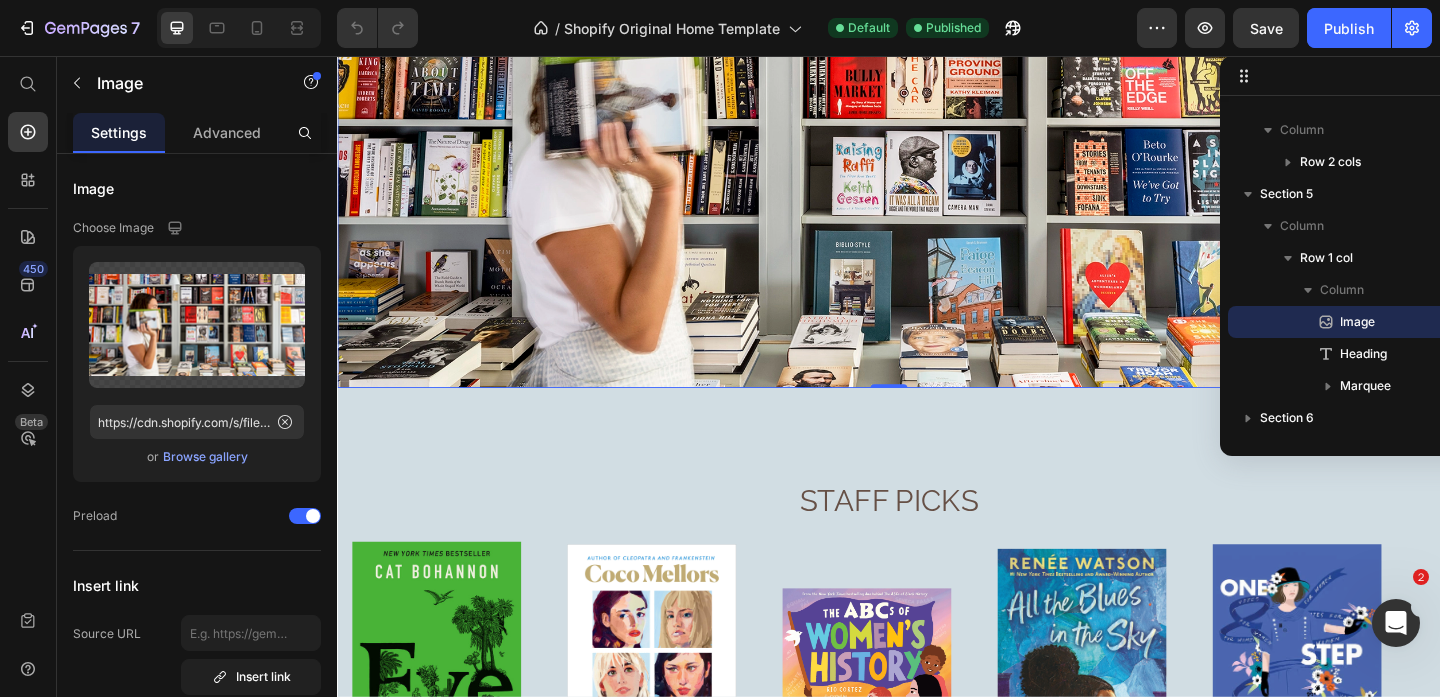 scroll, scrollTop: 3567, scrollLeft: 0, axis: vertical 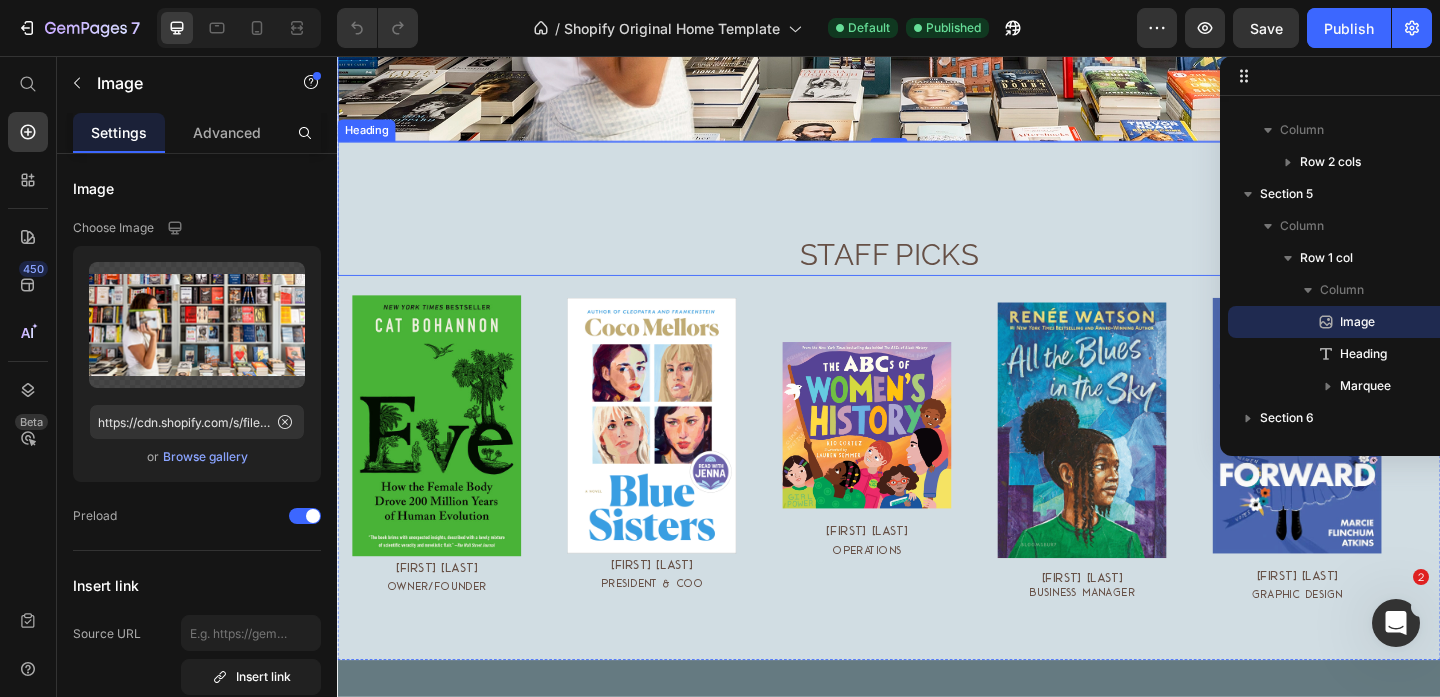 click on "STAFF PICKS Heading" at bounding box center [937, 222] 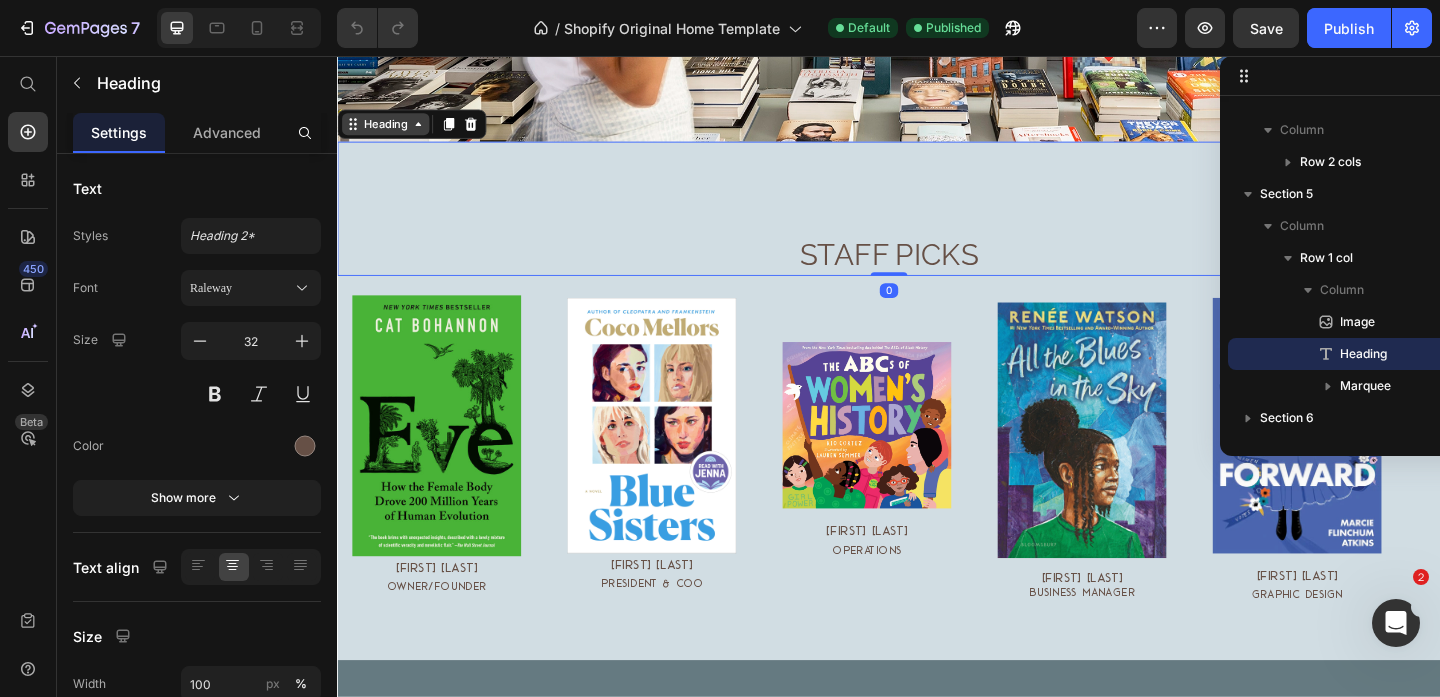 click 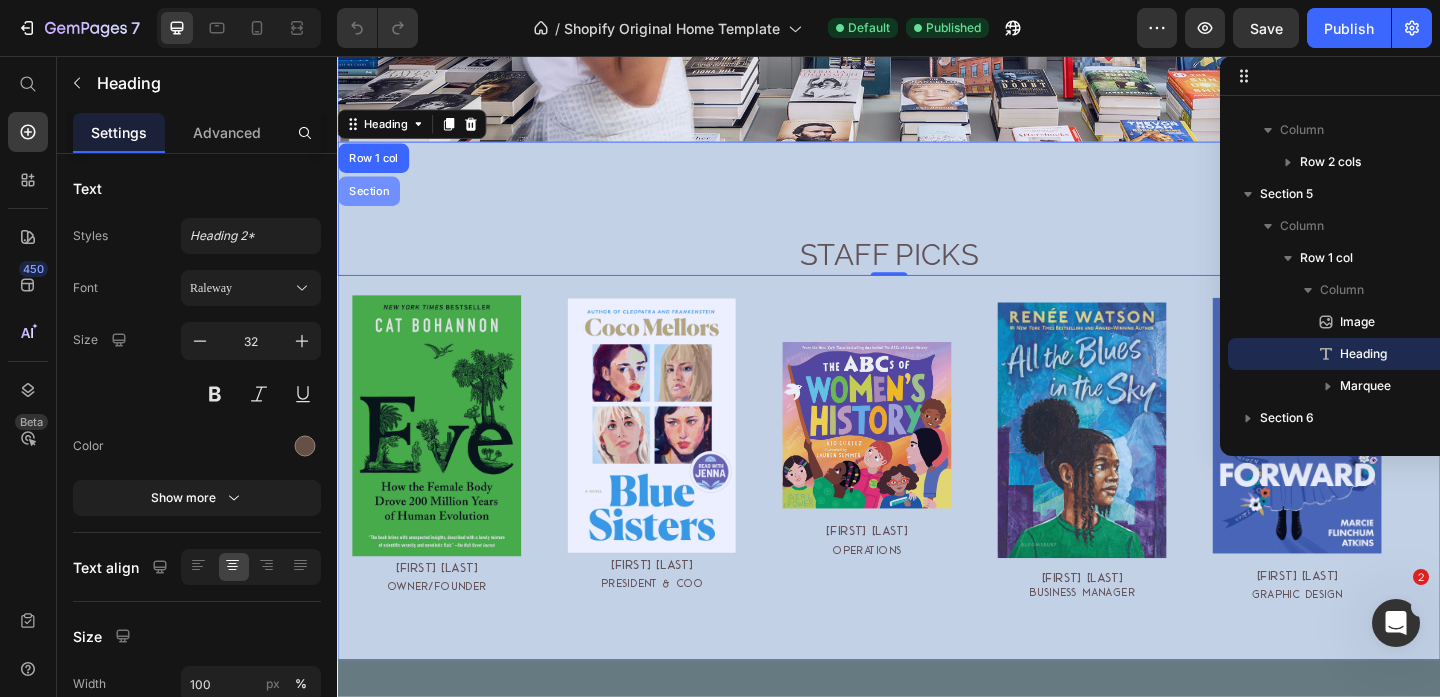 click on "Section" at bounding box center (371, 203) 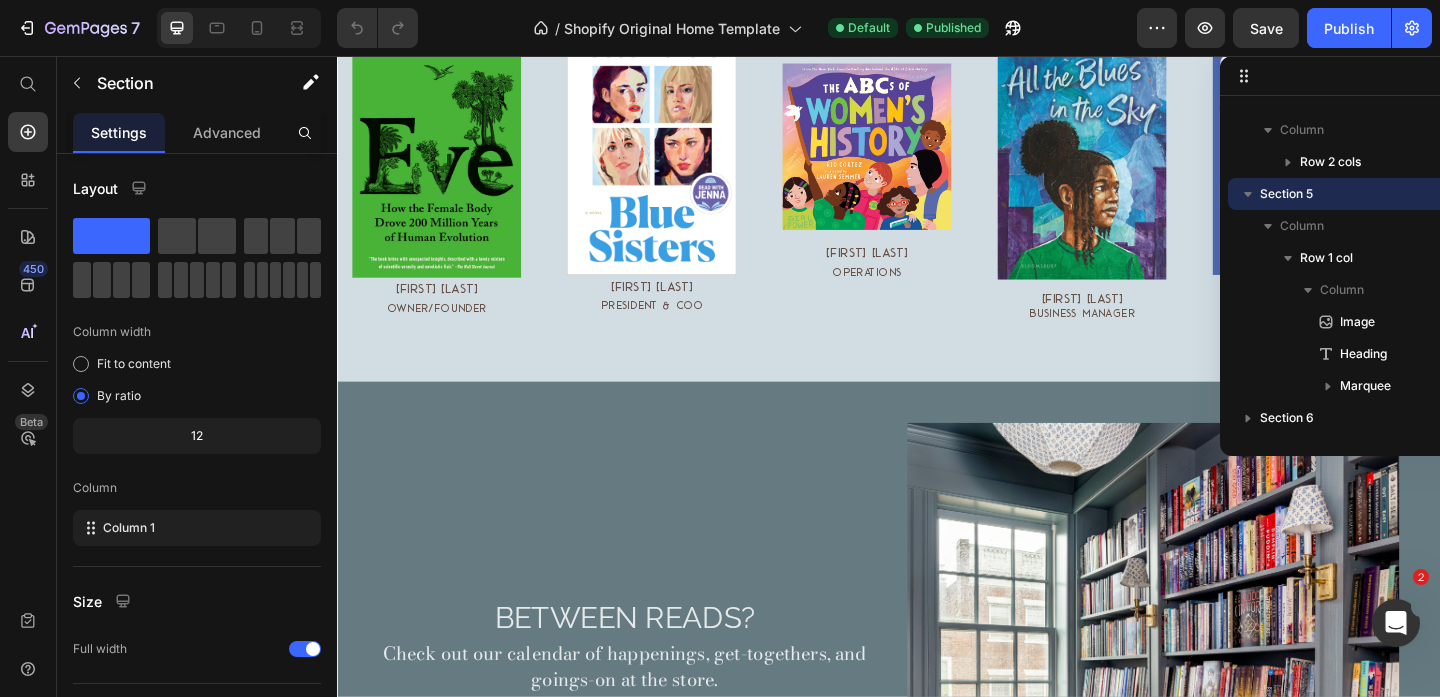 scroll, scrollTop: 3910, scrollLeft: 0, axis: vertical 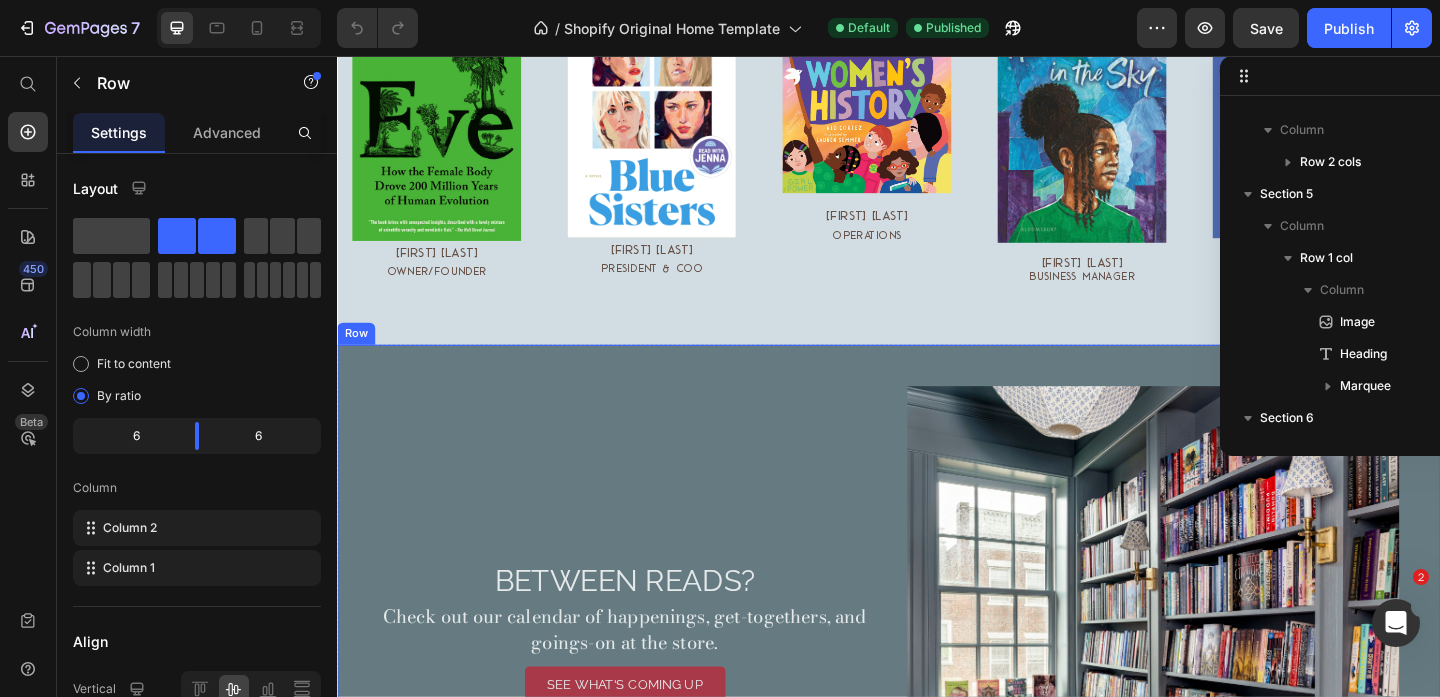 click on "Image BETWEEN READS? Heading Check out our calendar of happenings, get-togethers, and goings-on at the store. Text Block SEE WHAT'S COMING UP Button Row" at bounding box center [937, 682] 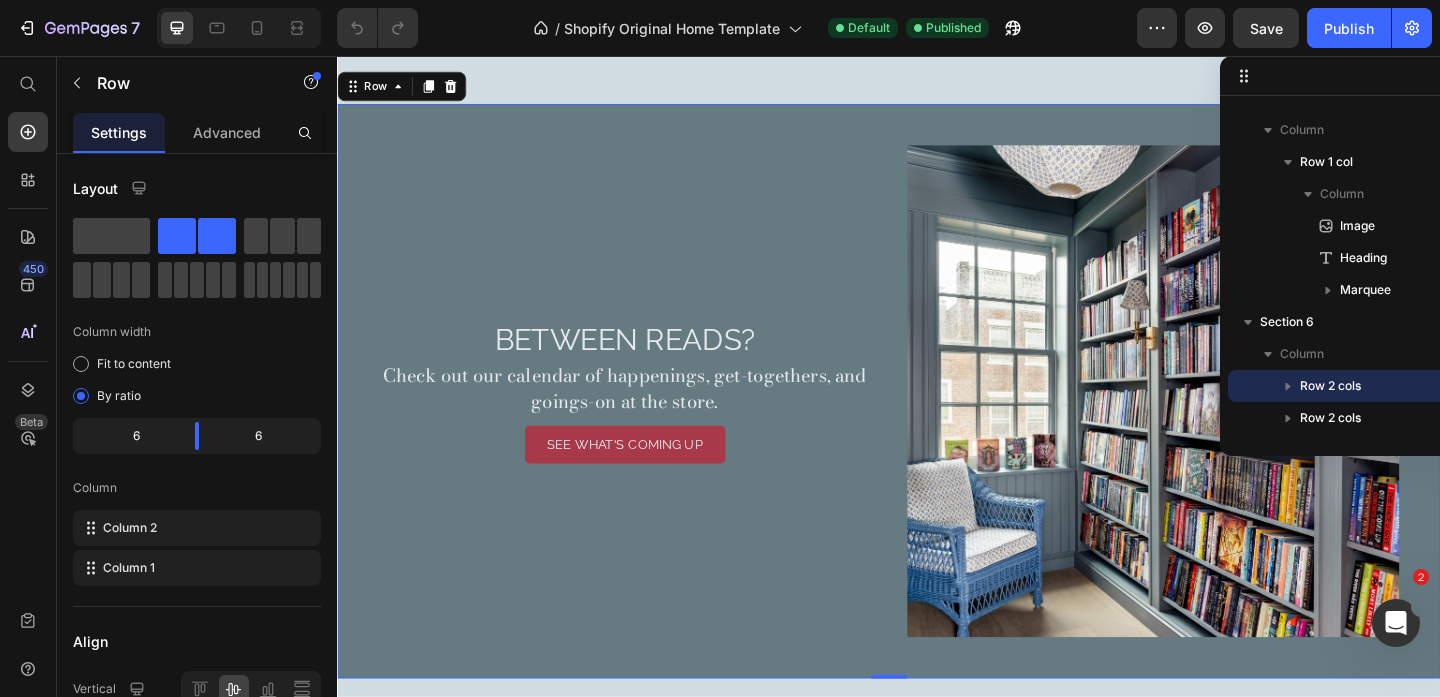 scroll, scrollTop: 4151, scrollLeft: 0, axis: vertical 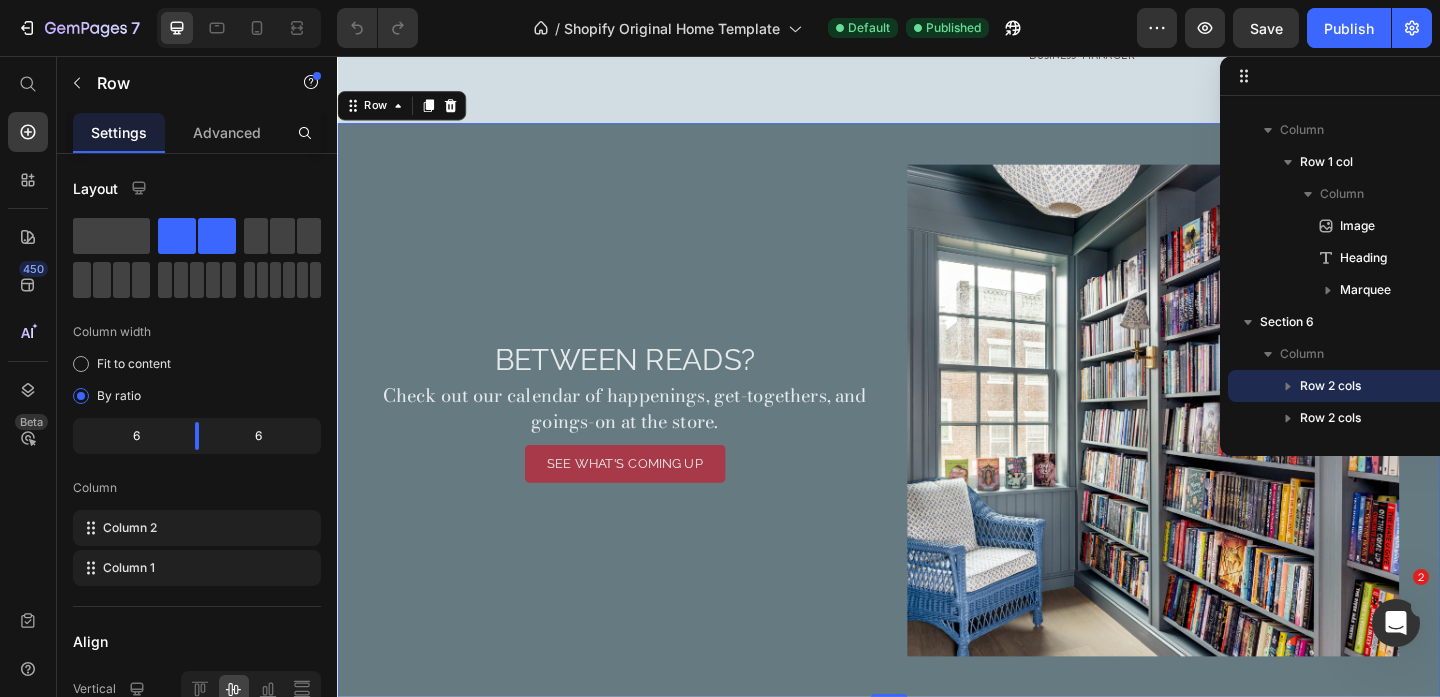 click on "Image BETWEEN READS? Heading Check out our calendar of happenings, get-togethers, and goings-on at the store. Text Block SEE WHAT'S COMING UP Button Row   0" at bounding box center (937, 441) 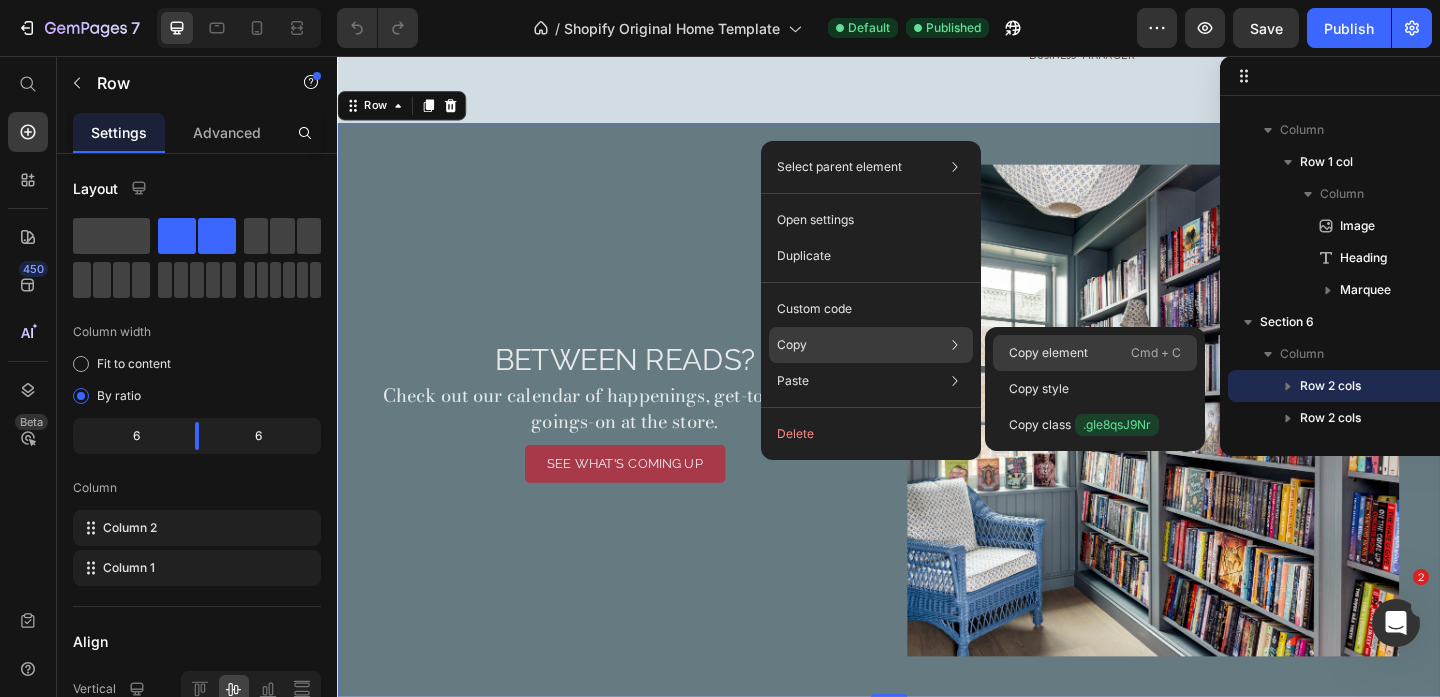 click on "Copy element" at bounding box center [1048, 353] 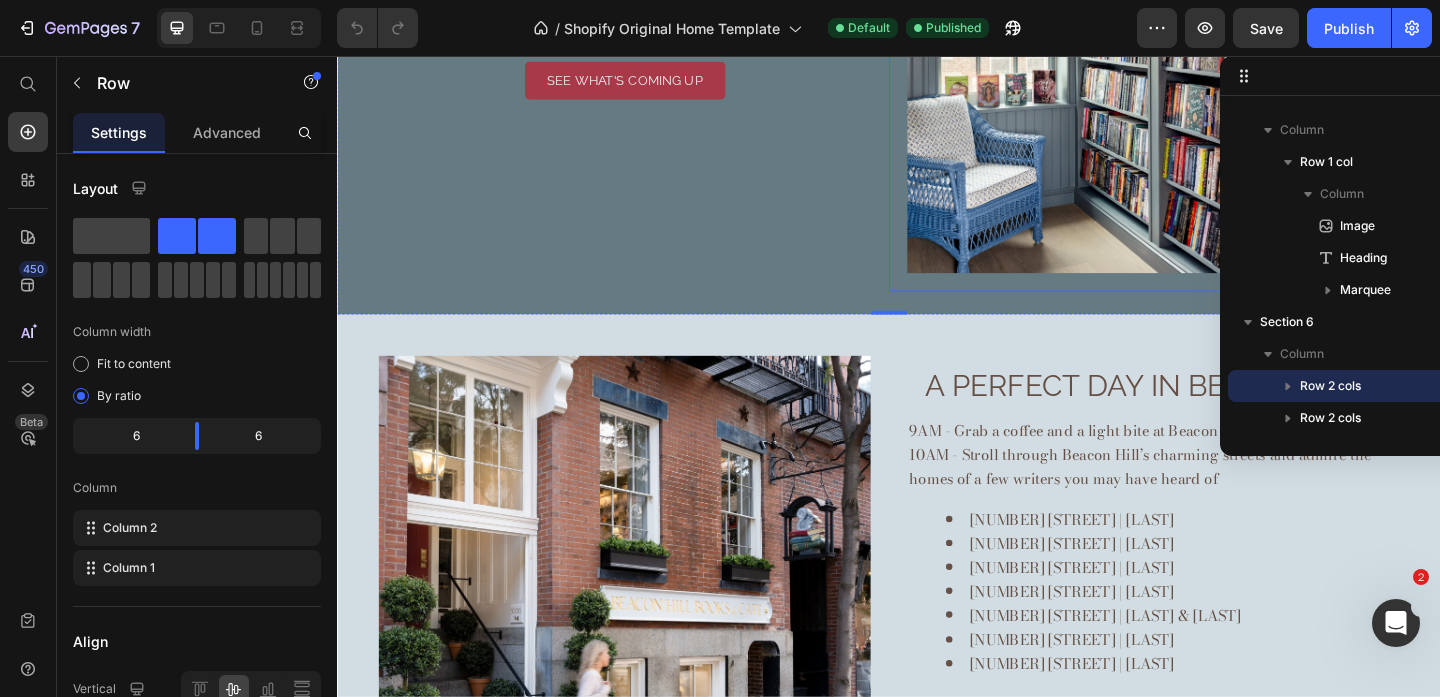 scroll, scrollTop: 4752, scrollLeft: 0, axis: vertical 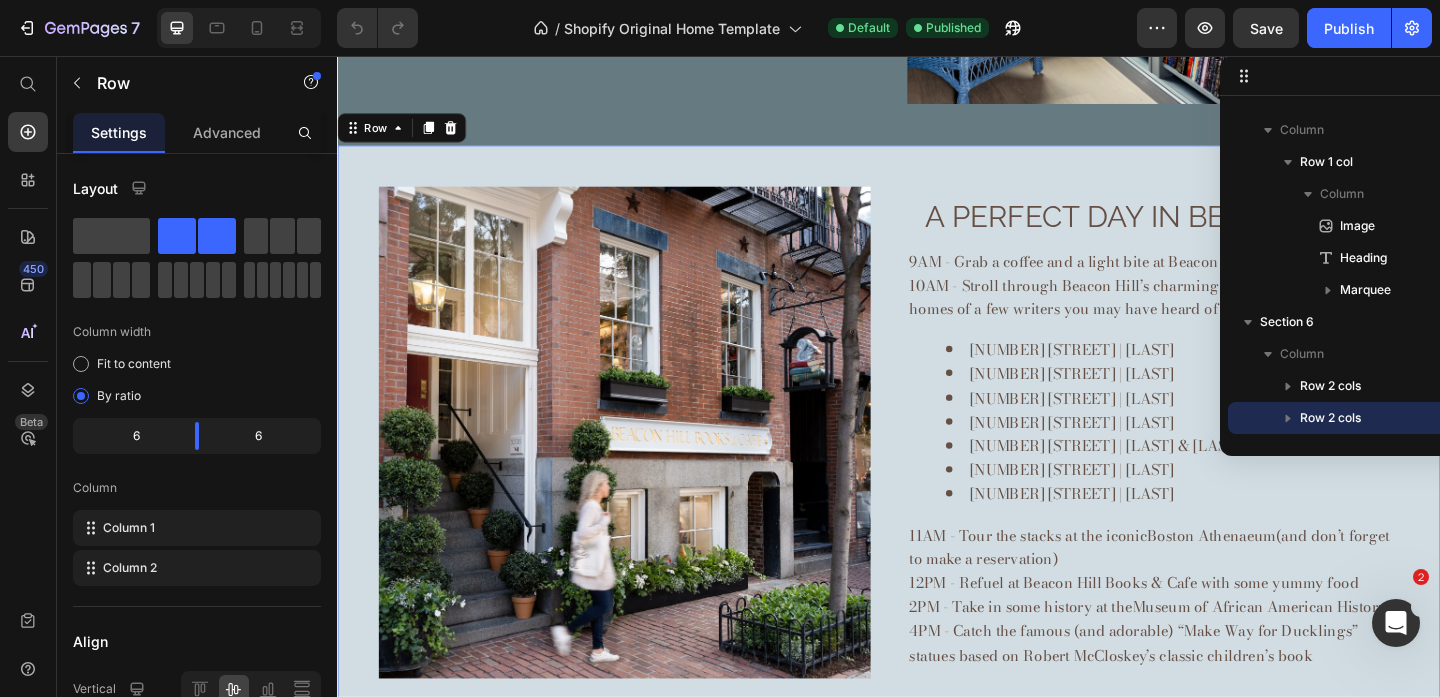 click on "Image A PERFECT DAY IN BEACON HILL Heading 9AM - Grab a coffee and a light bite at Beacon Hill Books & Cafe 10AM - Stroll through Beacon Hill’s charming streets and admire the homes of a few writers you may have heard of 88 Mount Vernon Street | Robert Frost 9 Willow Street | Sylvia Plath & Ted Hughes 3 Smith Court | William Cooper Nell 4 Pinckney Street | Henry David Thoreau 66 Phillips Street | William & Ellen Craft 20 Pinckney Street | Louisa May Alcott 54 Pinckney Street | Nathaniel Hawthorne  11AM - Tour the stacks at the iconic  Boston Athenaeum  (and don’t forget to make a reservation) 12PM - Refuel at Beacon Hill Books & Cafe with some yummy food 2PM - Take in some history at the  Museum of African American History 4PM - Catch the famous (and adorable) “Make Way for Ducklings” statues based on Robert McCloskey’s classic children’s book Text Block Row   0" at bounding box center [937, 465] 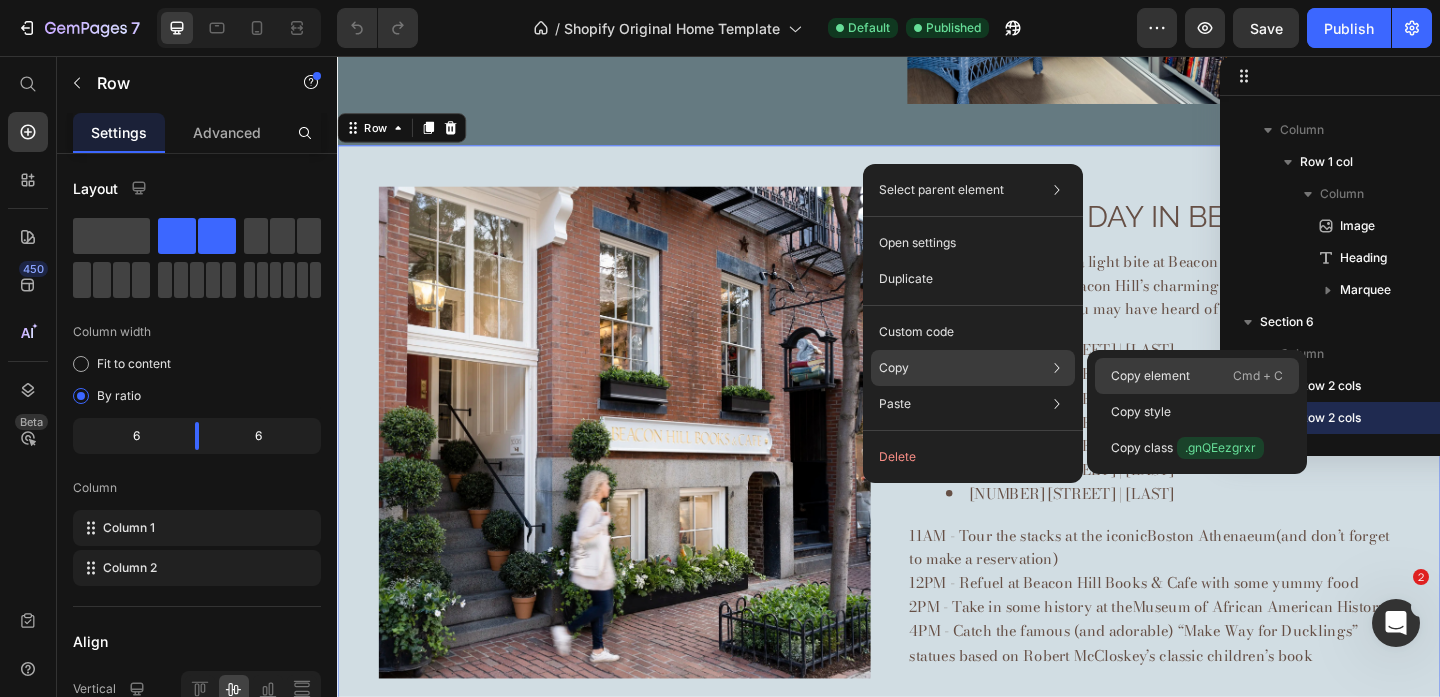 click on "Copy element" at bounding box center (1150, 376) 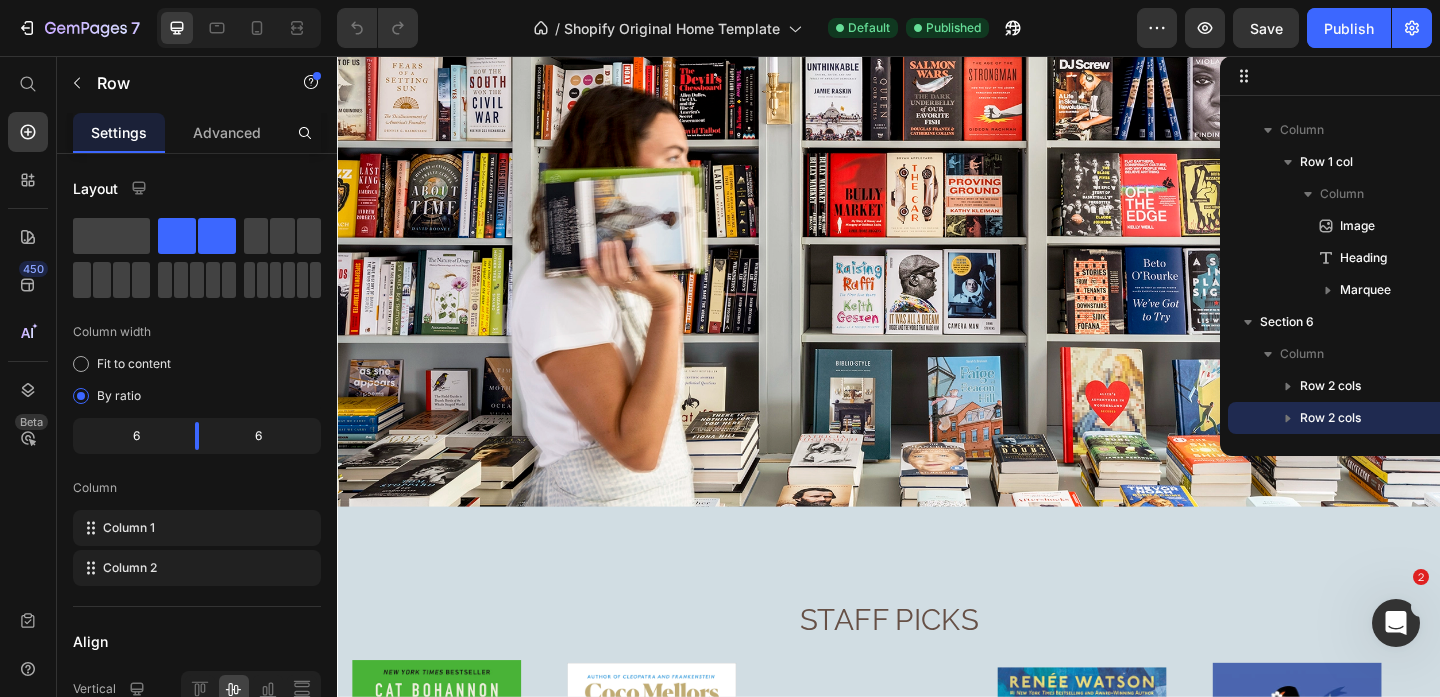 scroll, scrollTop: 3520, scrollLeft: 0, axis: vertical 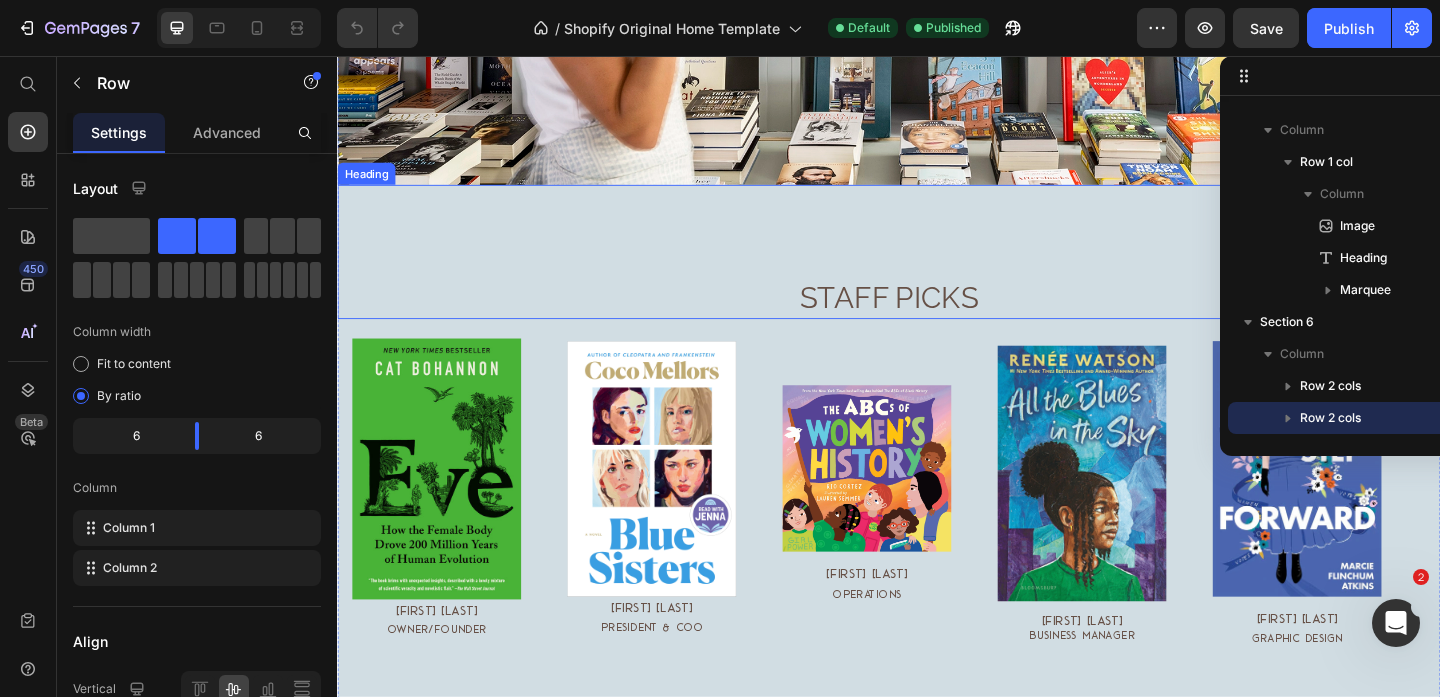 click on "STAFF PICKS Heading" at bounding box center (937, 269) 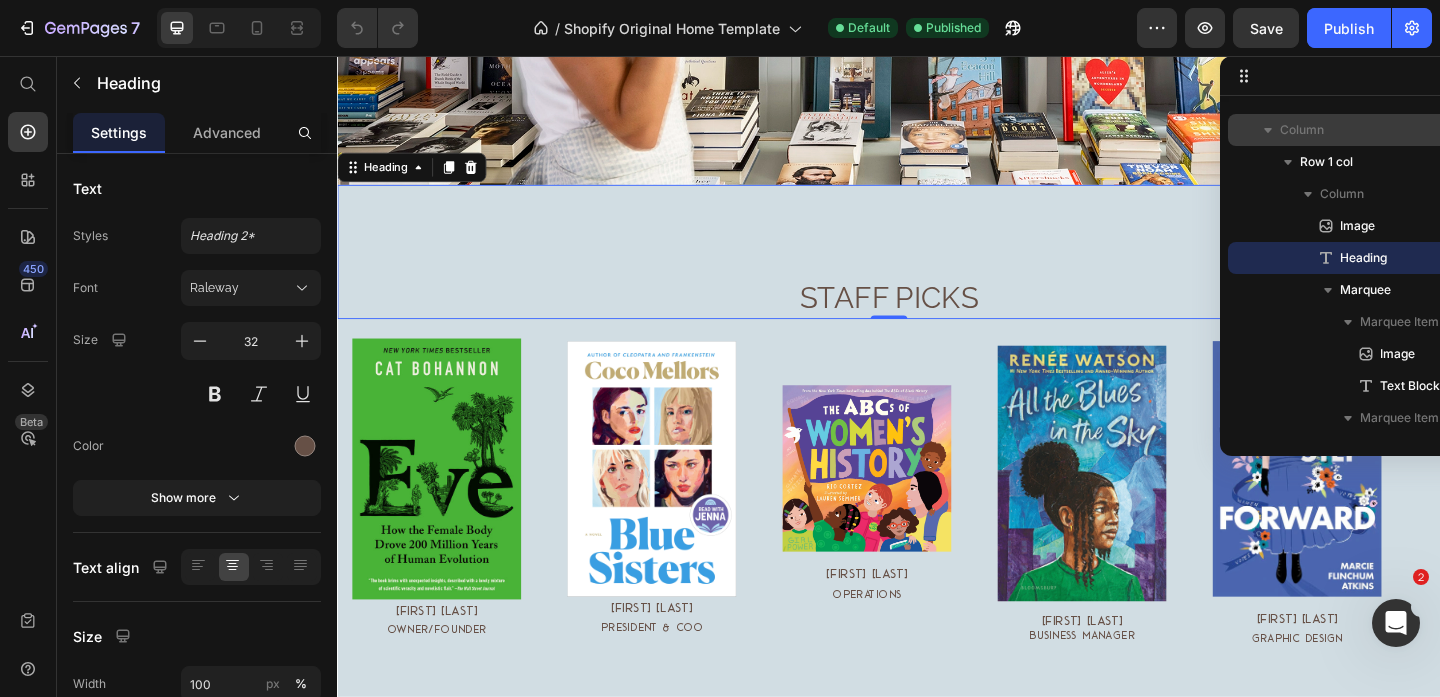 click on "Column" at bounding box center (1302, 130) 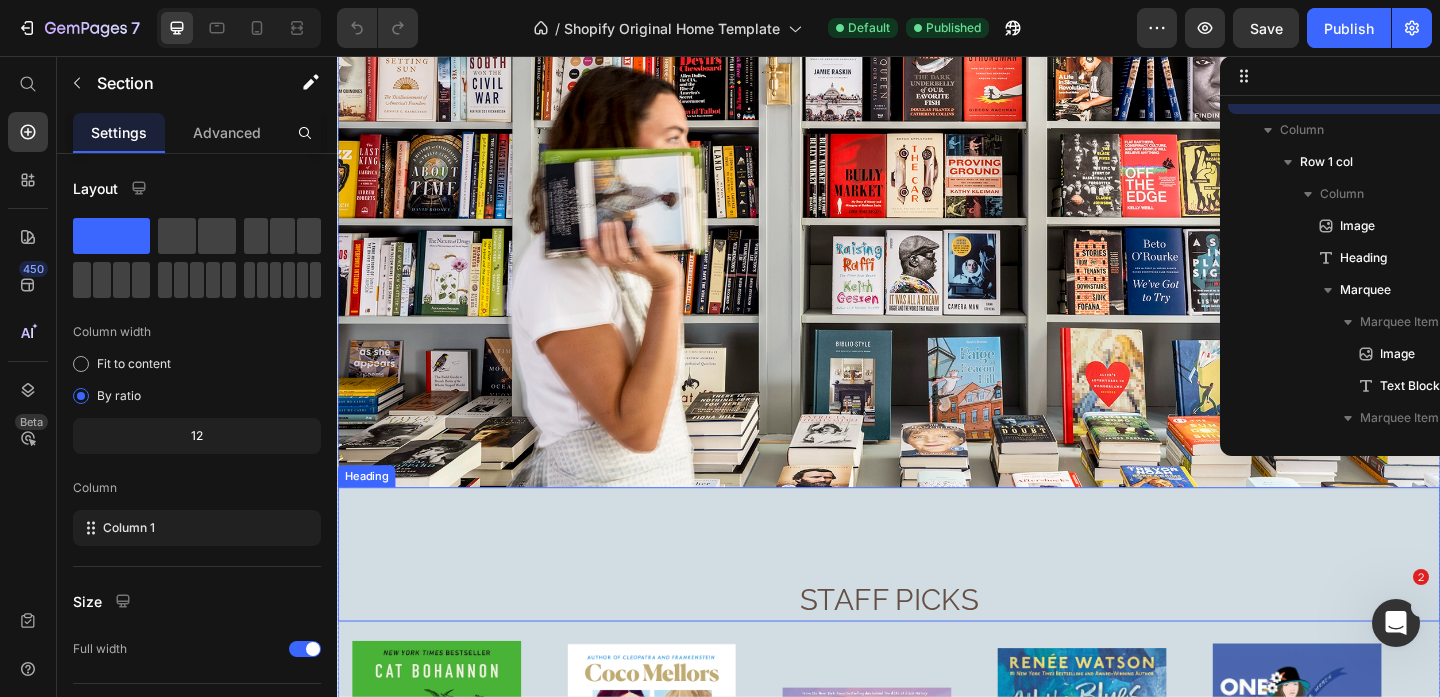 scroll, scrollTop: 3124, scrollLeft: 0, axis: vertical 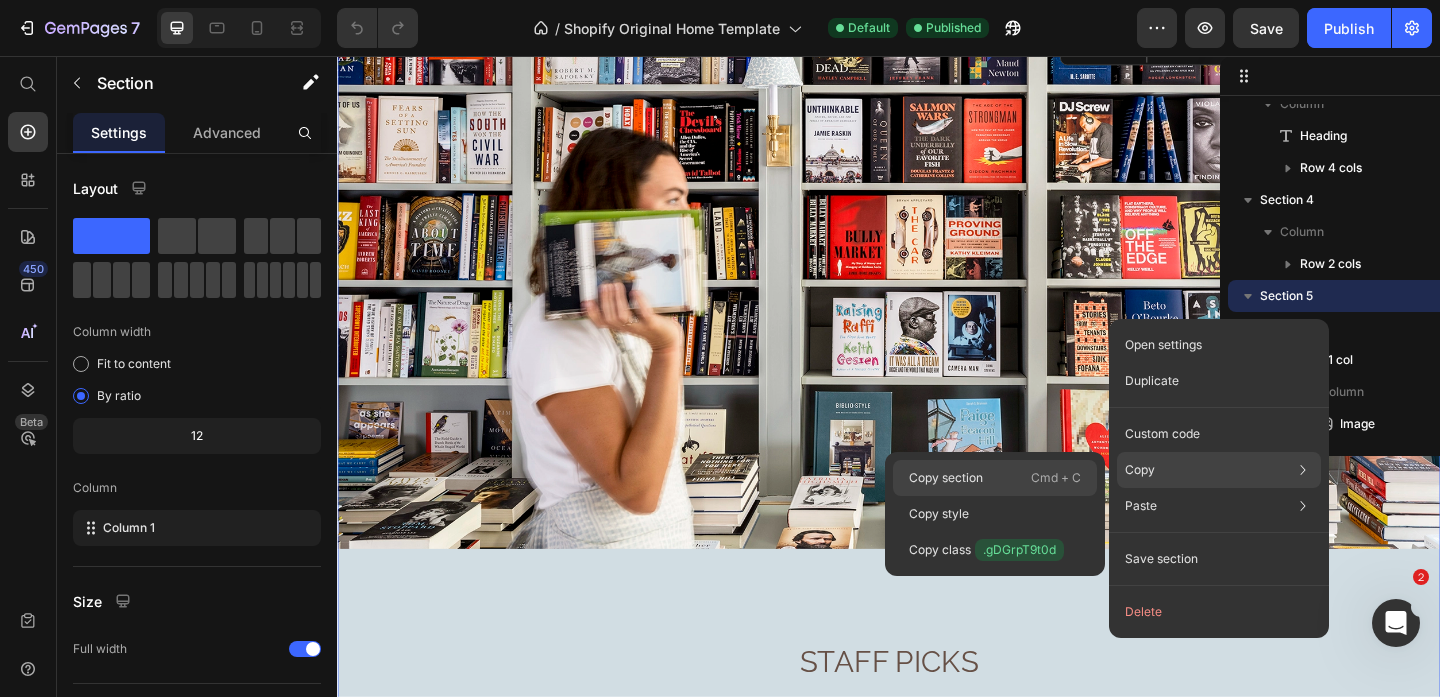 click on "Copy section" at bounding box center (946, 478) 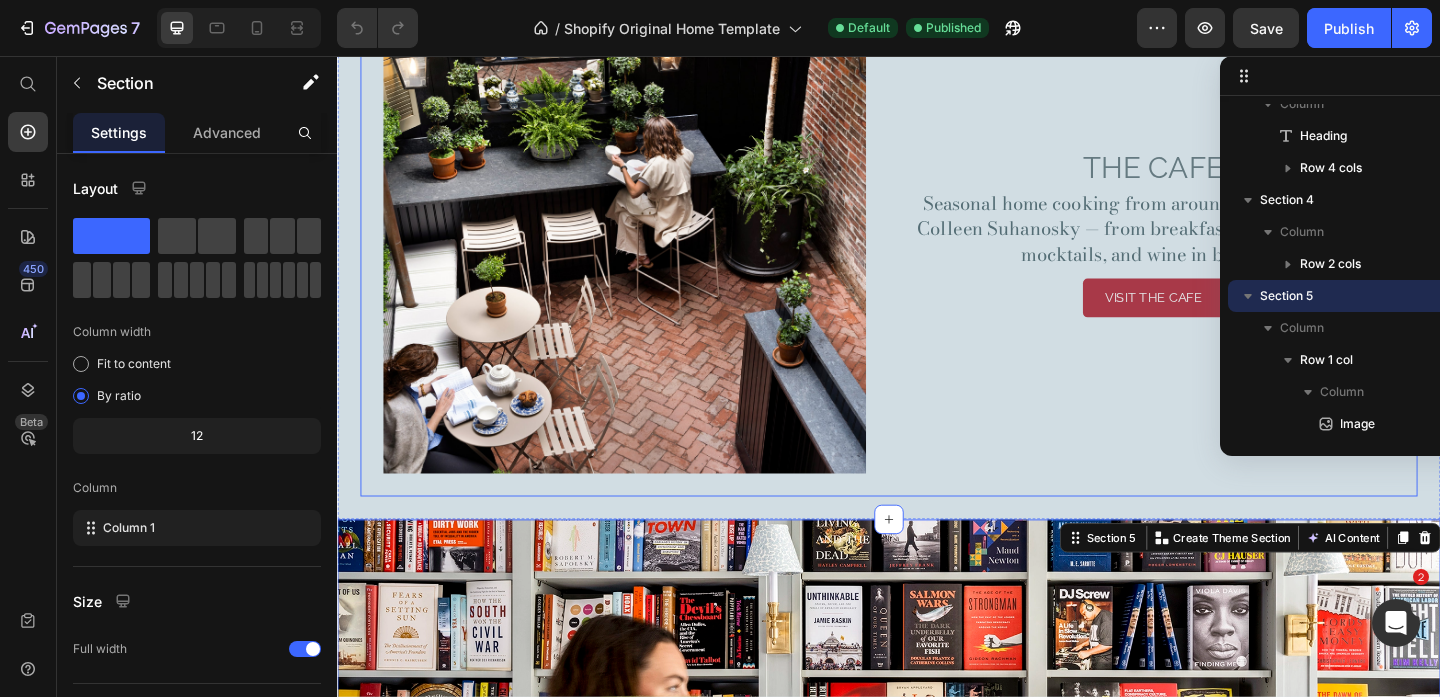 scroll, scrollTop: 2614, scrollLeft: 0, axis: vertical 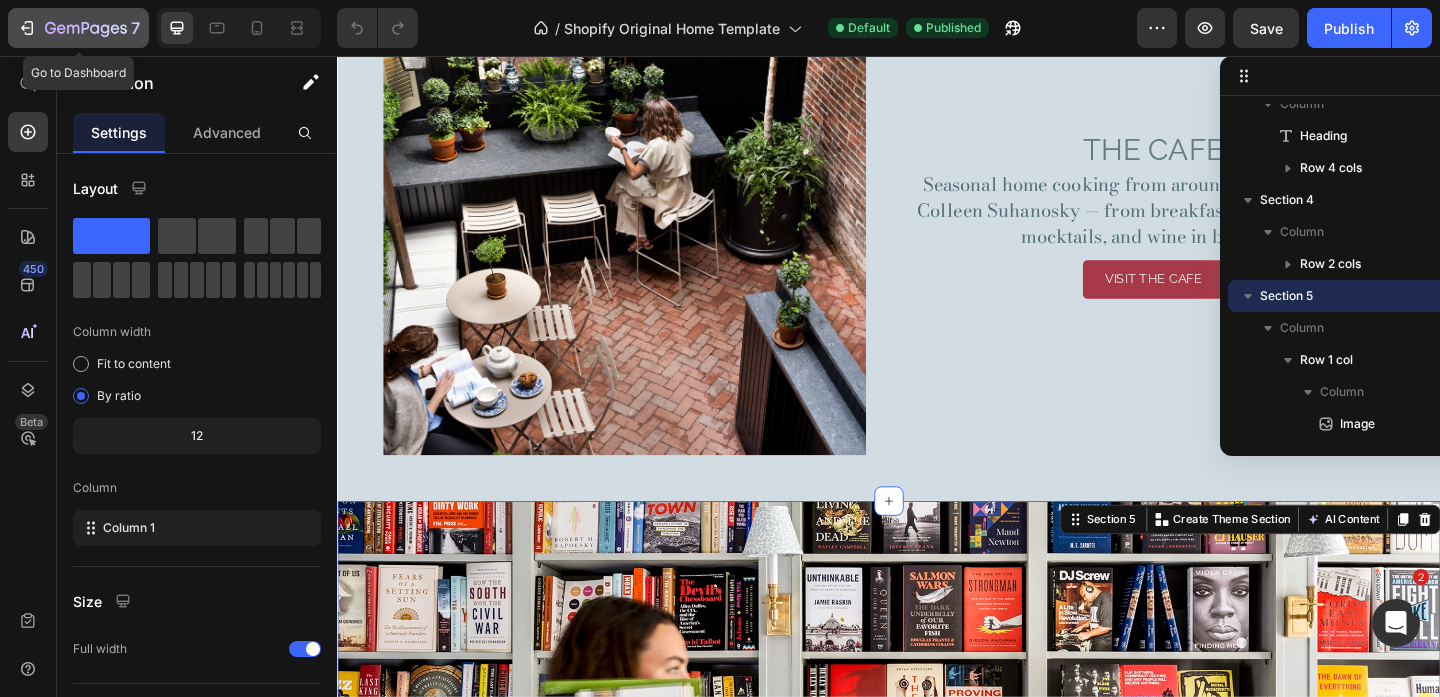 click 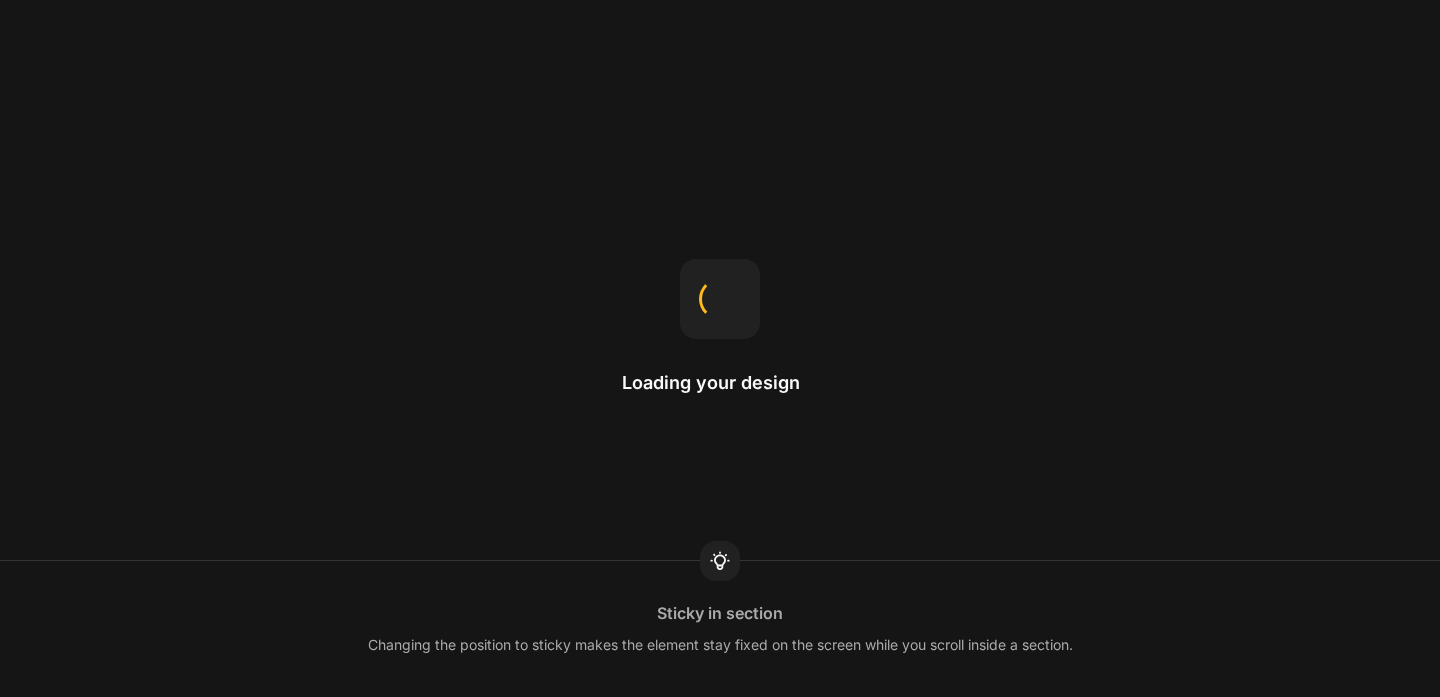scroll, scrollTop: 0, scrollLeft: 0, axis: both 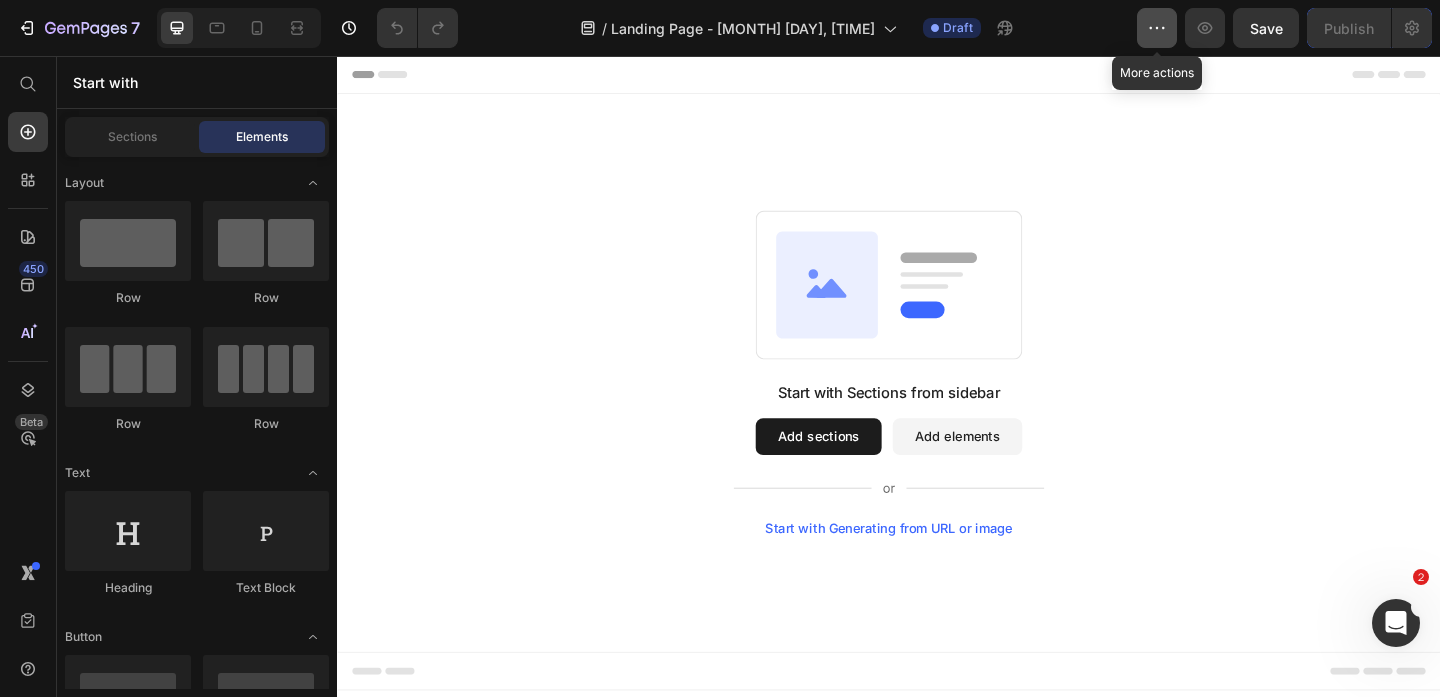 click 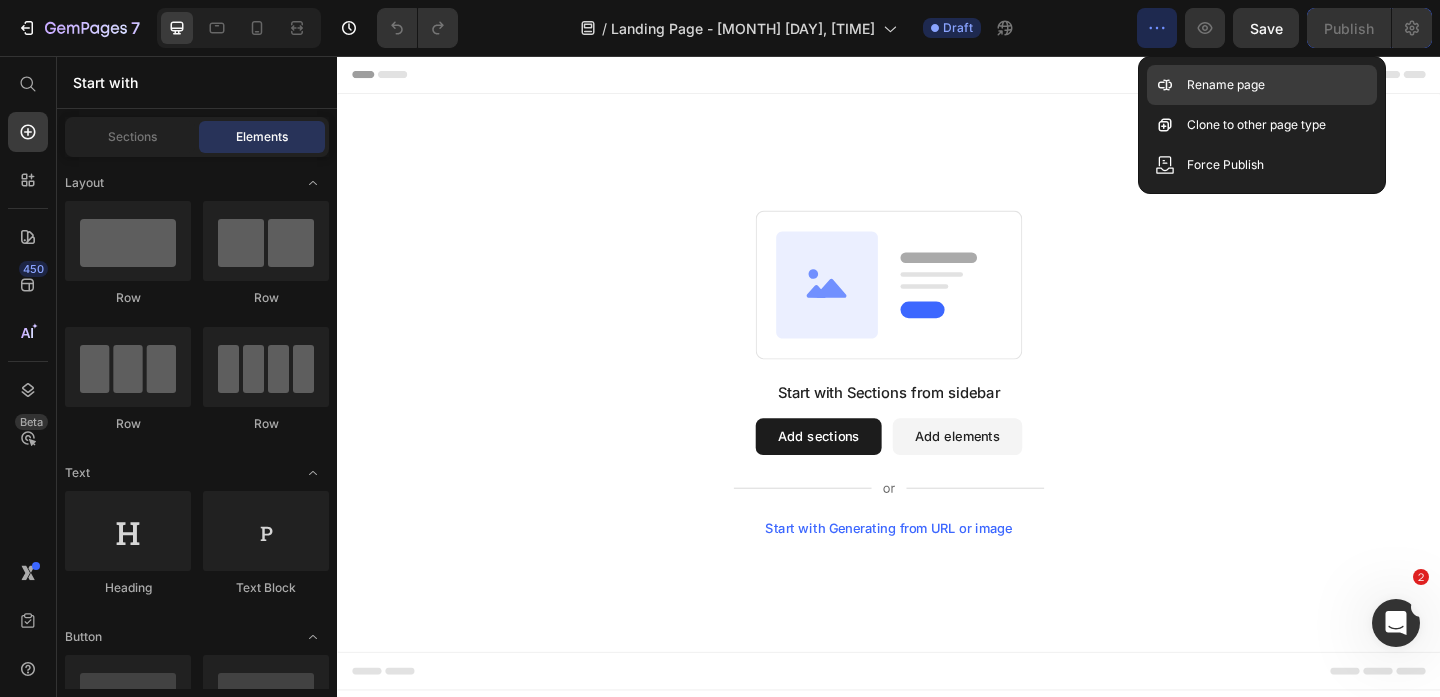 click on "Rename page" at bounding box center [1226, 85] 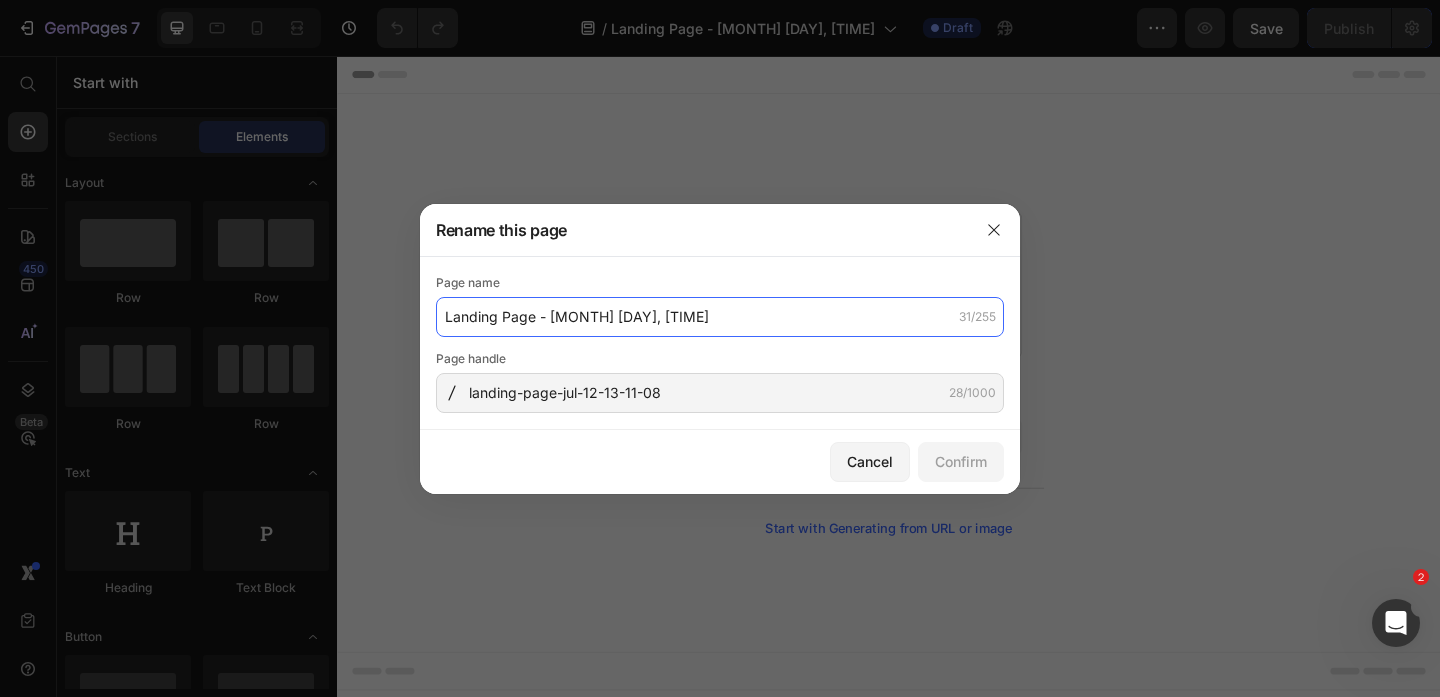 drag, startPoint x: 697, startPoint y: 318, endPoint x: 720, endPoint y: 317, distance: 23.021729 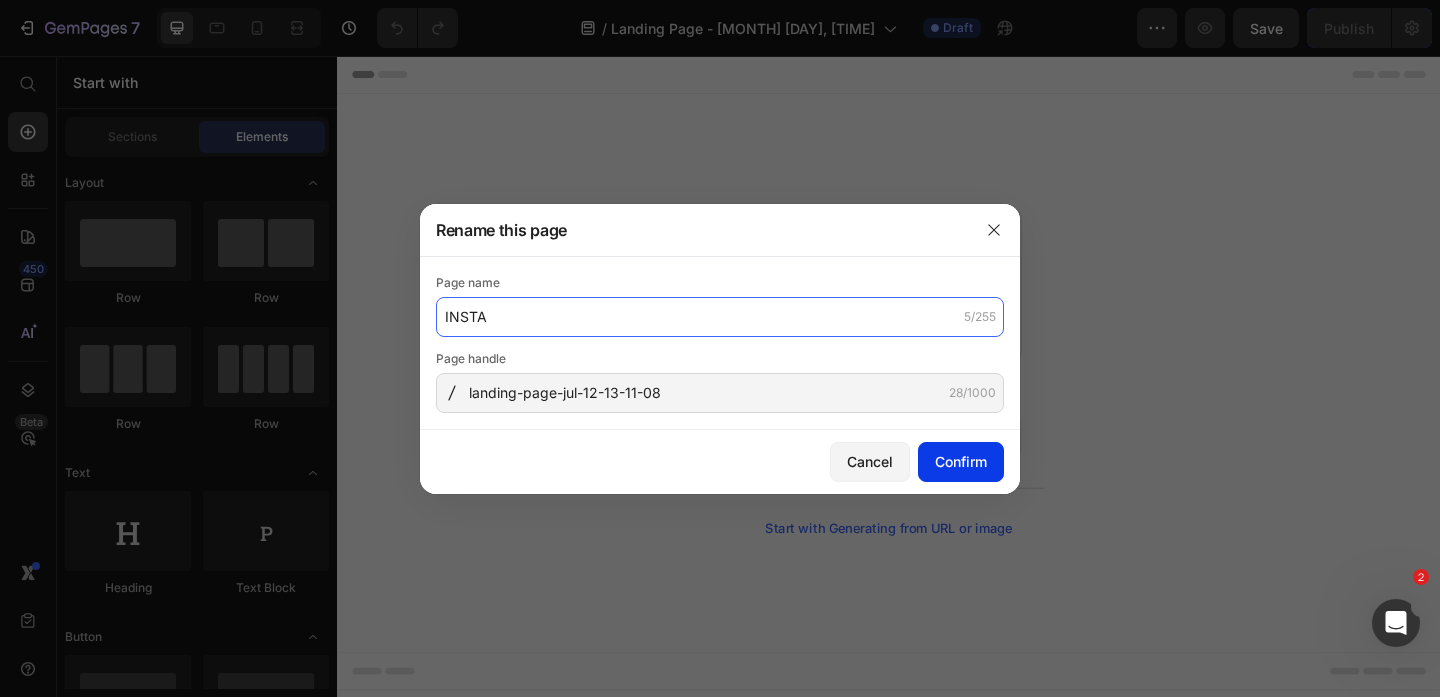 type on "INSTA" 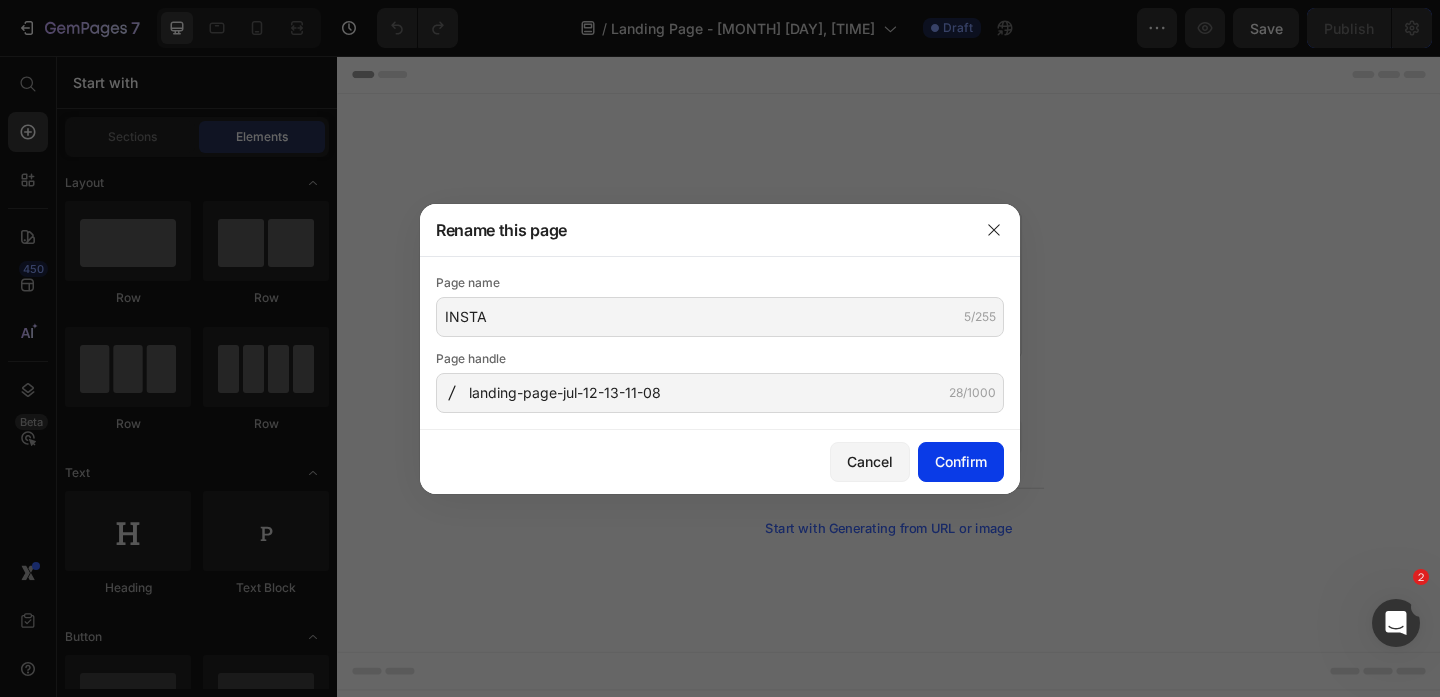 click on "Confirm" at bounding box center (961, 461) 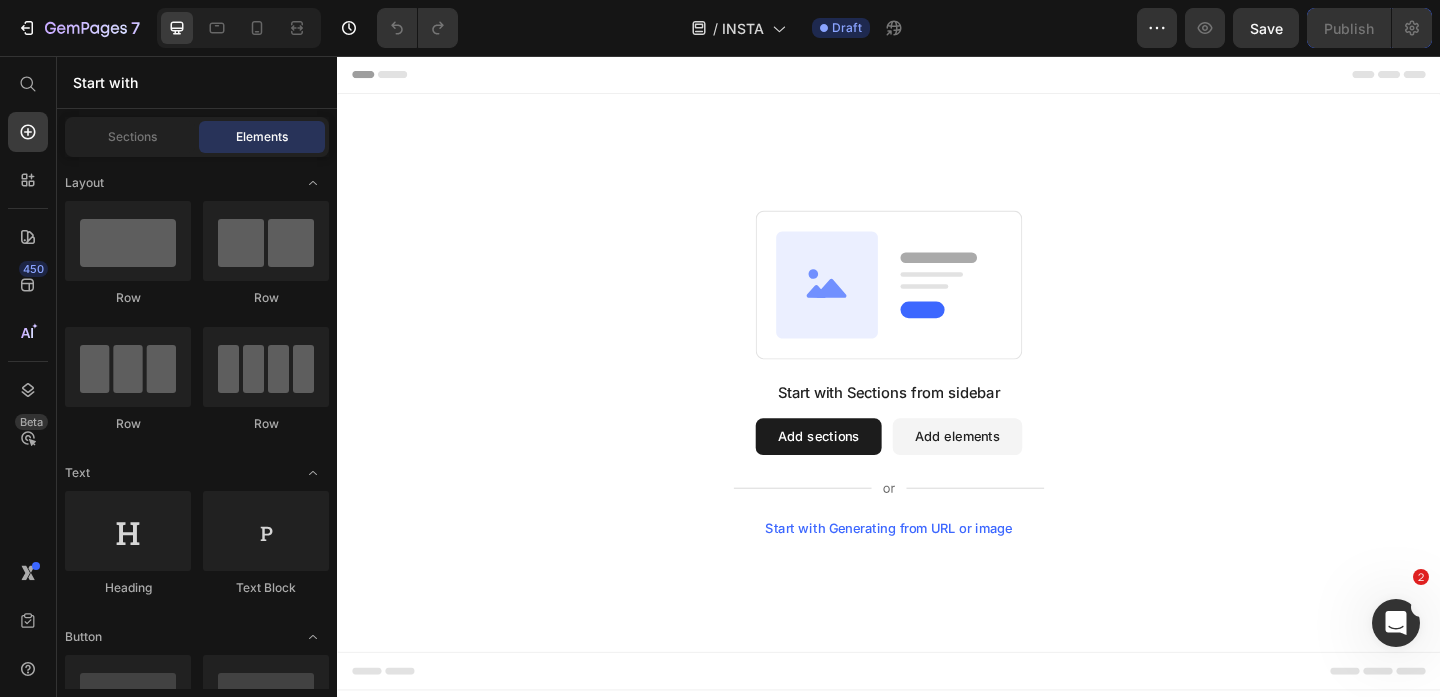 click on "Add elements" at bounding box center [1011, 470] 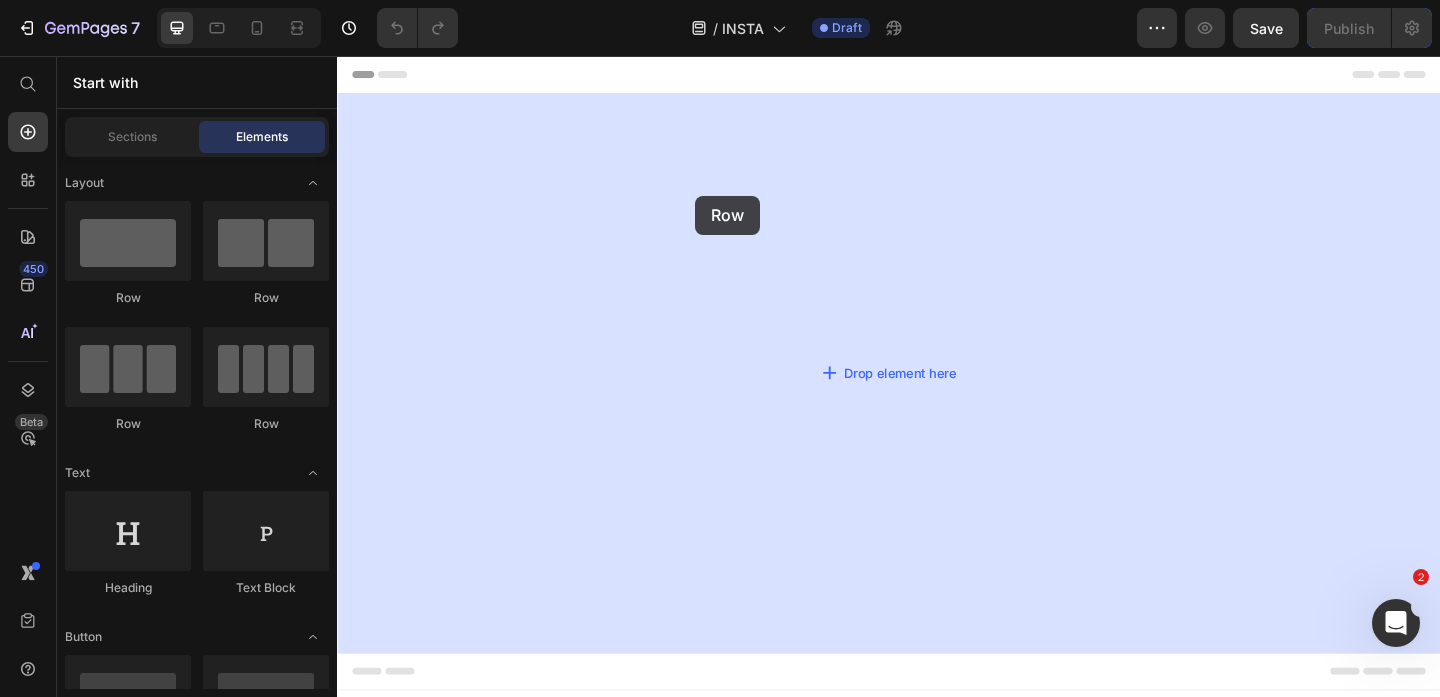 drag, startPoint x: 453, startPoint y: 298, endPoint x: 745, endPoint y: 210, distance: 304.97214 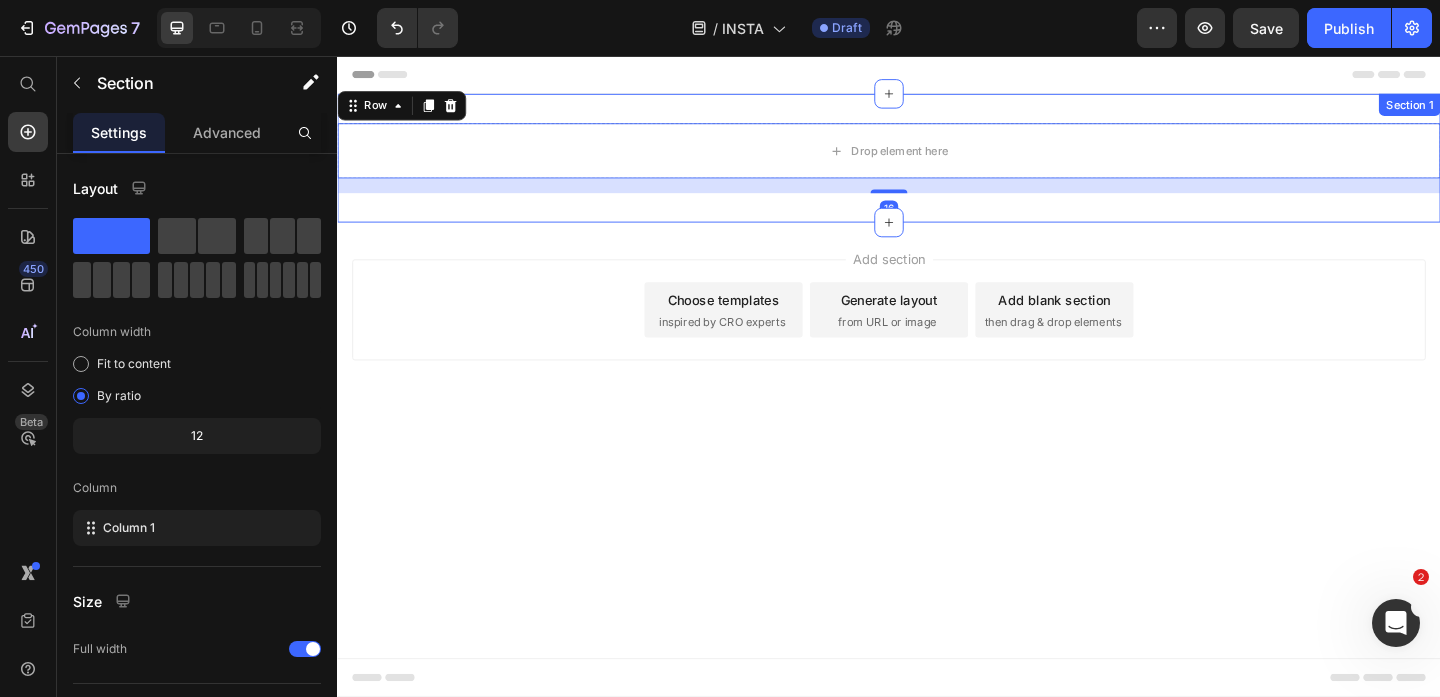 click on "Drop element here Row   16 Section 1" at bounding box center [937, 167] 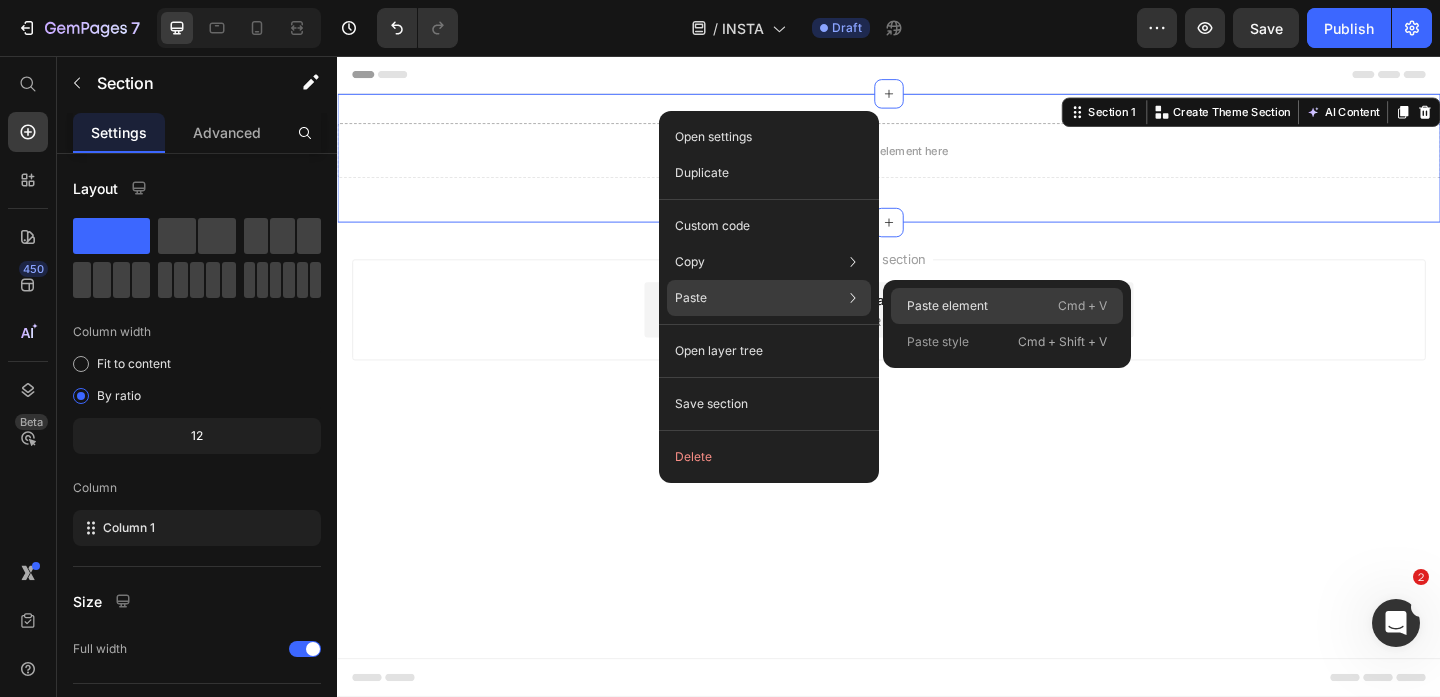 click on "Paste element" at bounding box center (947, 306) 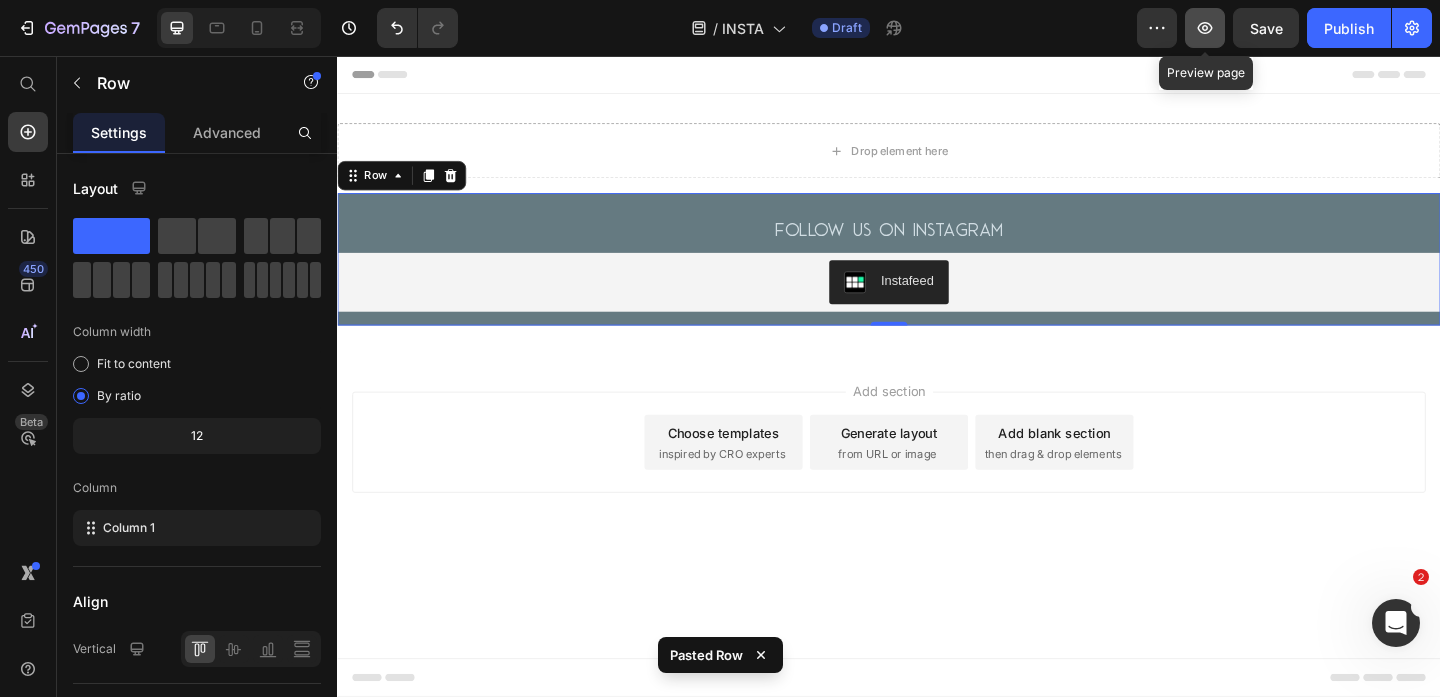click 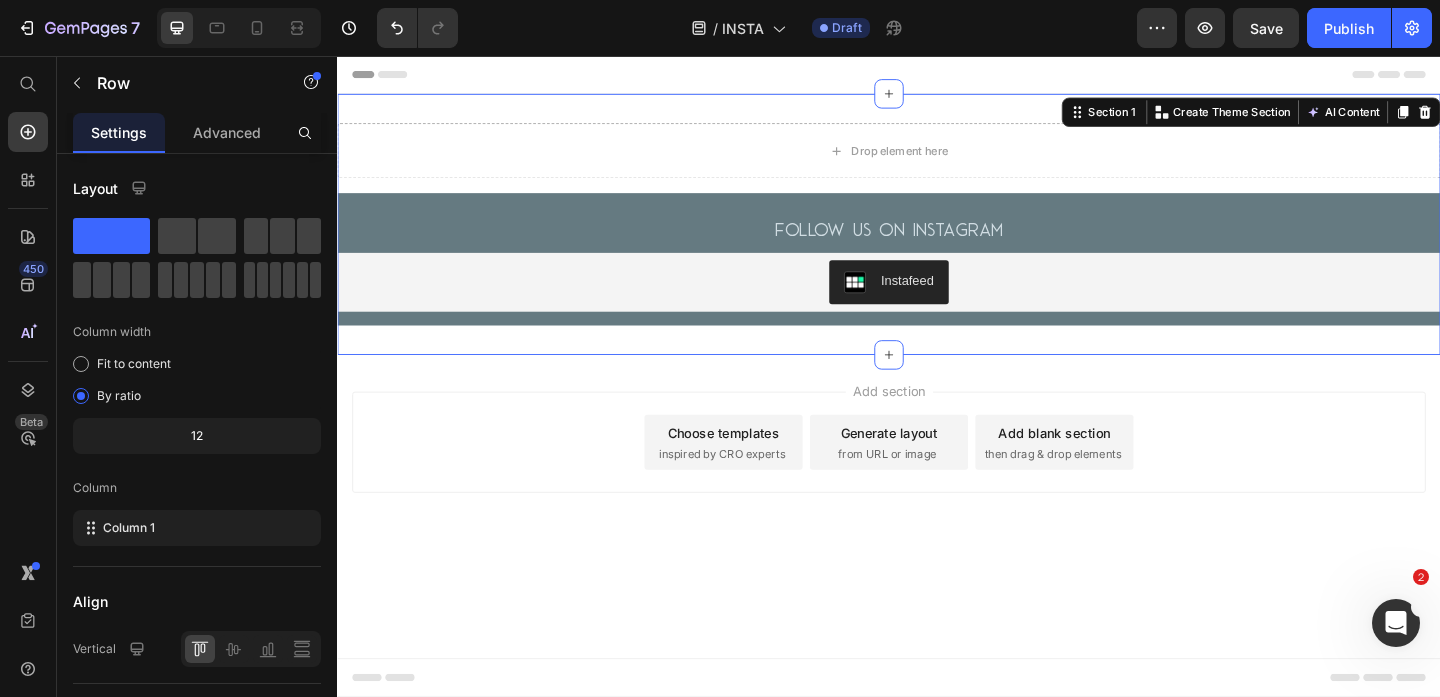 click on "Drop element here Row Follow us on Instagram Heading Instafeed Instafeed Row Section 1   Create Theme Section AI Content Write with GemAI What would you like to describe here? Tone and Voice Persuasive Product BHBC candles test Show more Generate" at bounding box center [937, 239] 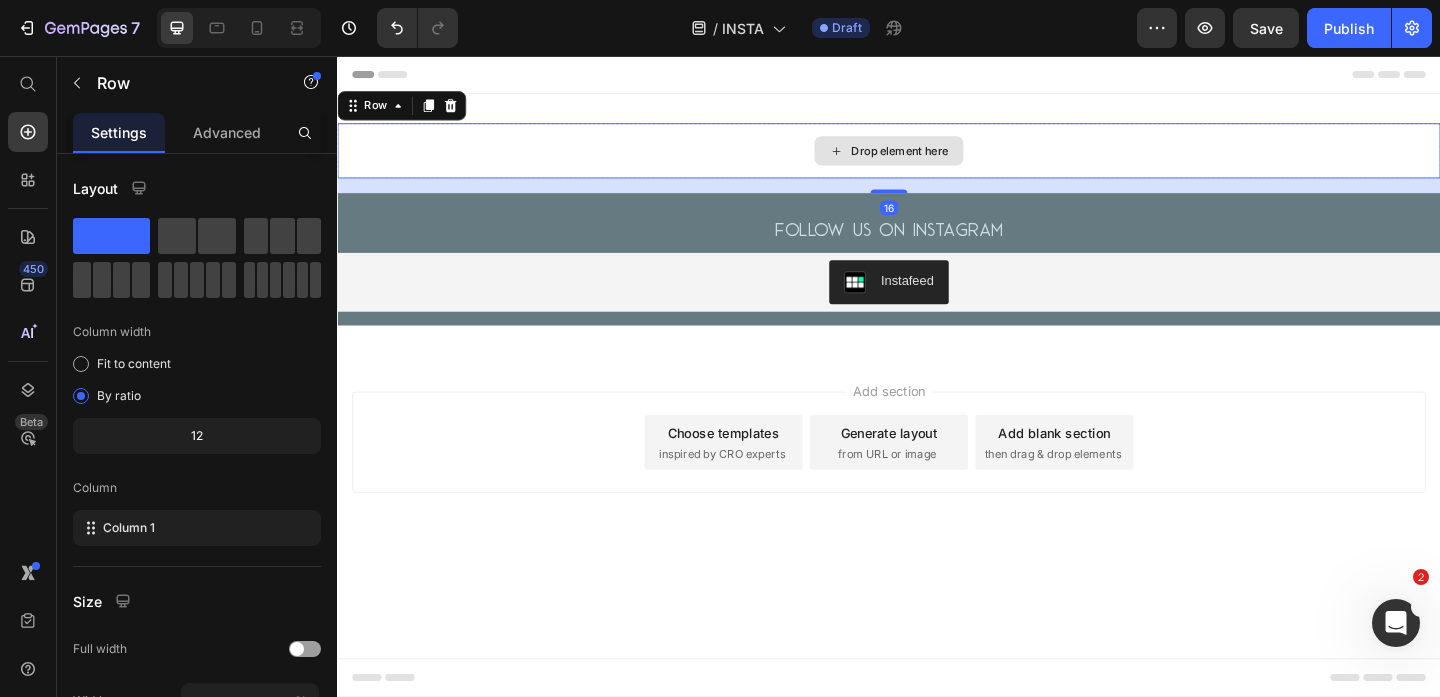 click on "Drop element here" at bounding box center [937, 159] 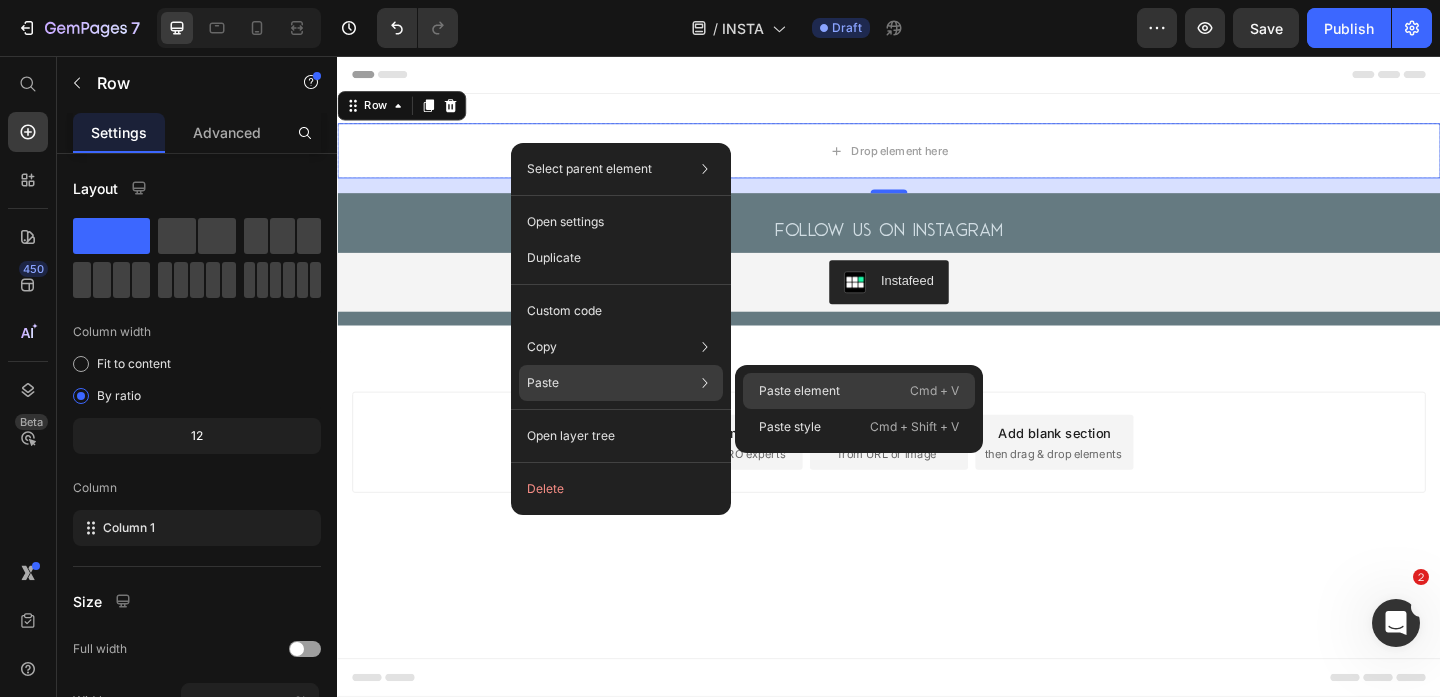 click on "Paste element" at bounding box center (799, 391) 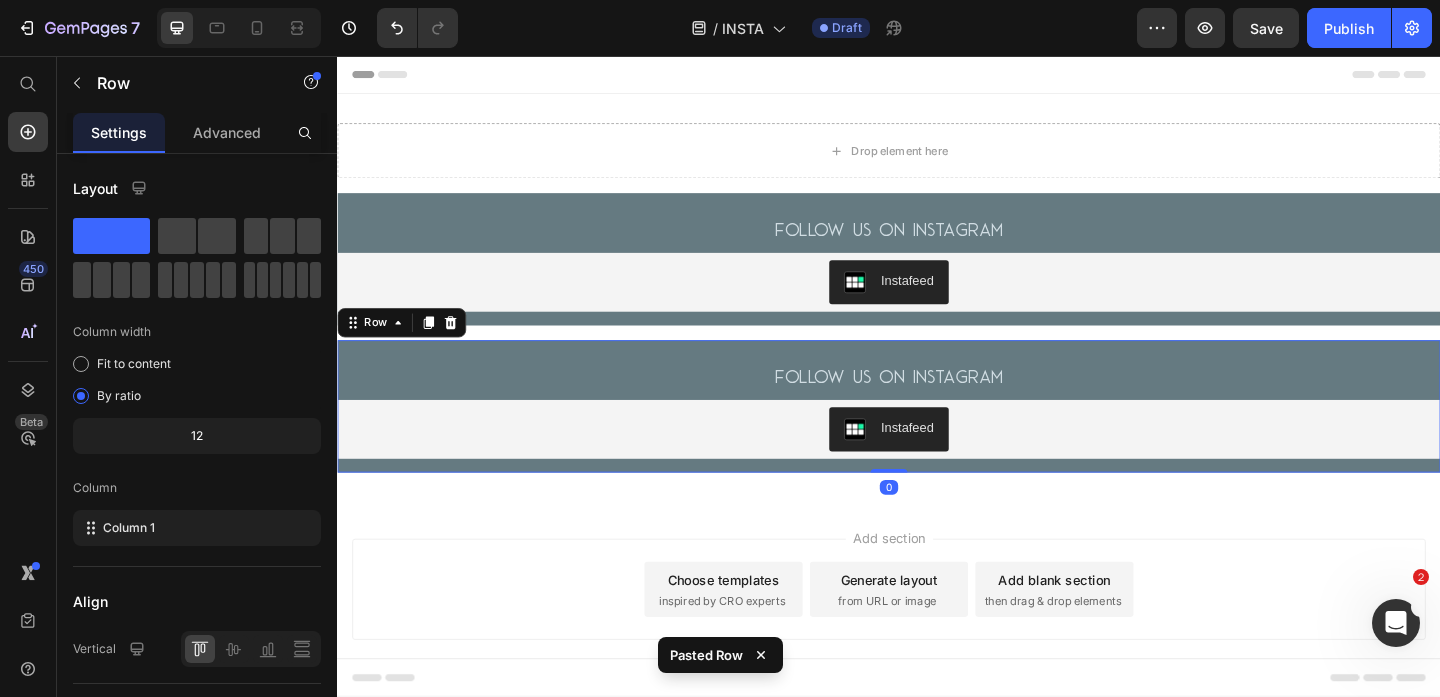 click on "Follow us on Instagram Heading Instafeed Instafeed Row   0" at bounding box center (937, 437) 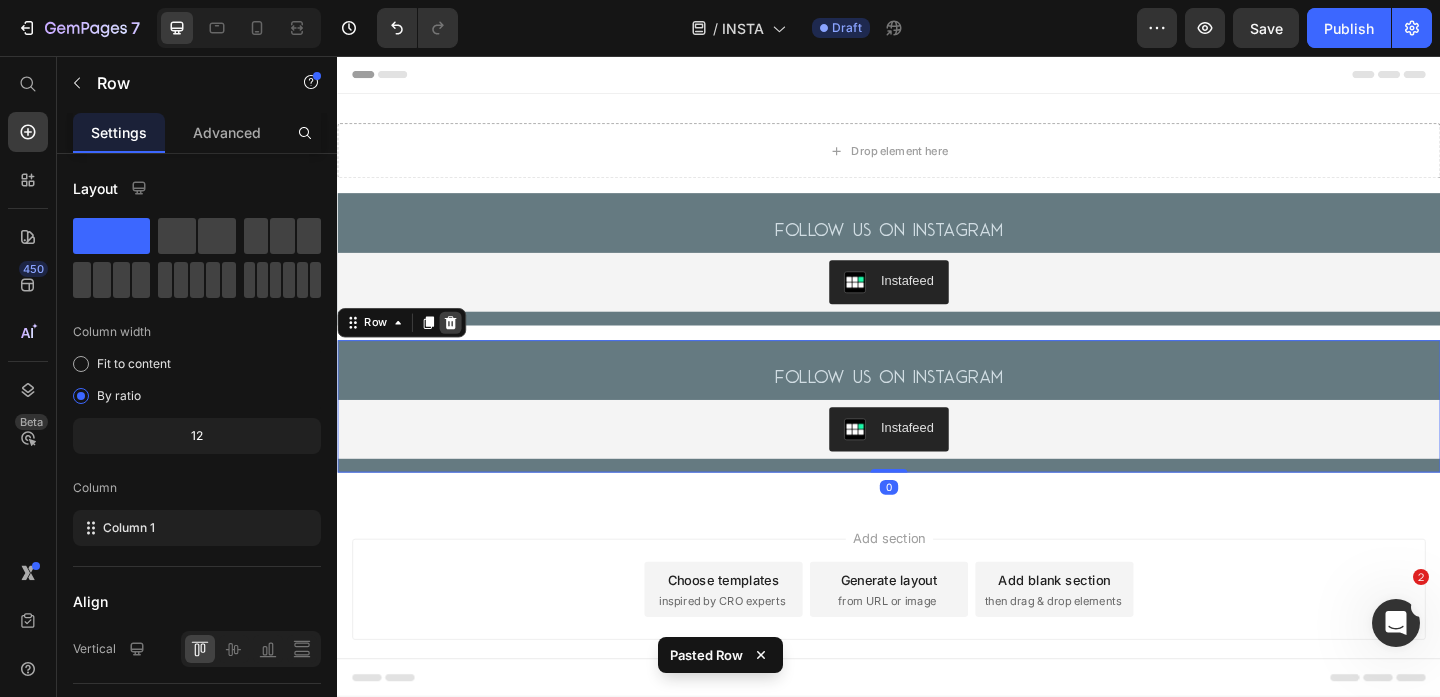 click 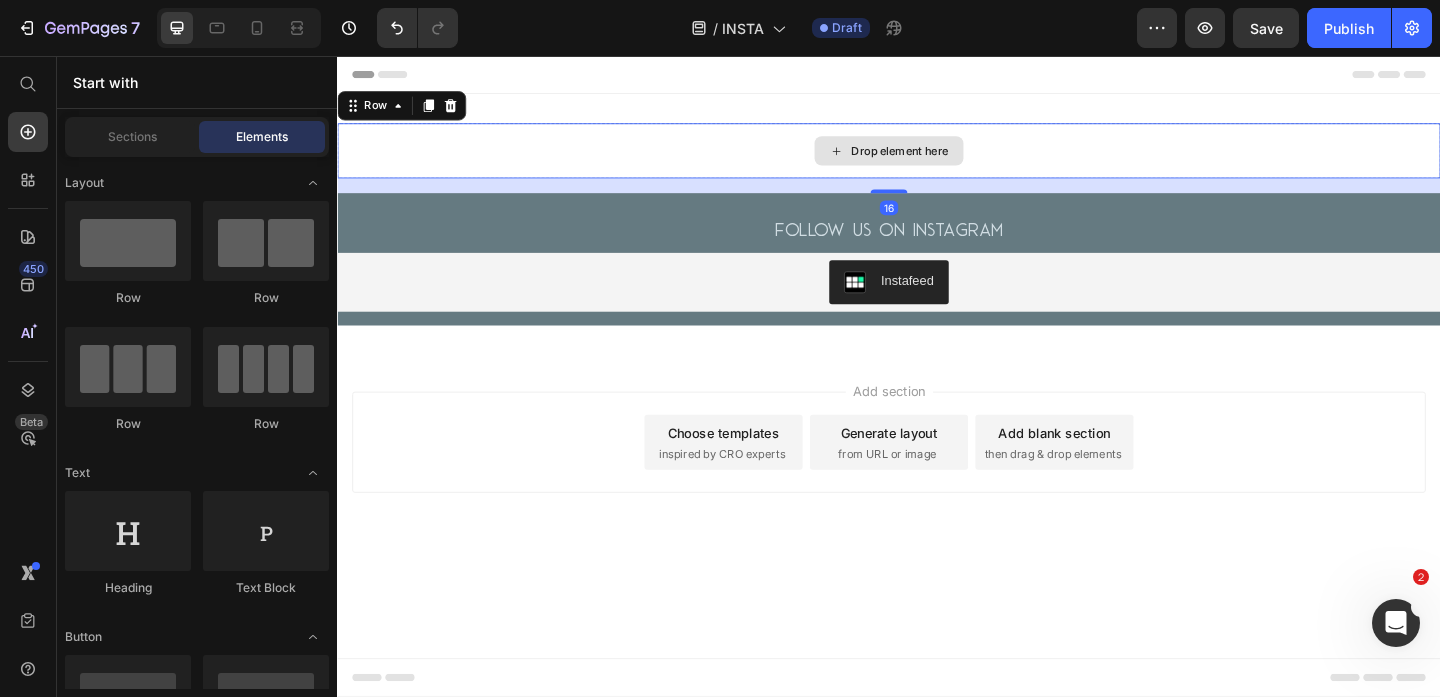 click on "Drop element here" at bounding box center [937, 159] 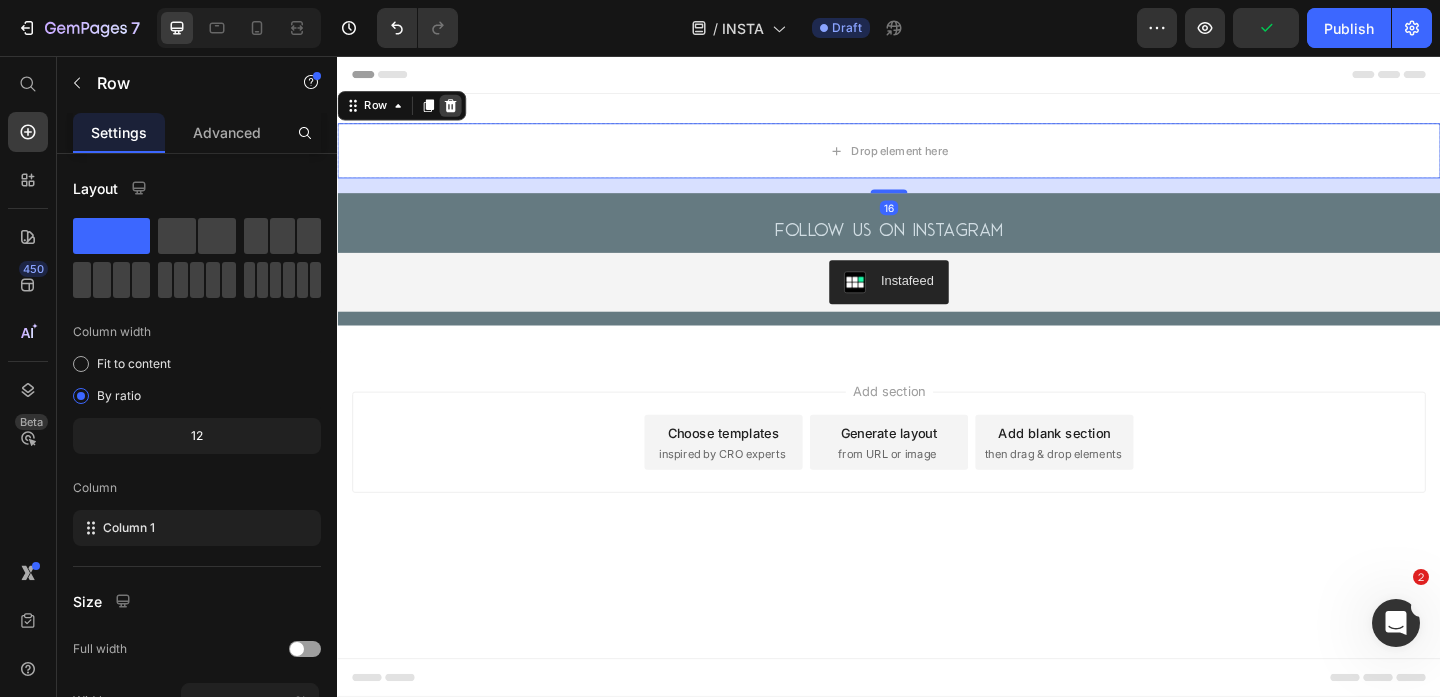click 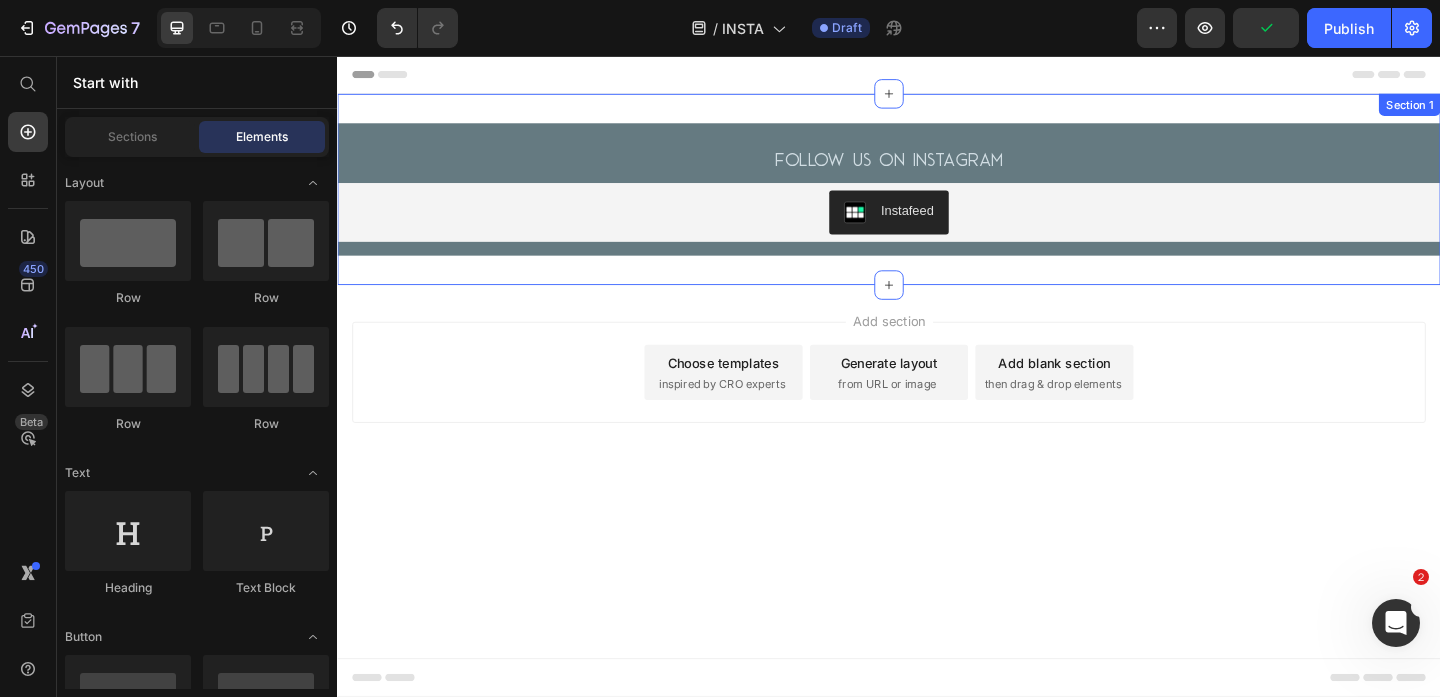 click on "Follow us on Instagram Heading Instafeed Instafeed Row Section 1" at bounding box center [937, 201] 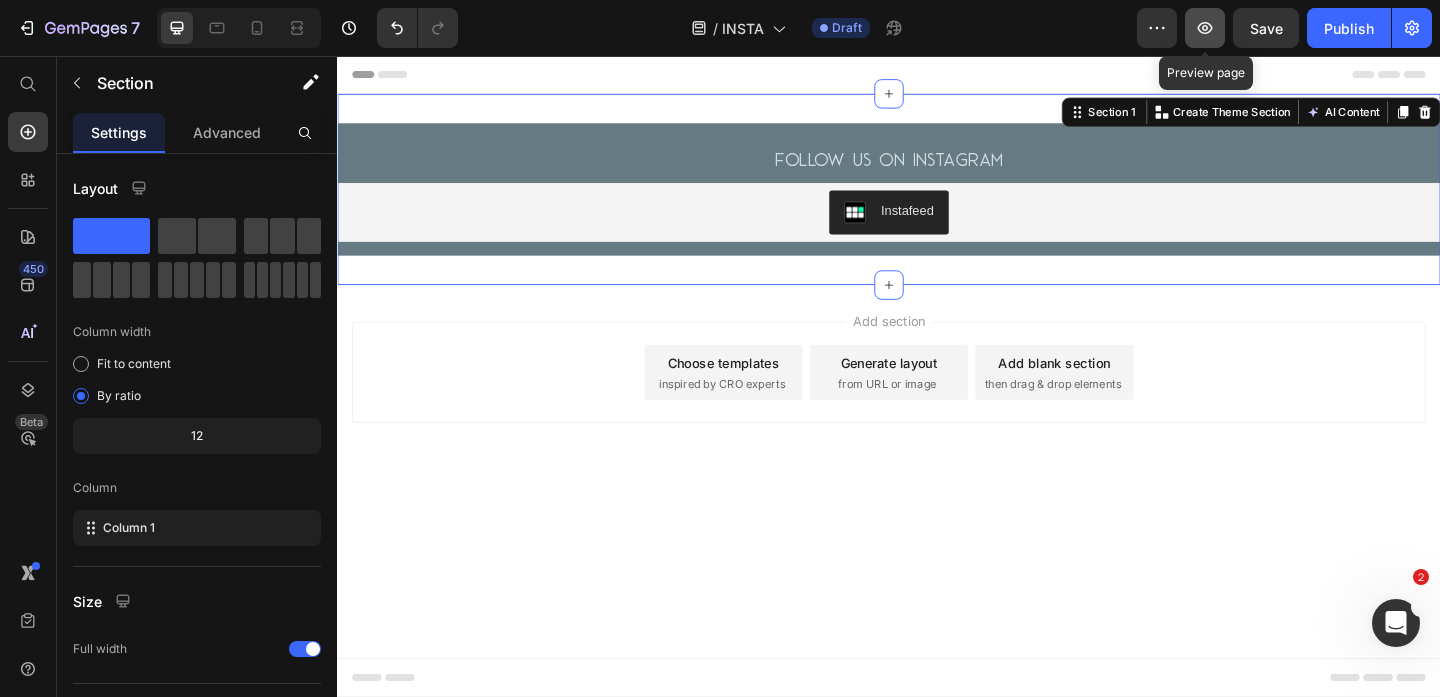 click 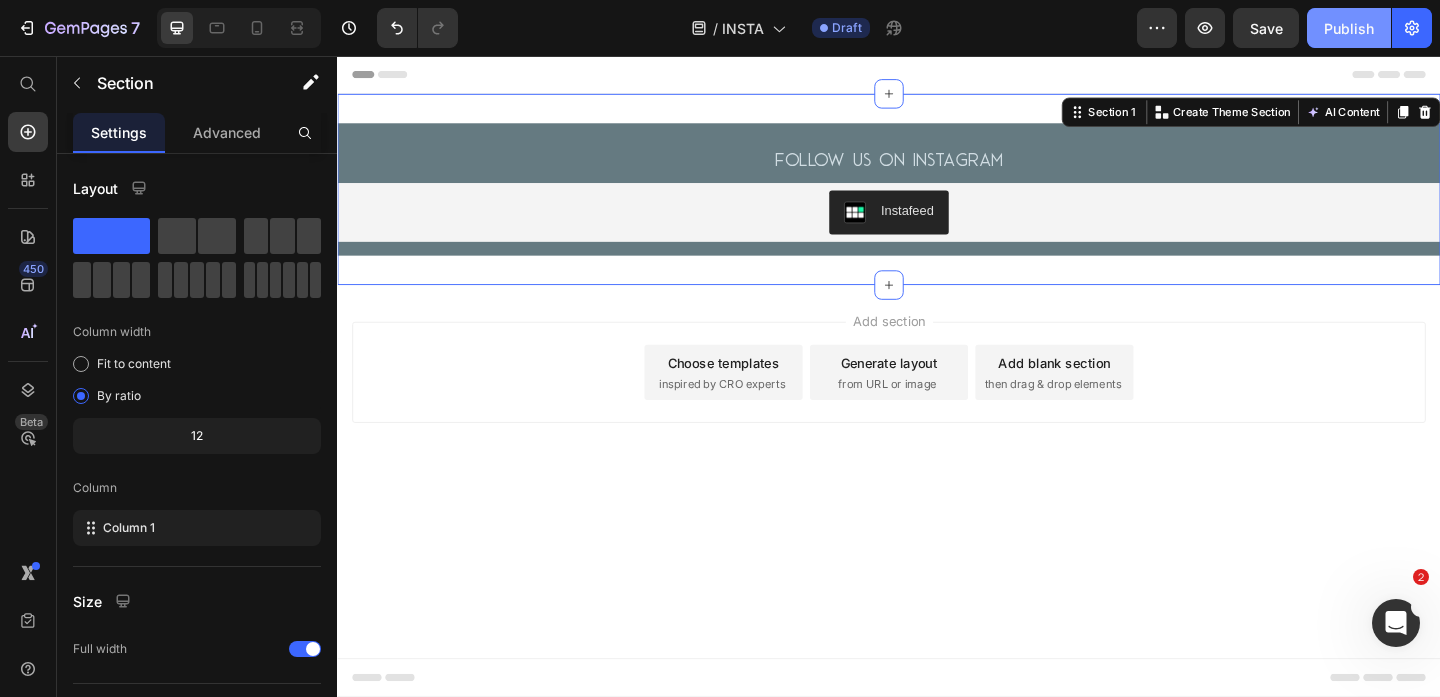 click on "Publish" at bounding box center (1349, 28) 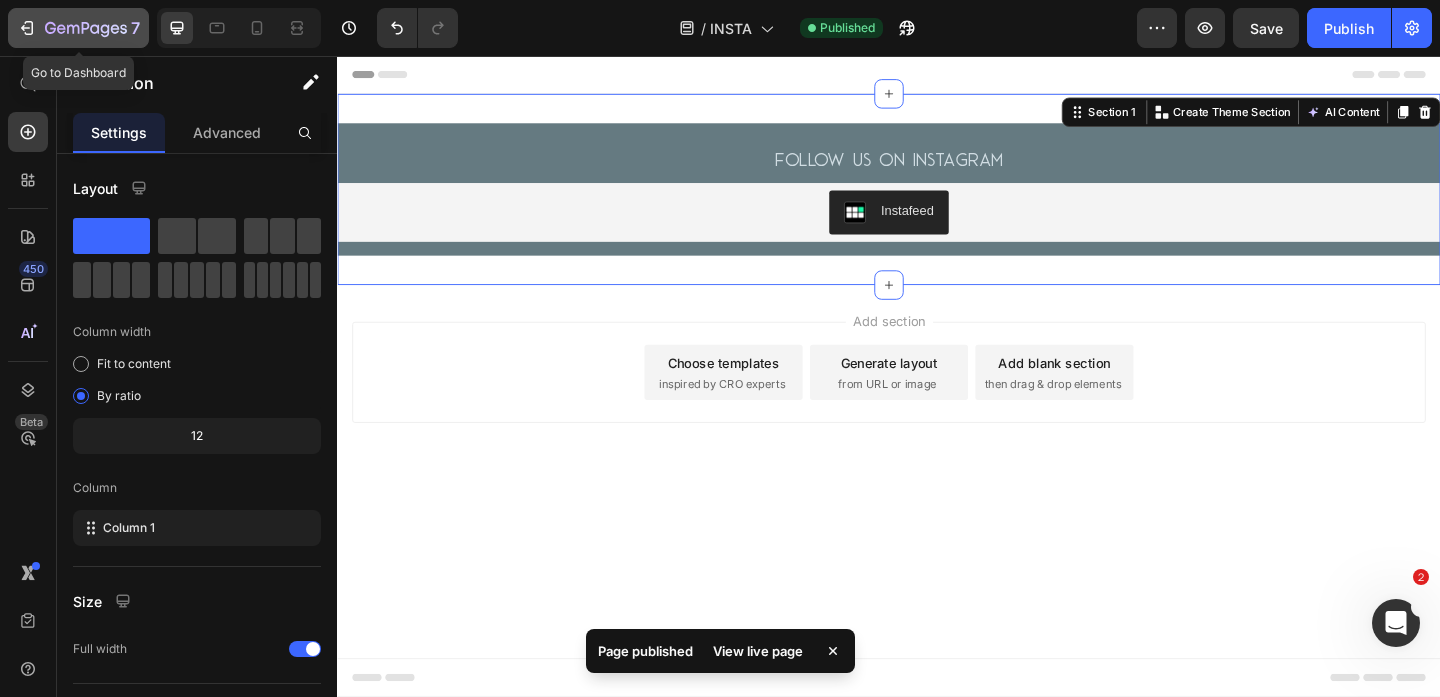click on "7" 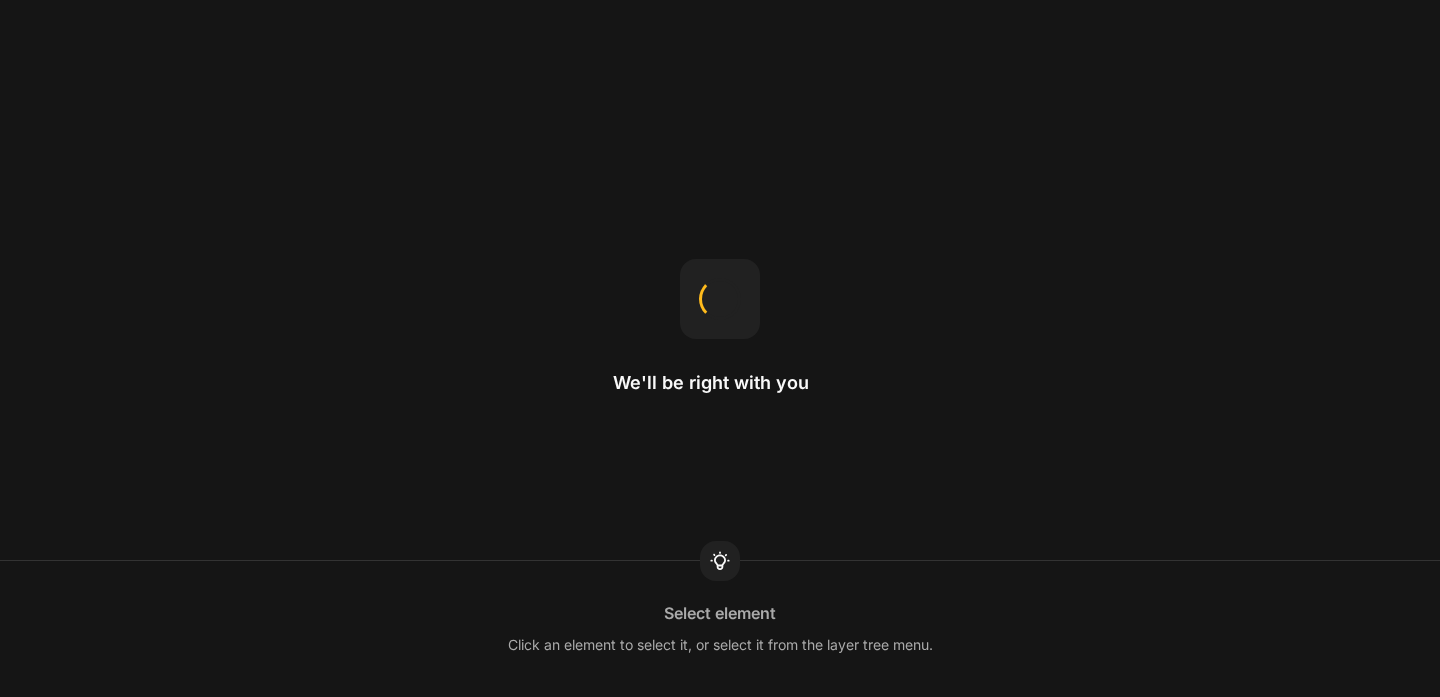 scroll, scrollTop: 0, scrollLeft: 0, axis: both 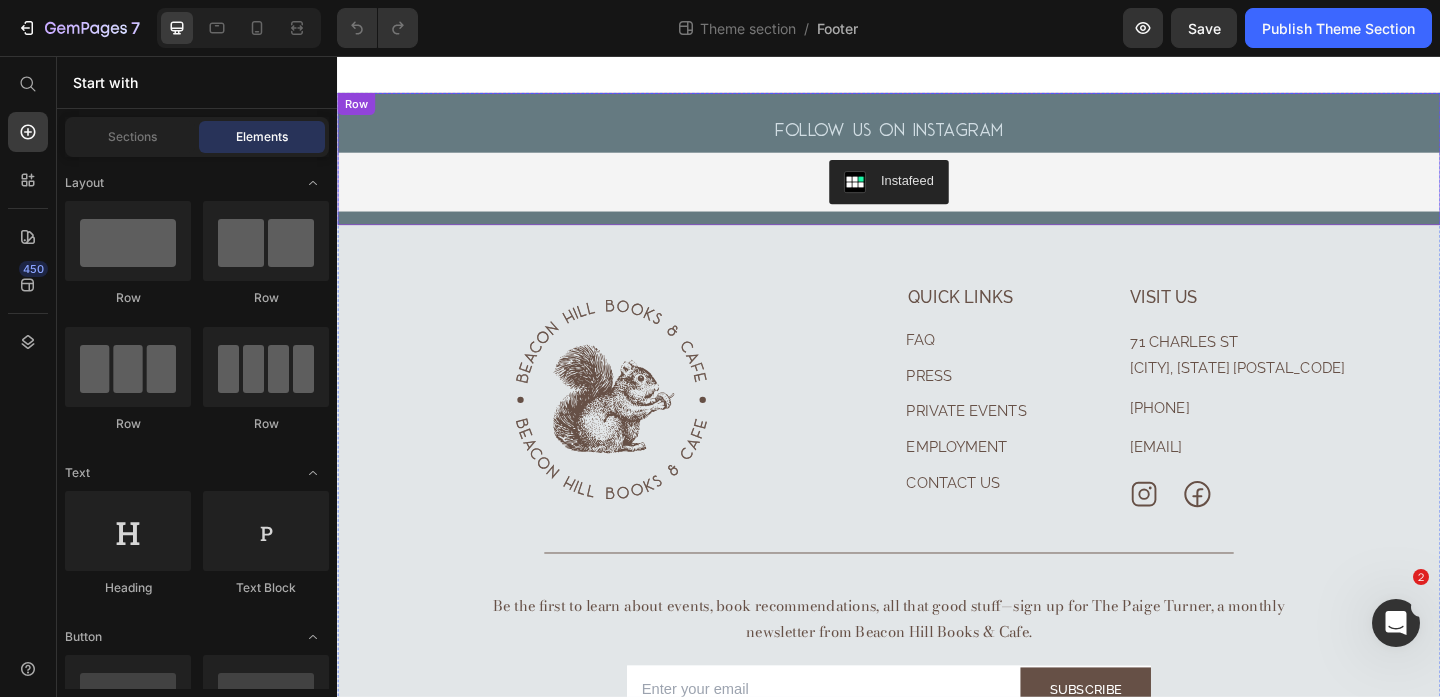 click on "Follow us on Instagram Heading Instafeed Instafeed Row" at bounding box center [937, 168] 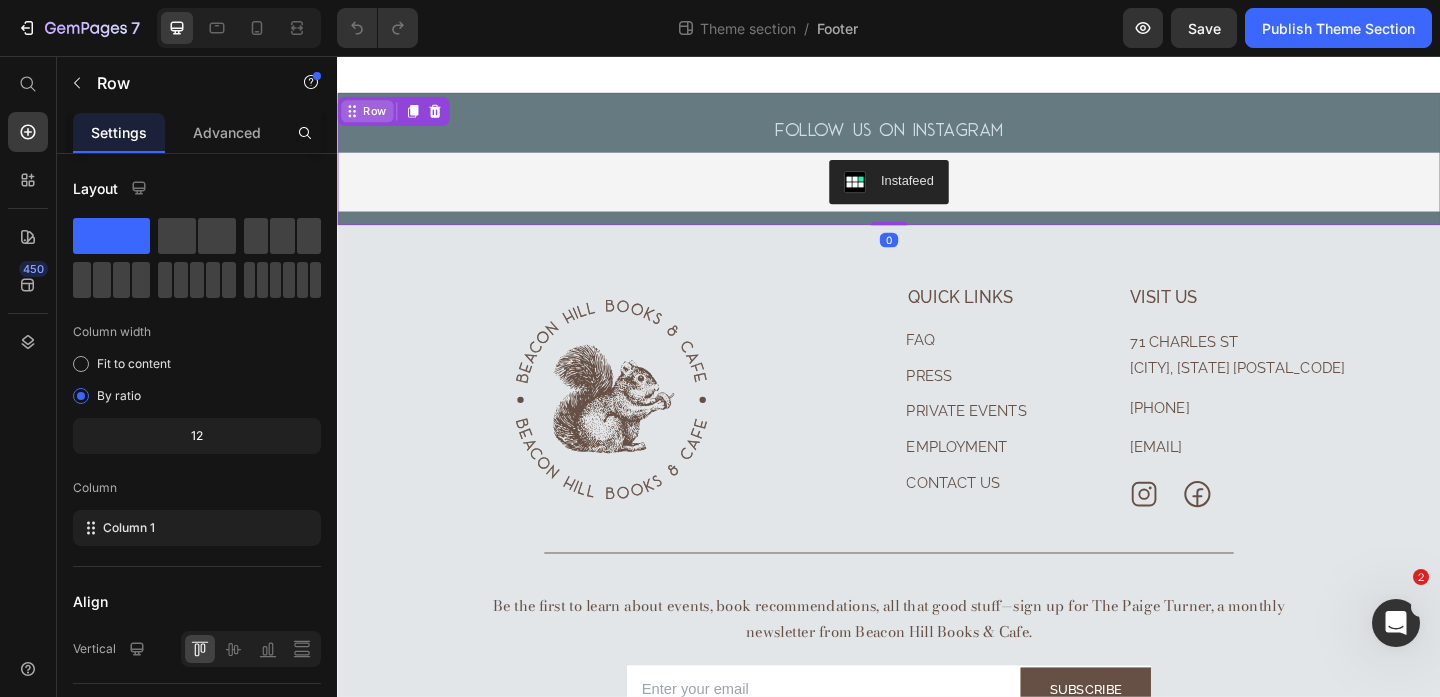 click on "Row" at bounding box center [377, 116] 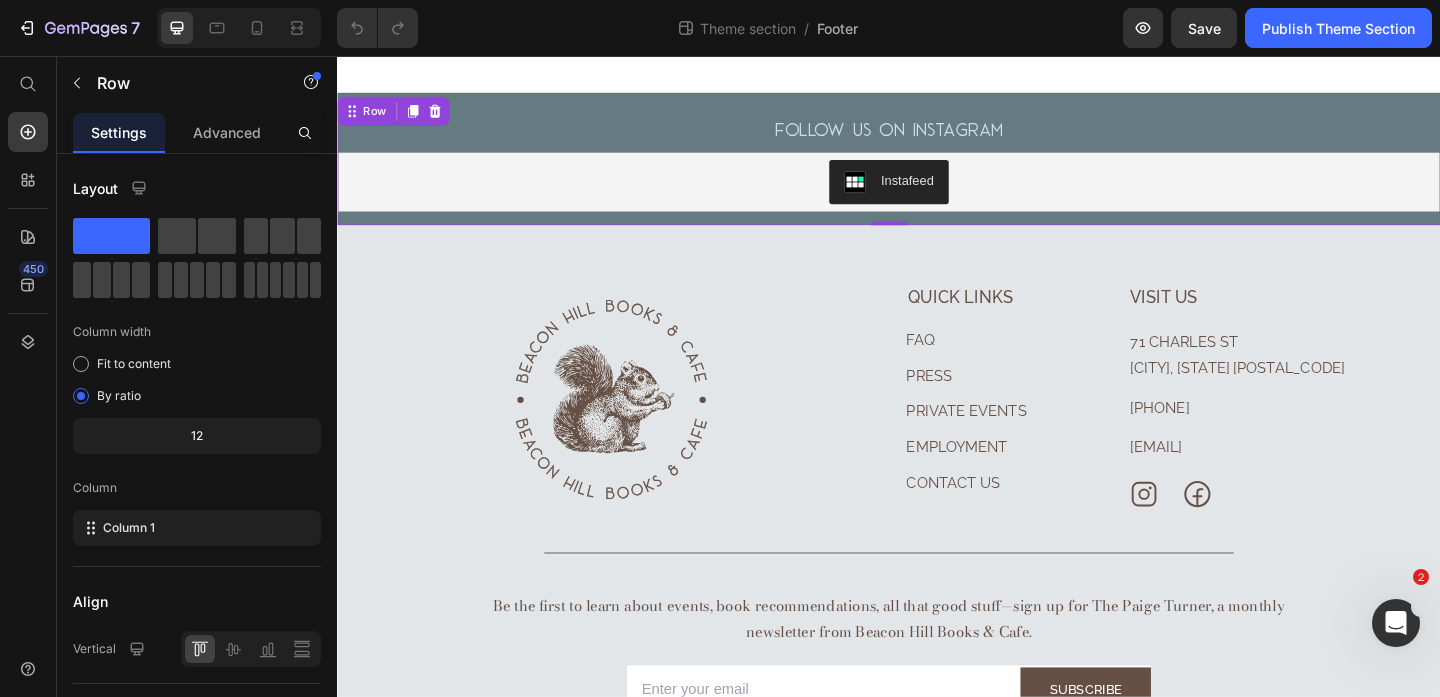 click on "Follow us on Instagram Heading Instafeed Instafeed Row   0" at bounding box center (937, 168) 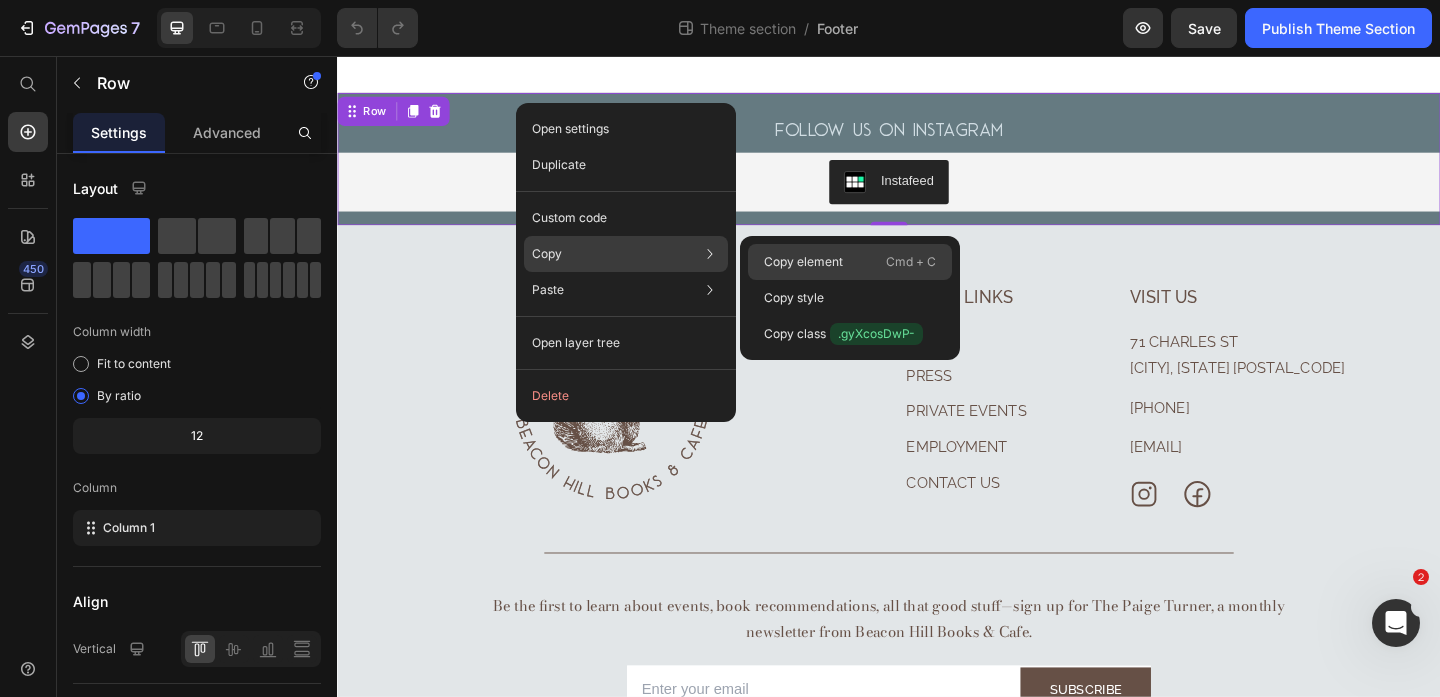 click on "Copy element  Cmd + C" 